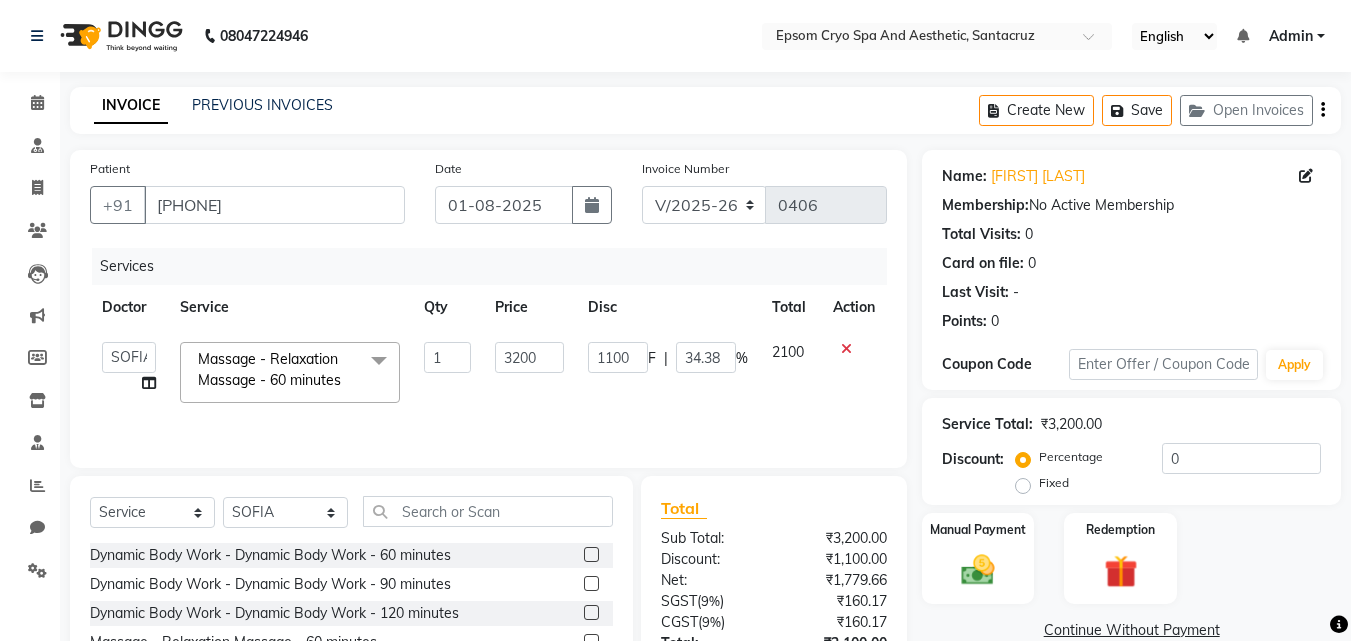 select on "8028" 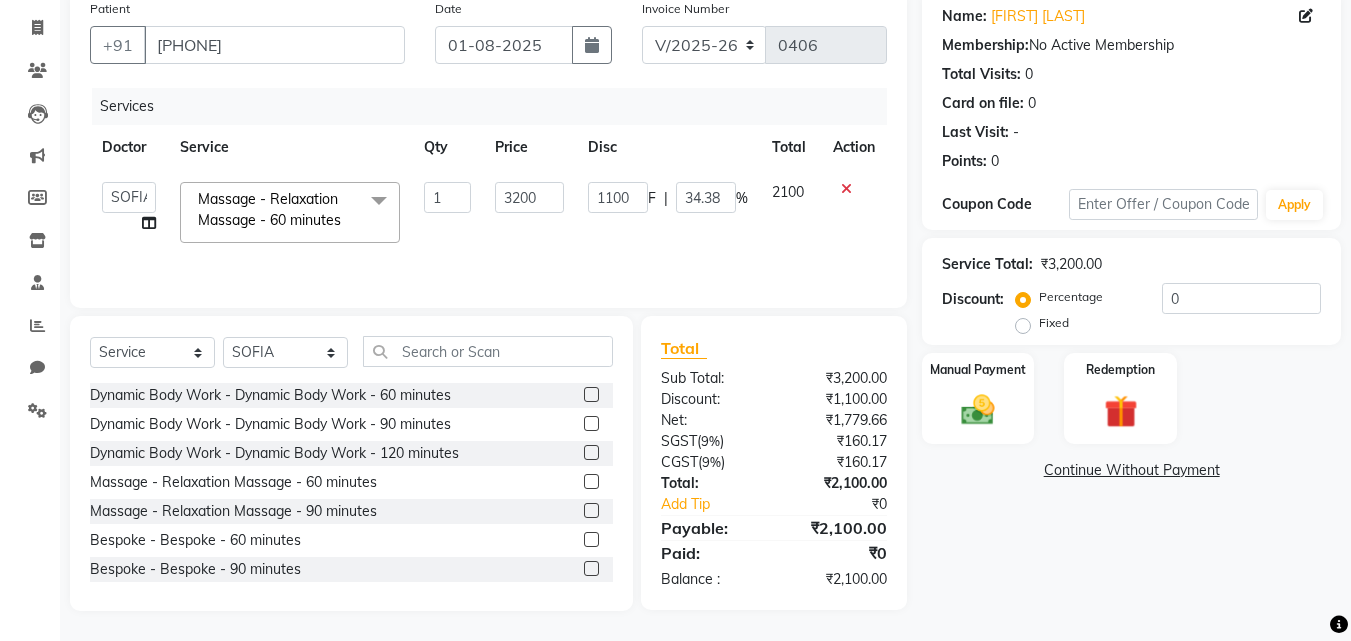 scroll, scrollTop: 0, scrollLeft: 0, axis: both 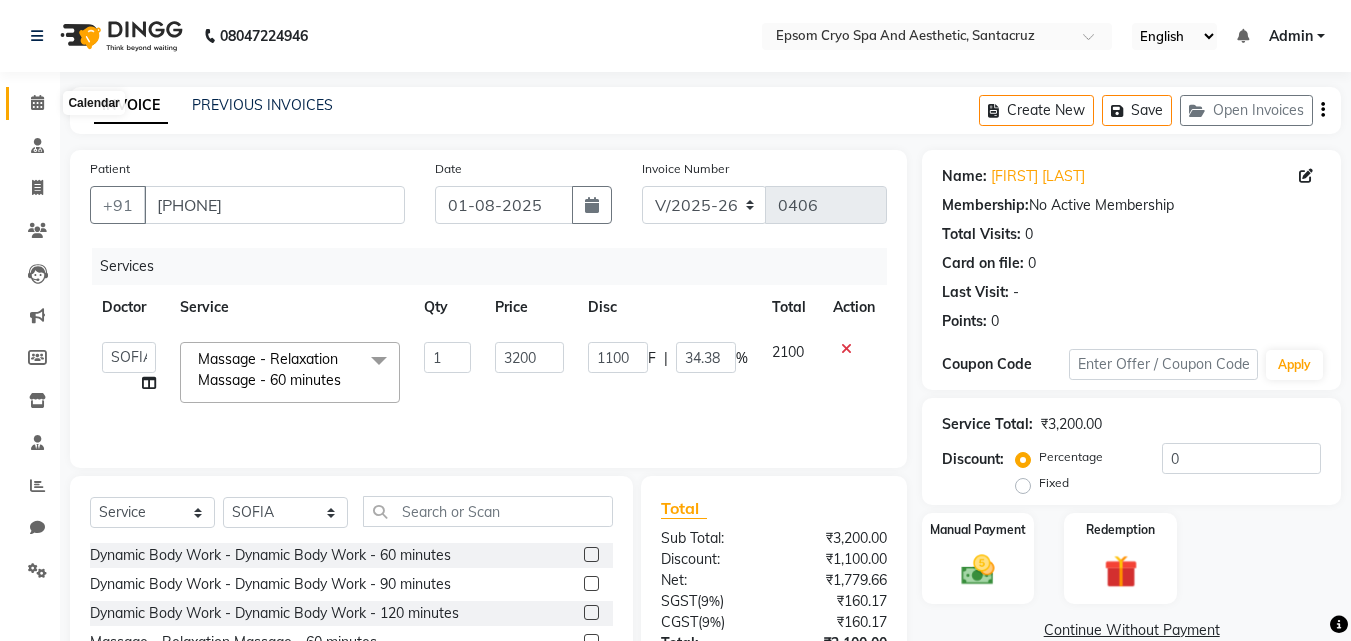 click 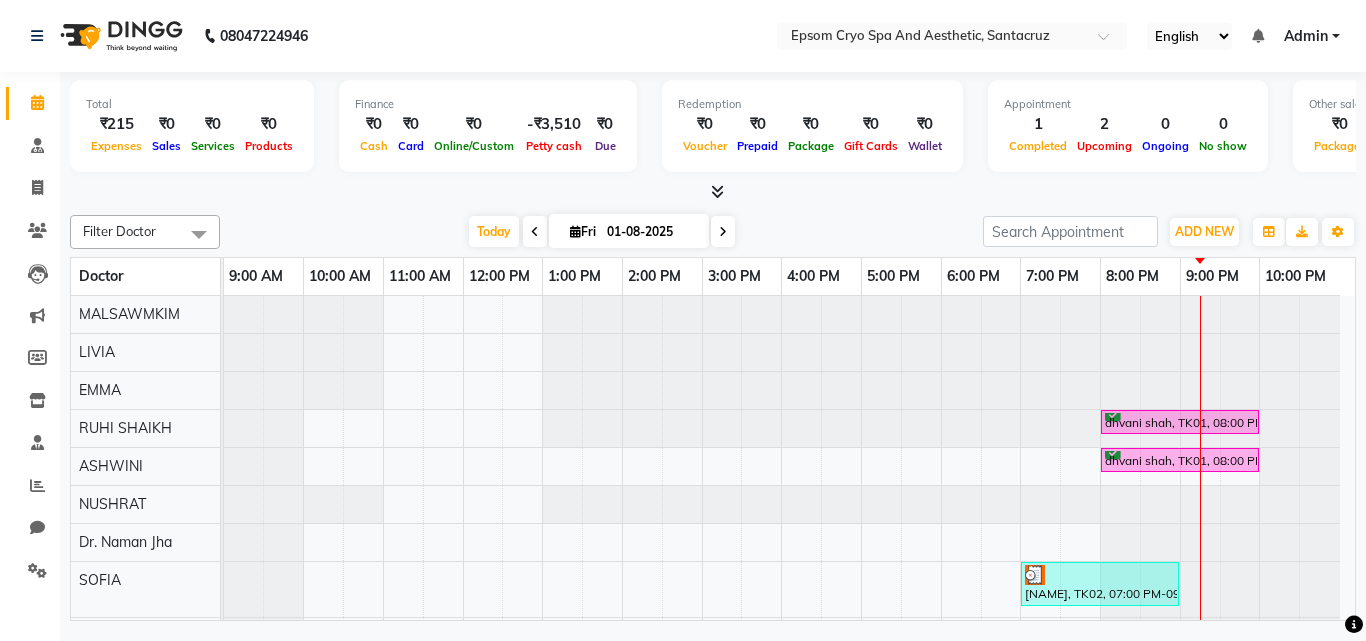 click at bounding box center (723, 232) 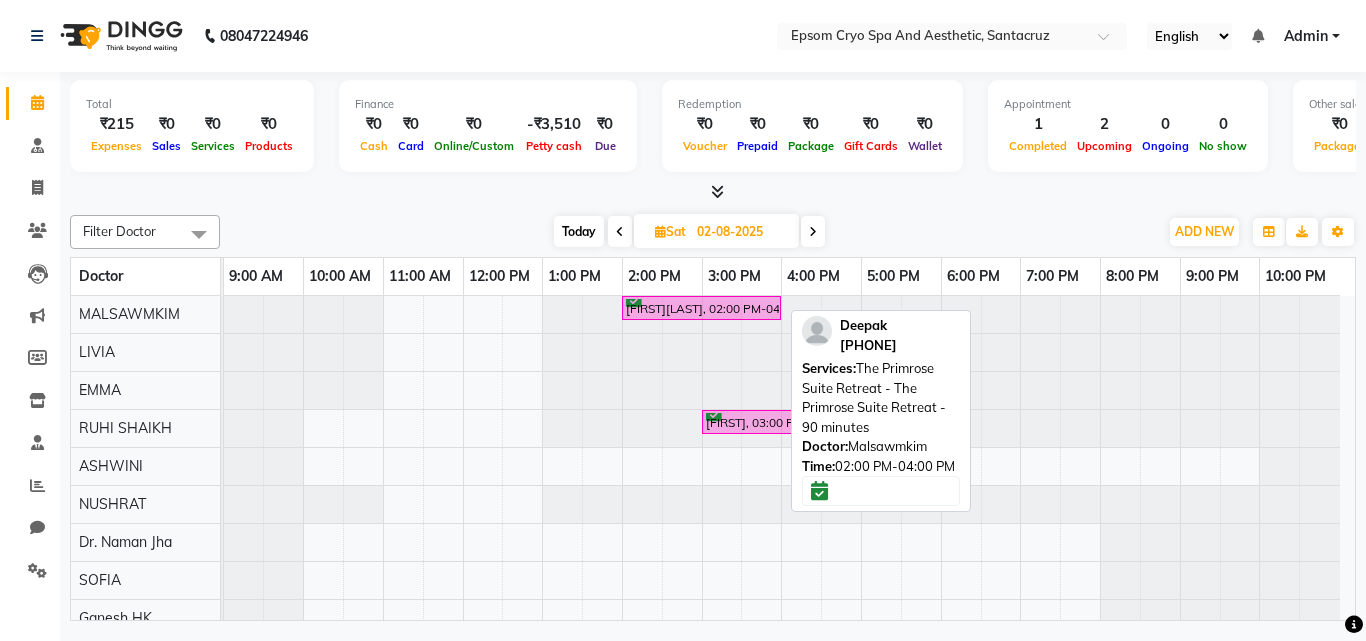 click on "[FIRST][LAST], 02:00 PM-04:00 PM, The Primrose Suite Retreat - The Primrose Suite Retreat - 90 minutes" at bounding box center [701, 308] 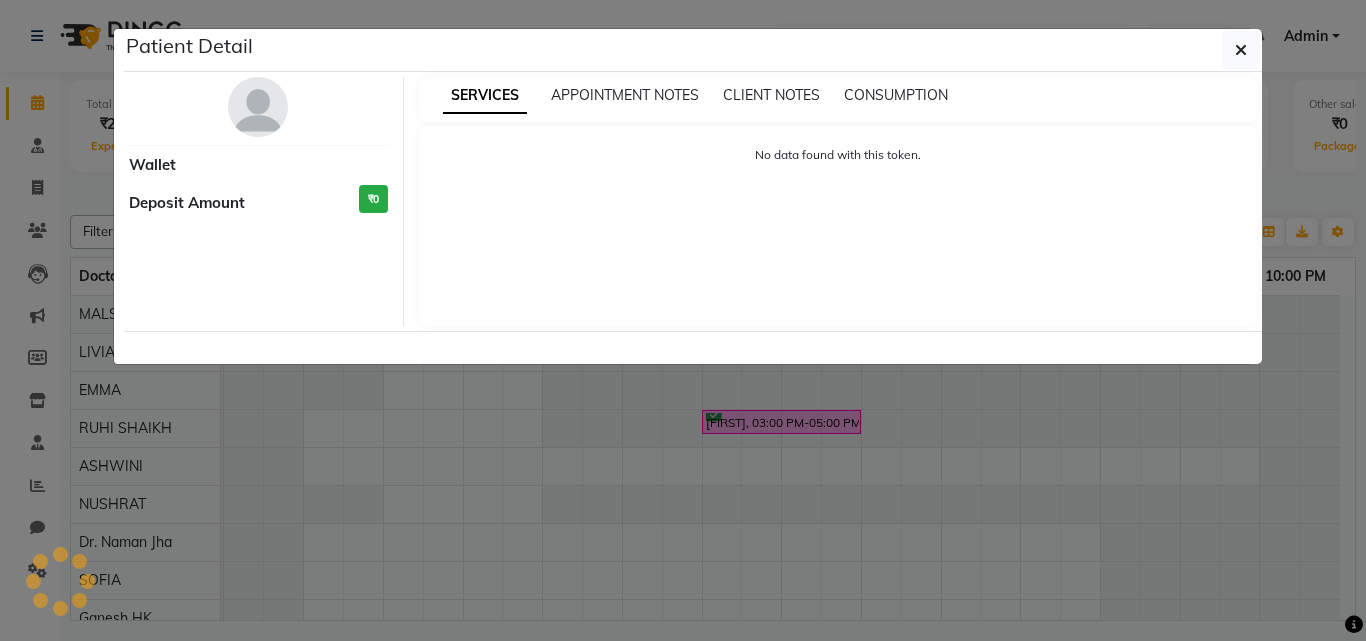 select on "6" 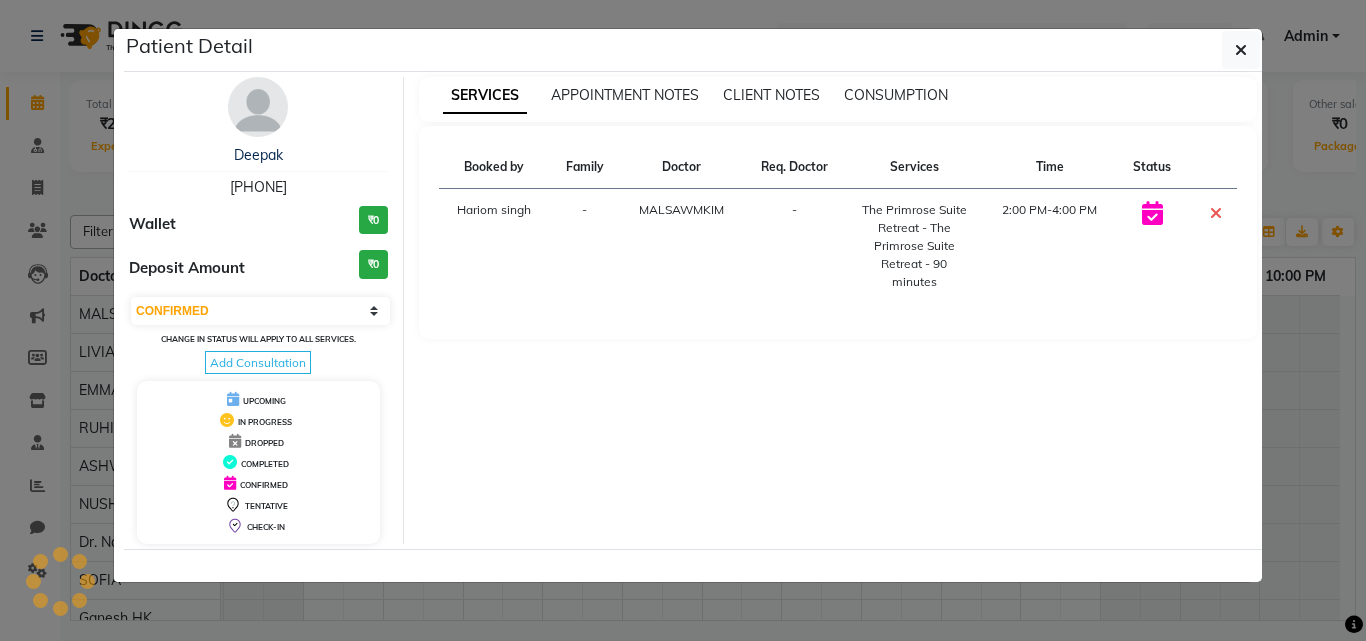 click at bounding box center (1216, 213) 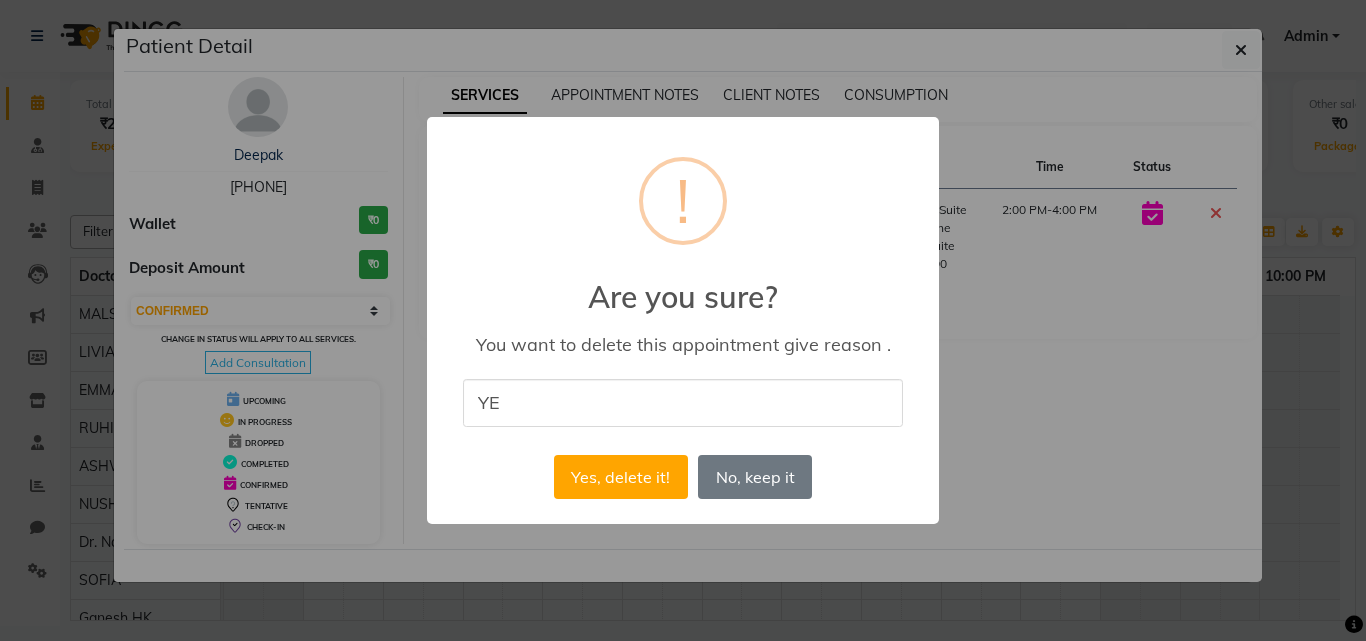type on "Y" 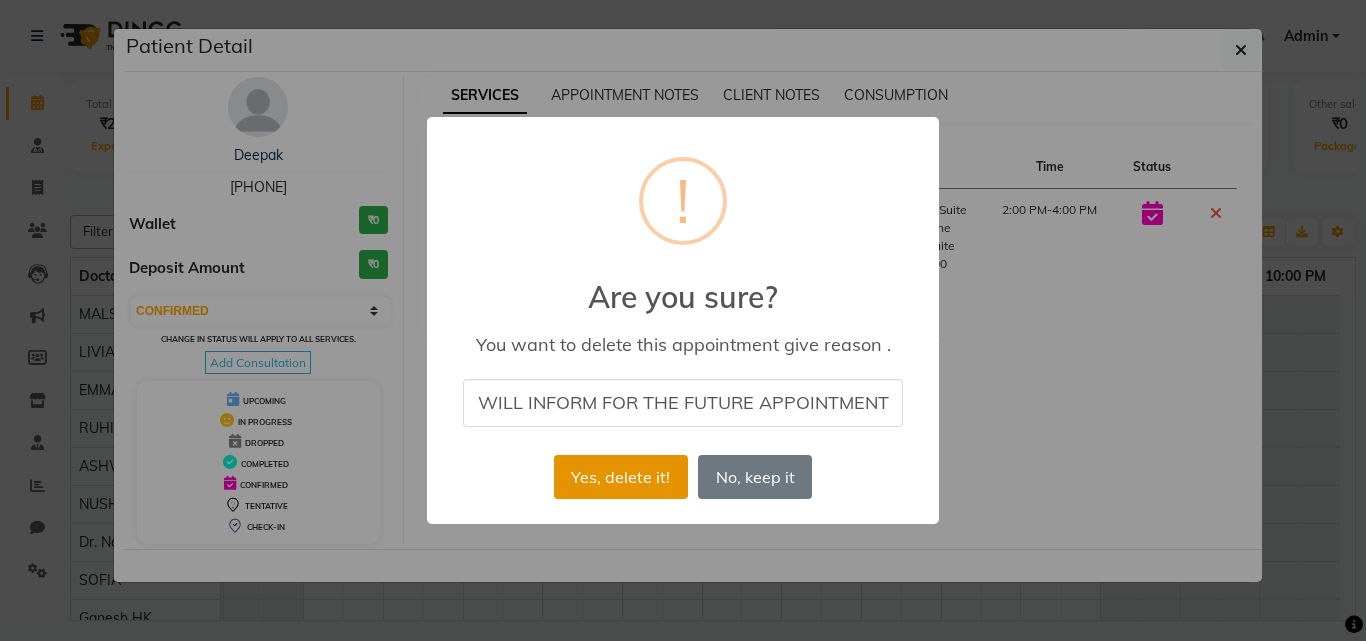 type on "WILL INFORM FOR THE FUTURE APPOINTMENT" 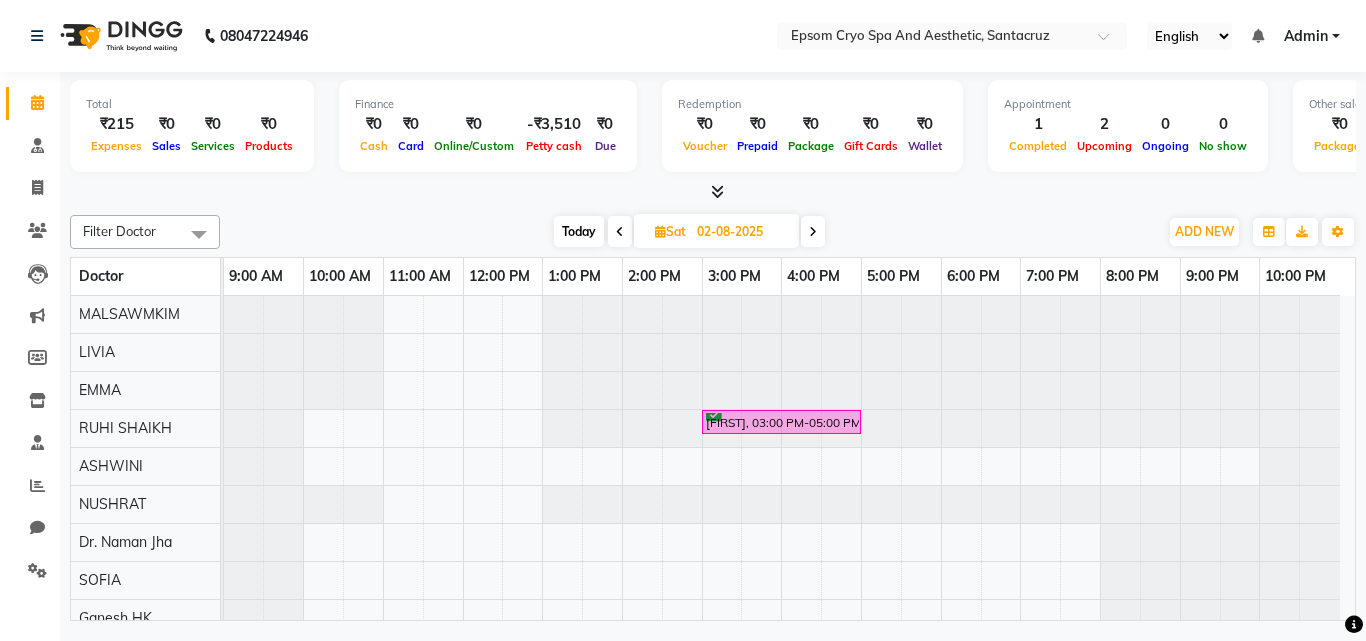click at bounding box center (620, 232) 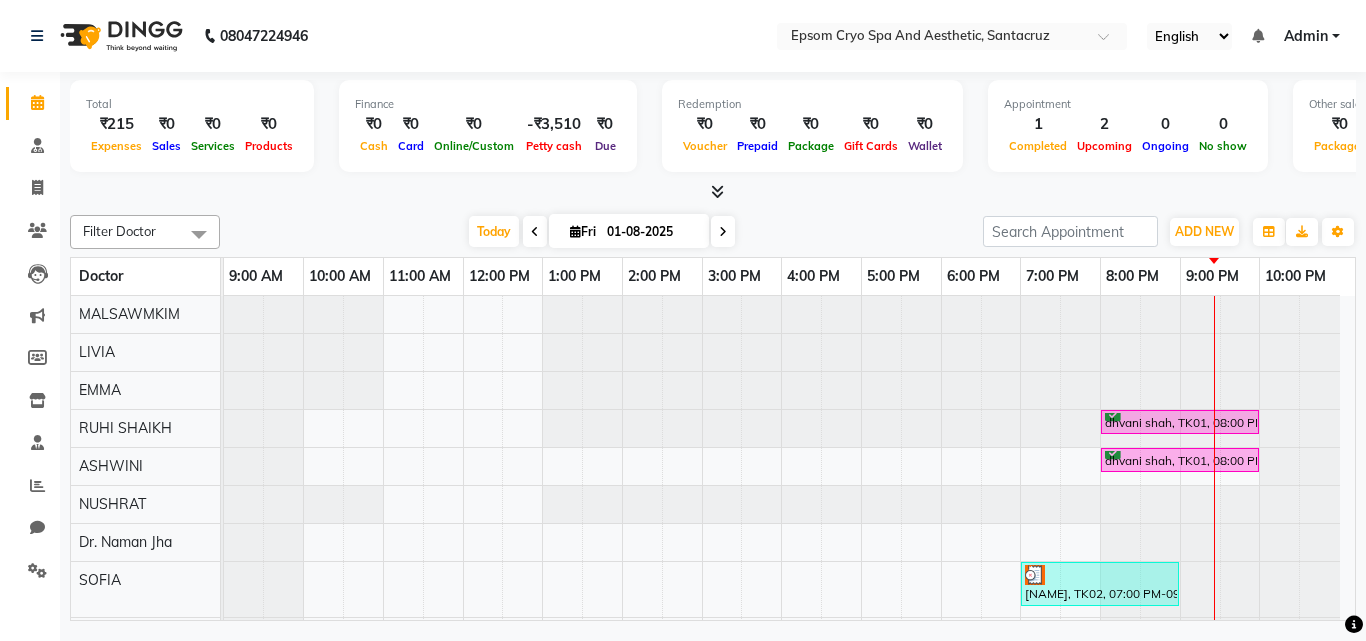 scroll, scrollTop: 66, scrollLeft: 0, axis: vertical 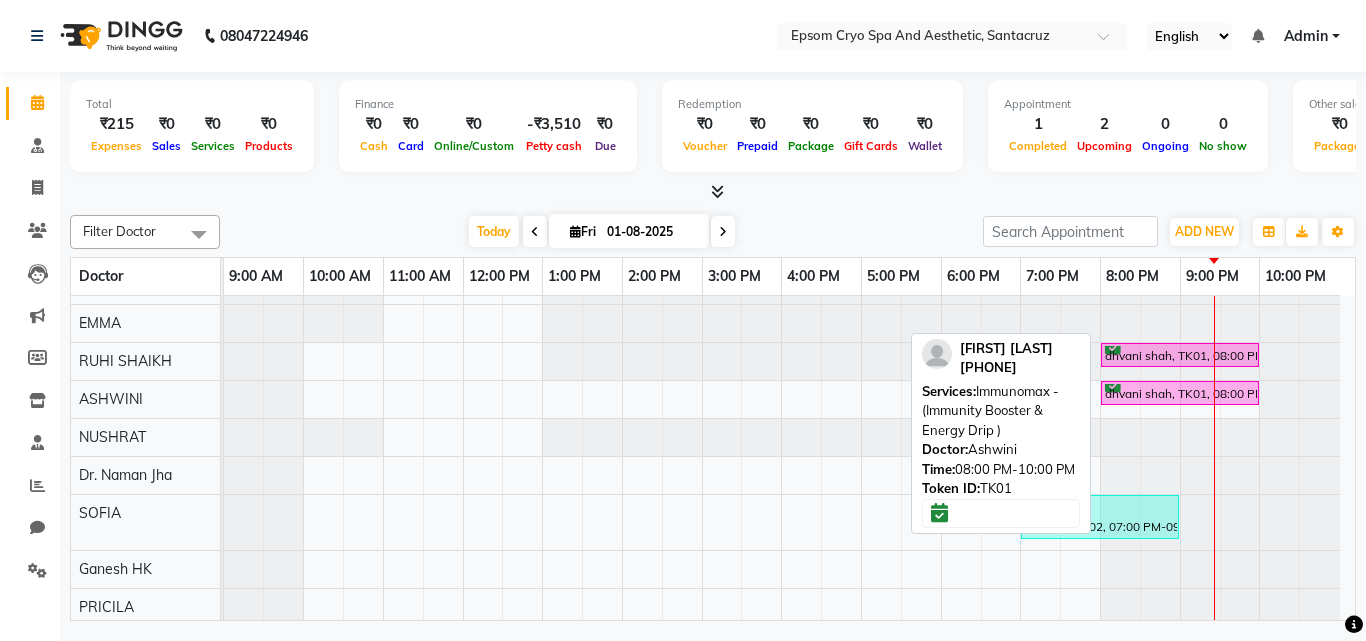 click on "dhvani shah, TK01, 08:00 PM-10:00 PM, Immunomax  - (Immunity Booster & Energy Drip )" at bounding box center [1180, 393] 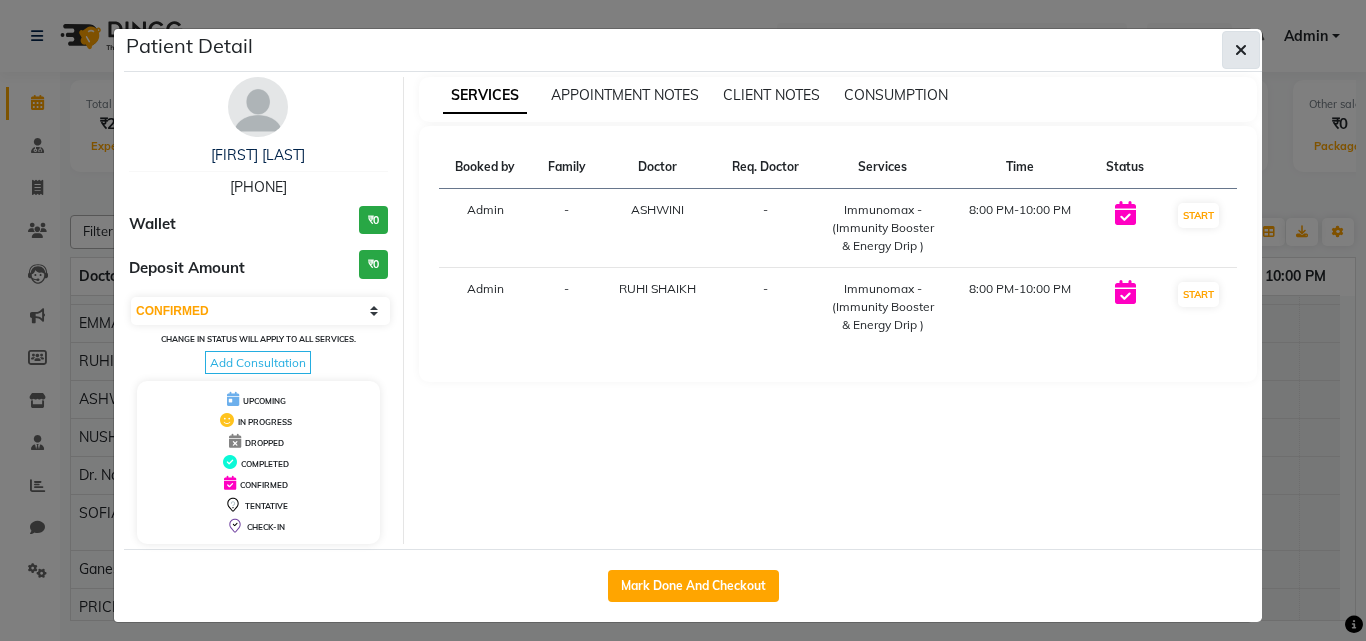click 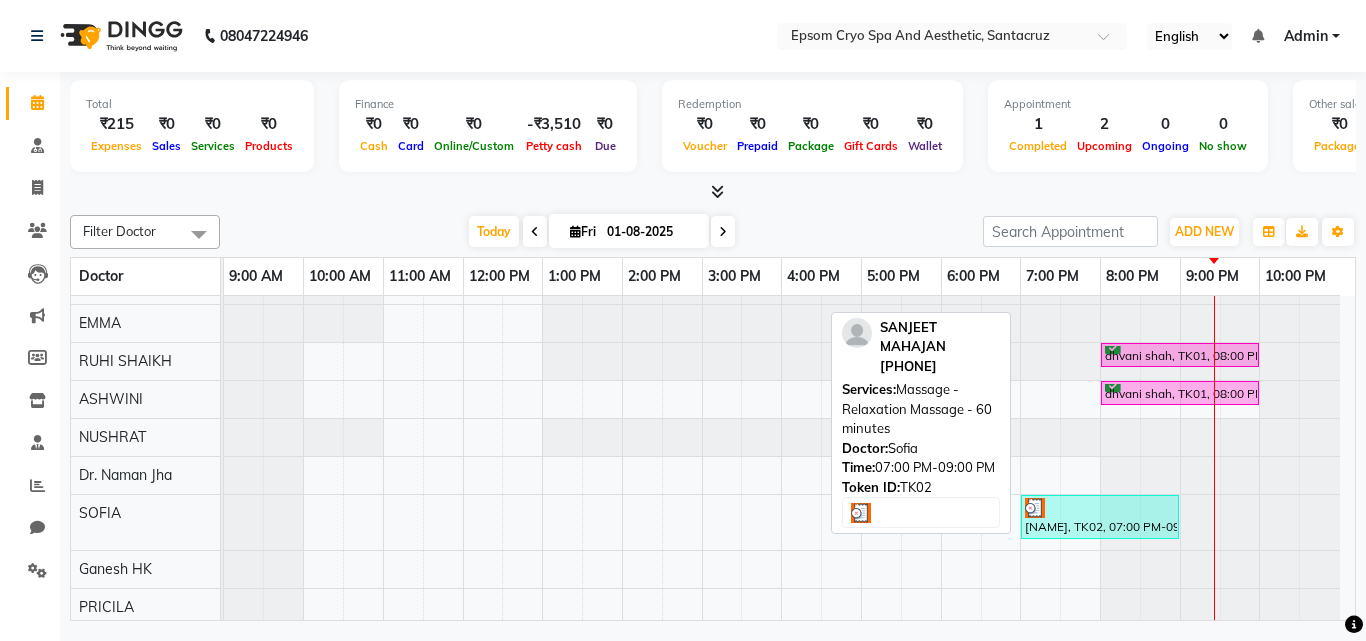 click on "[NAME], TK02, 07:00 PM-09:00 PM, Massage - Relaxation Massage - 60 minutes" at bounding box center [1100, 517] 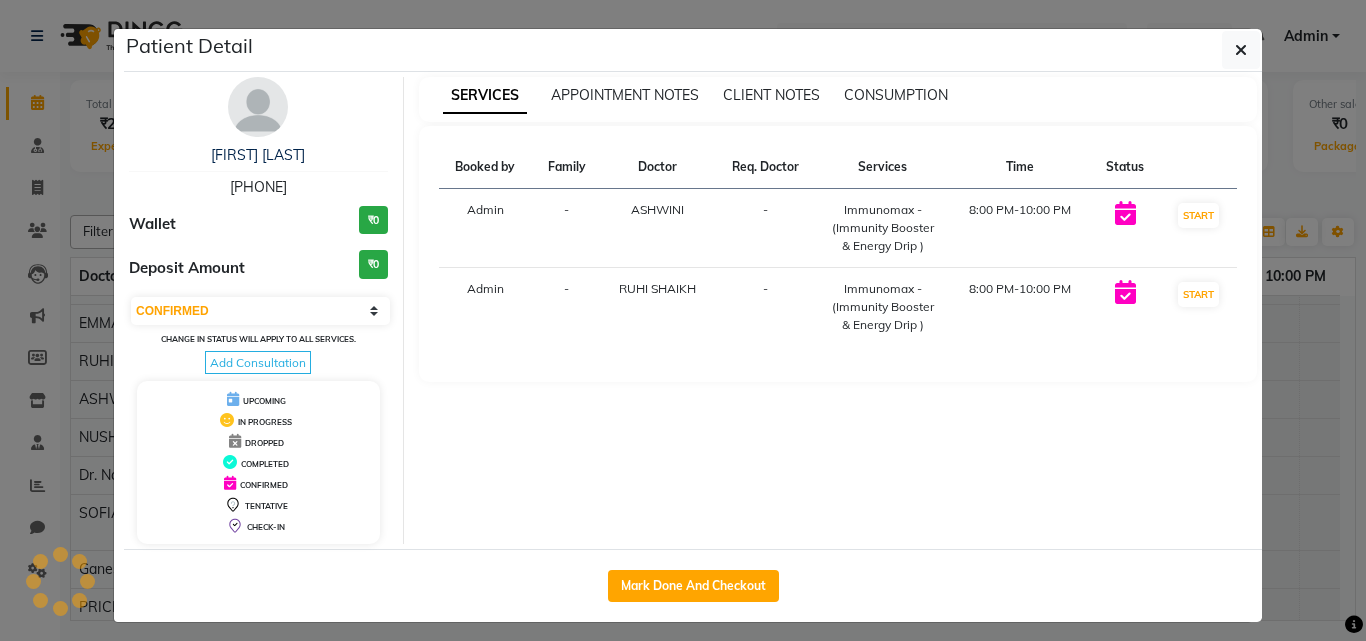 select on "3" 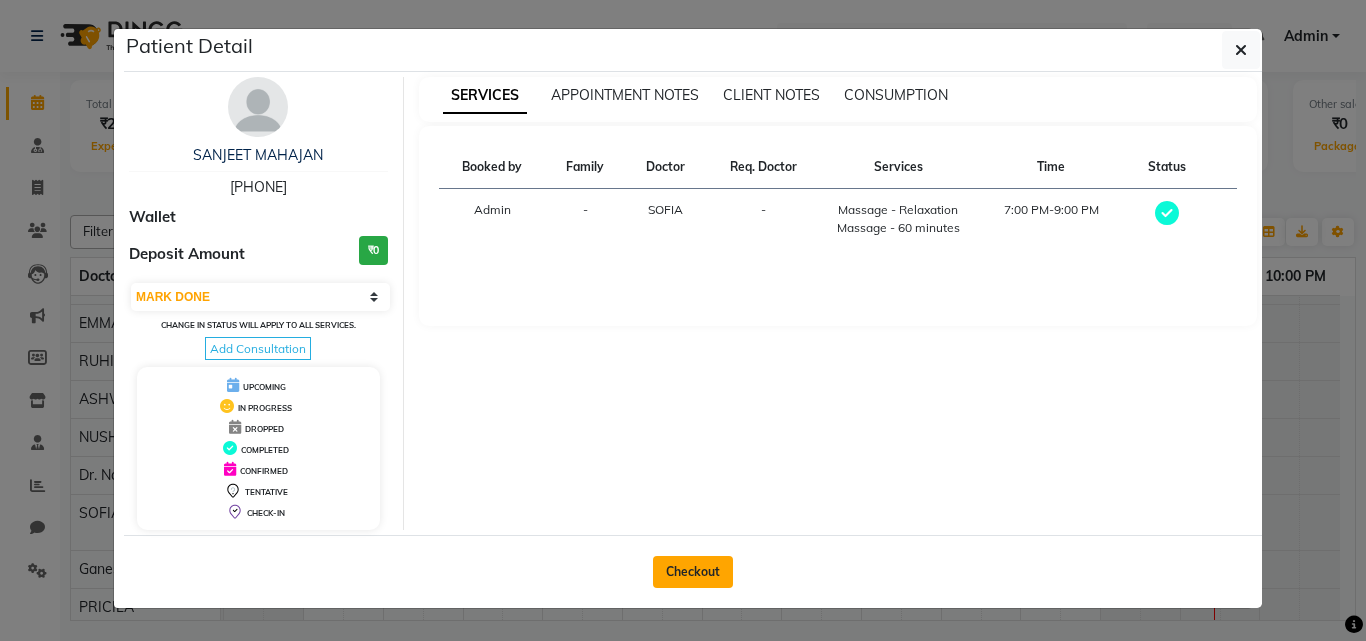 click on "Checkout" 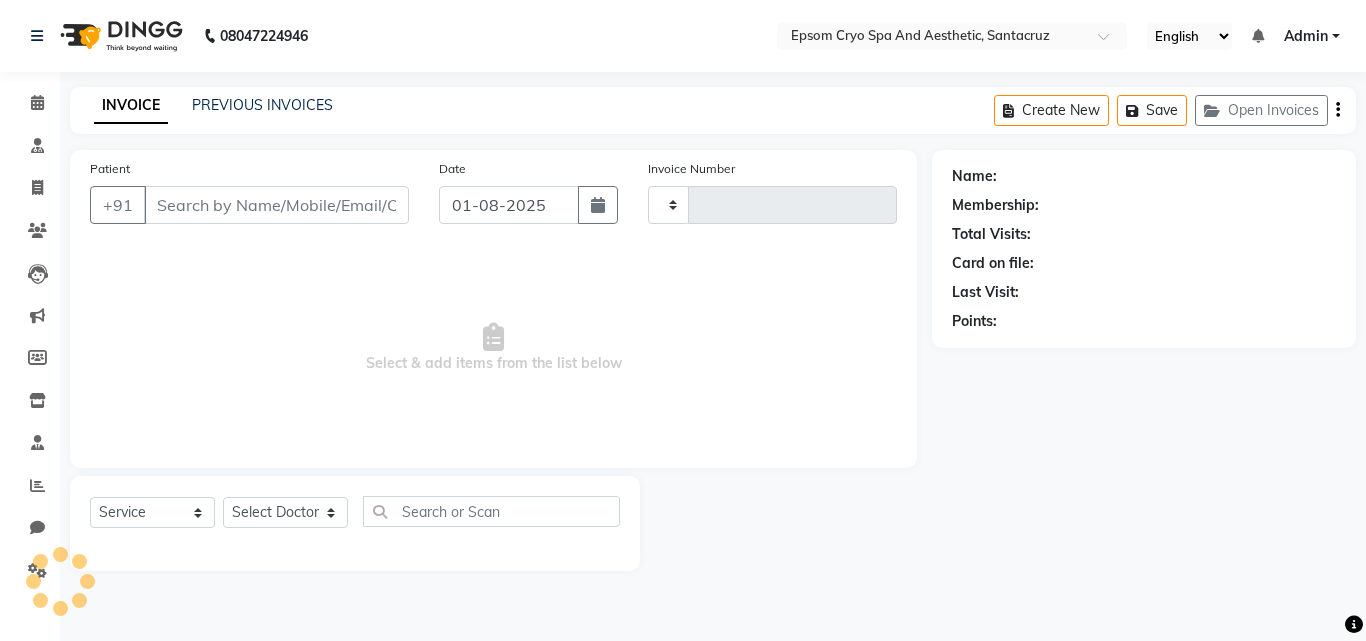 type on "0406" 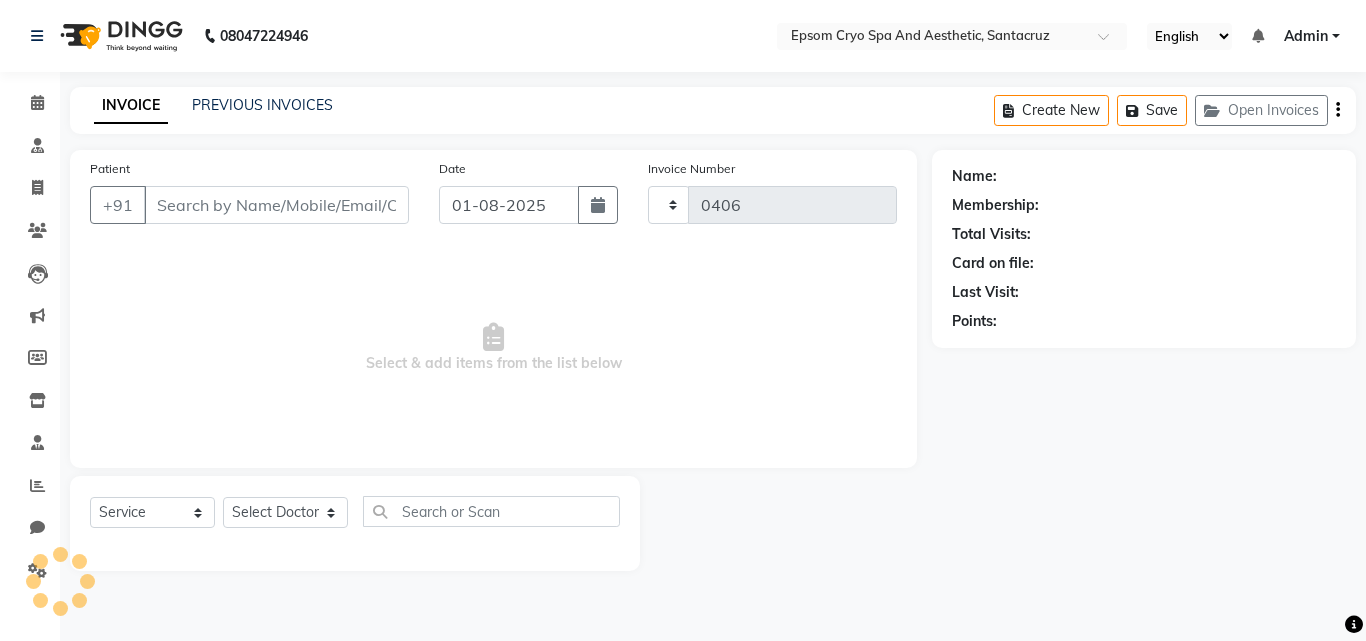 select on "8028" 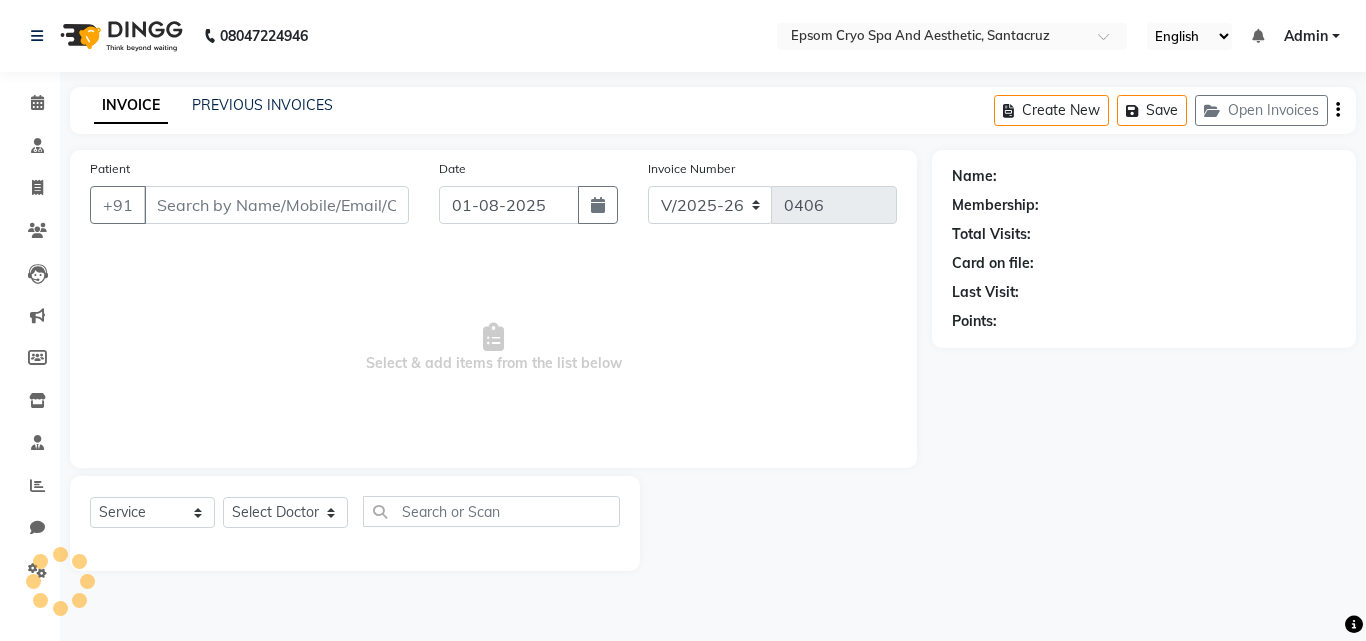 type on "[PHONE]" 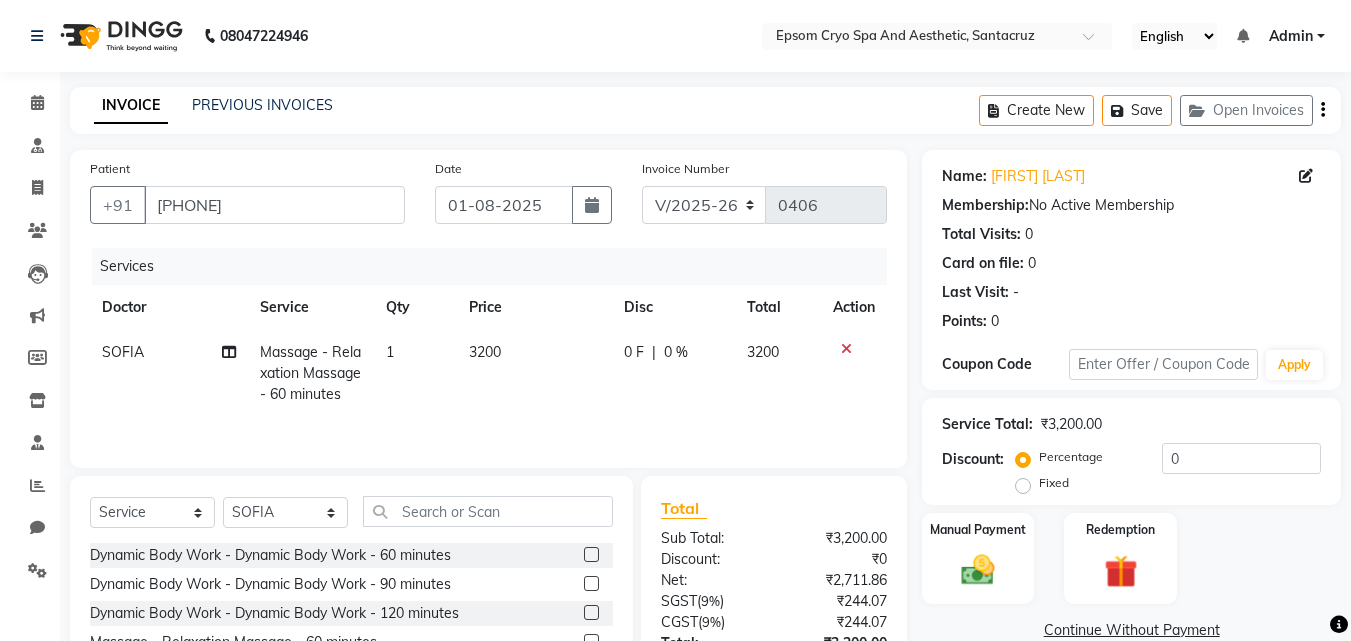 click on "0 F" 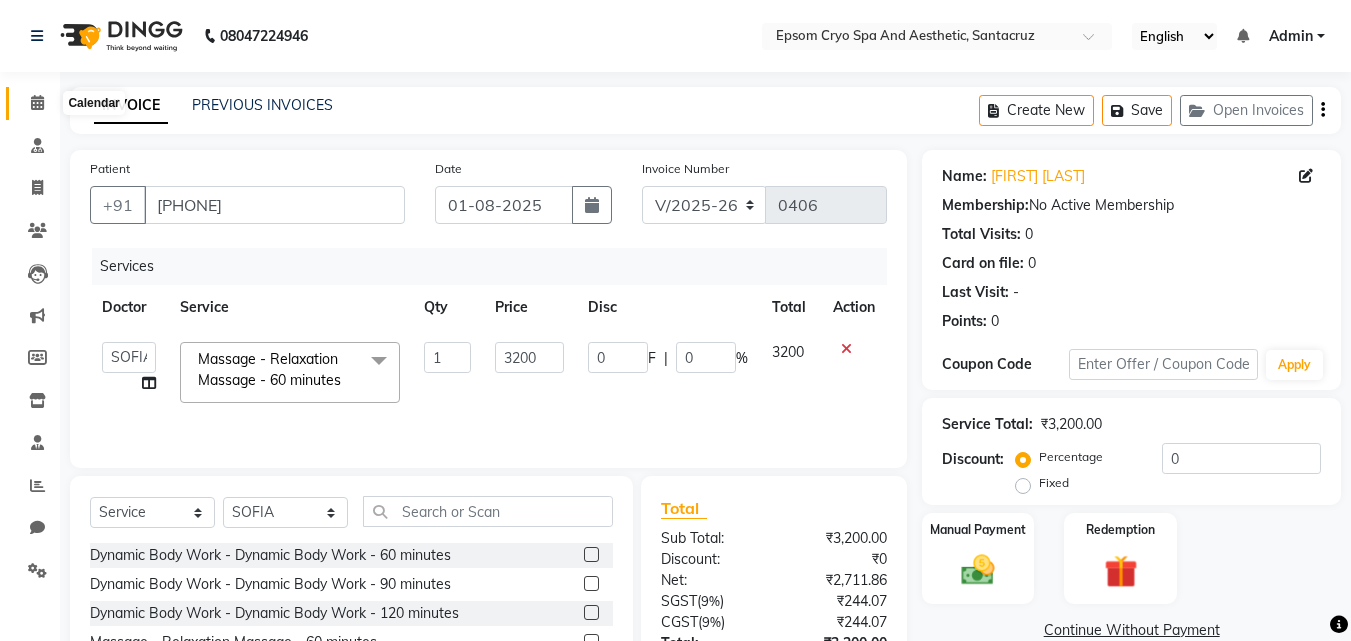 click 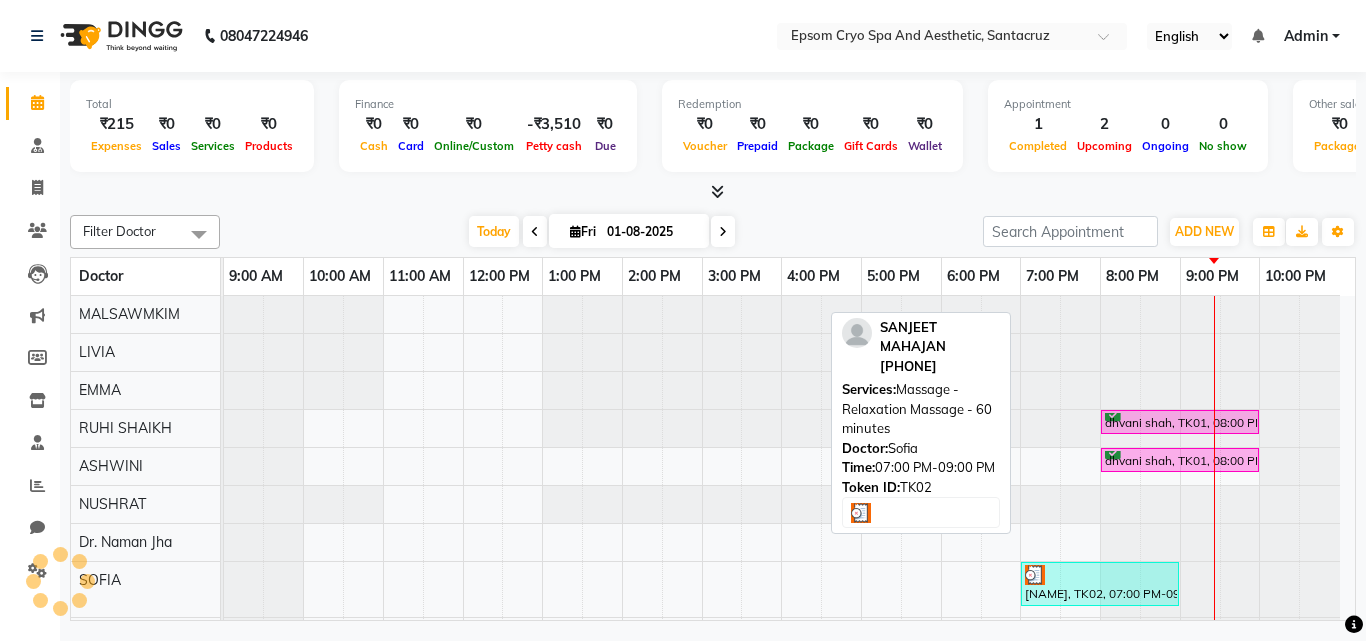 click on "[NAME], TK02, 07:00 PM-09:00 PM, Massage - Relaxation Massage - 60 minutes" at bounding box center [1100, 584] 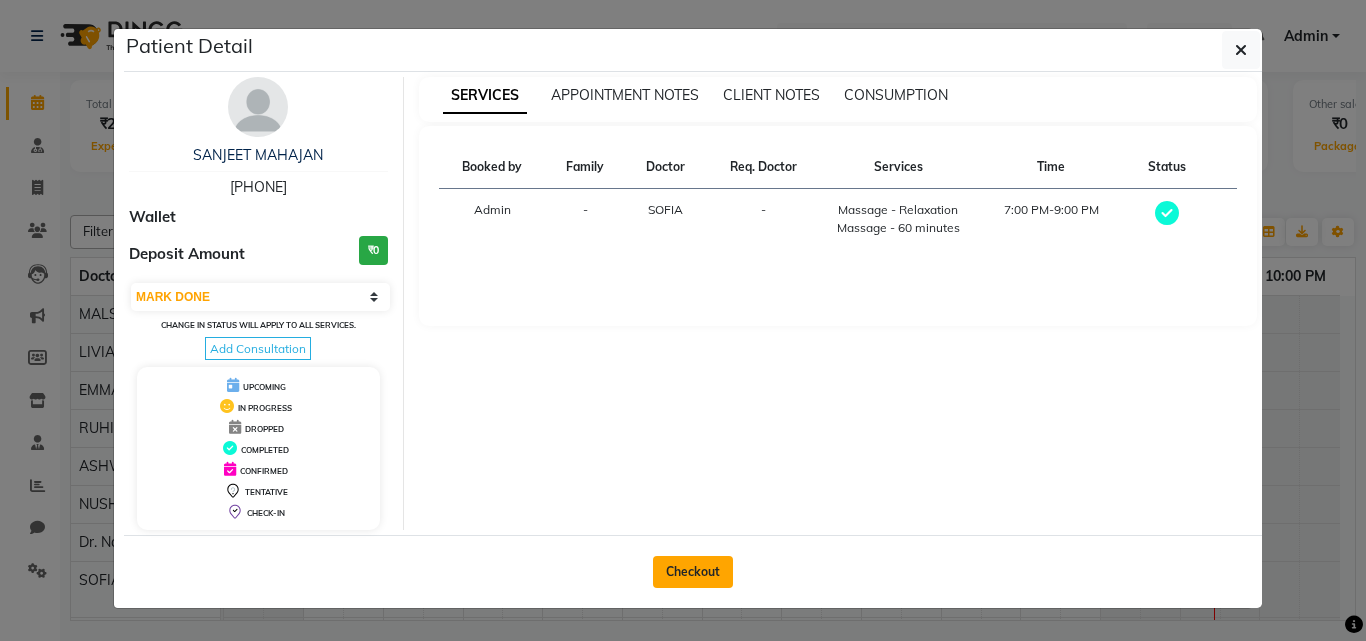 click on "Checkout" 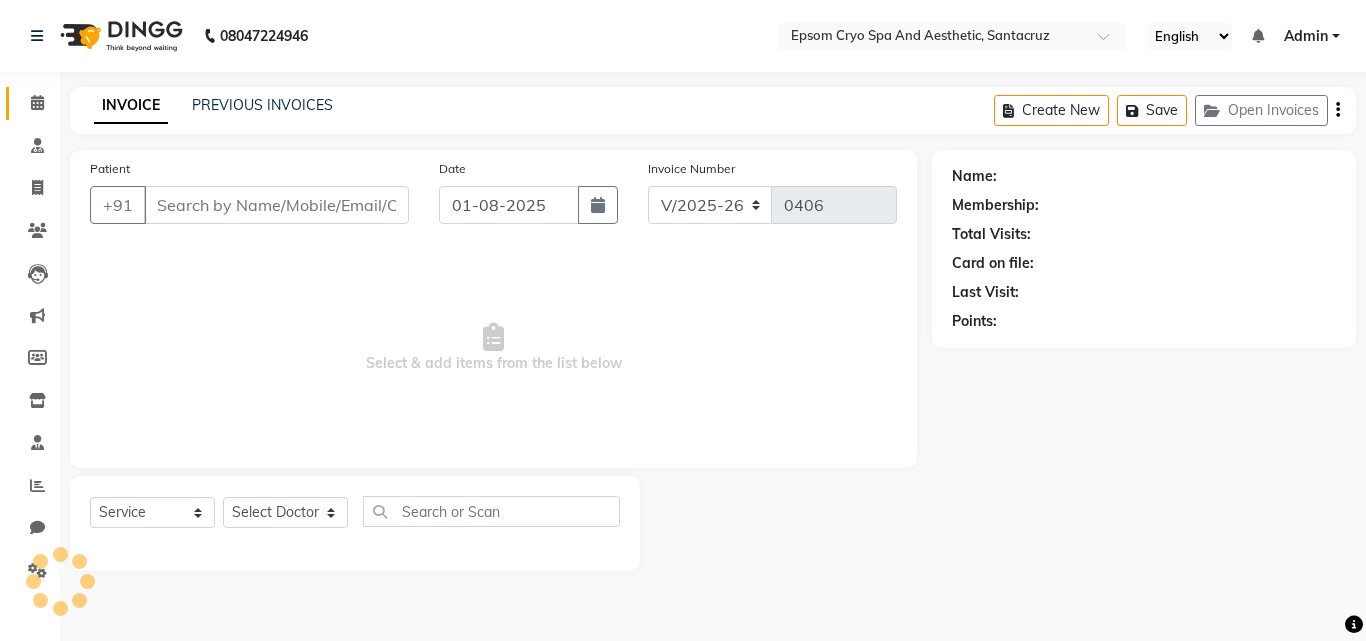 type on "[PHONE]" 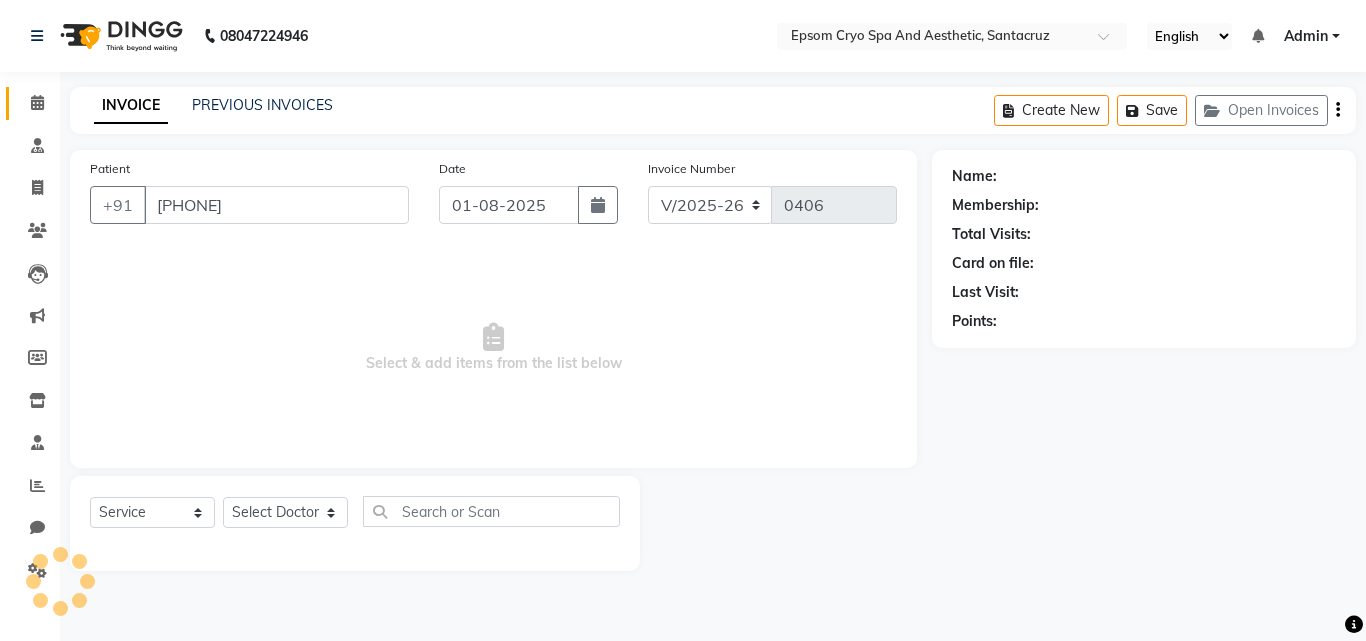 select on "74857" 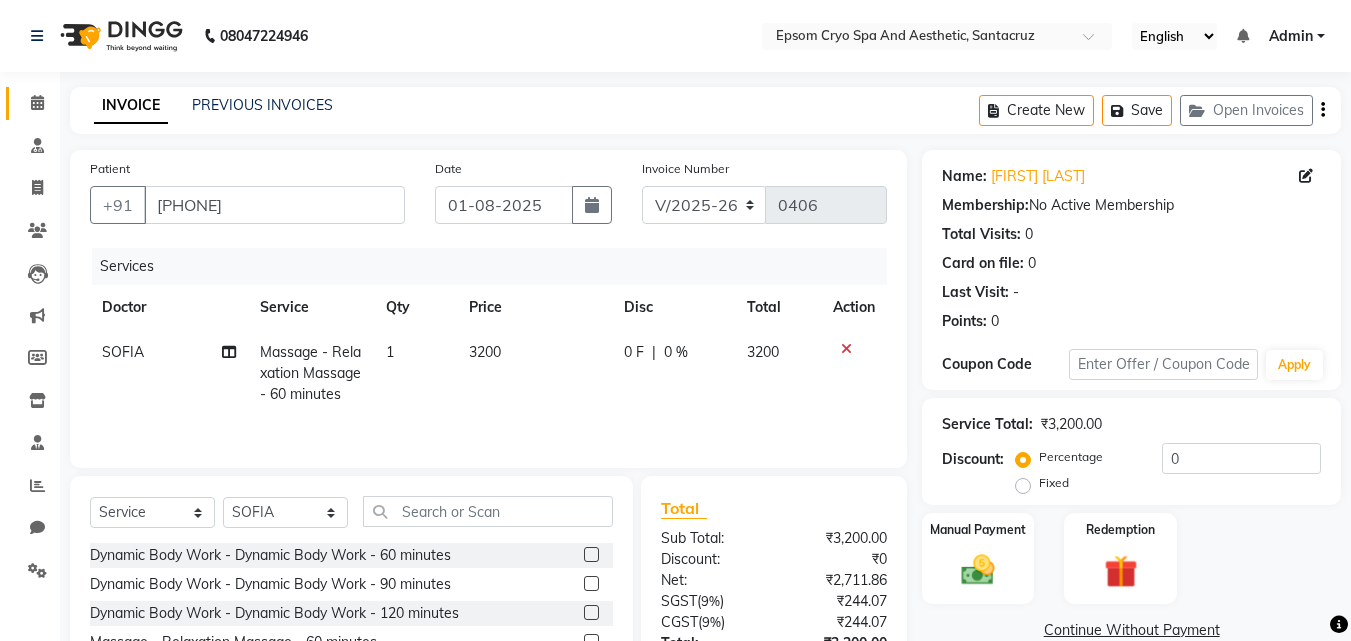 click on "Calendar" 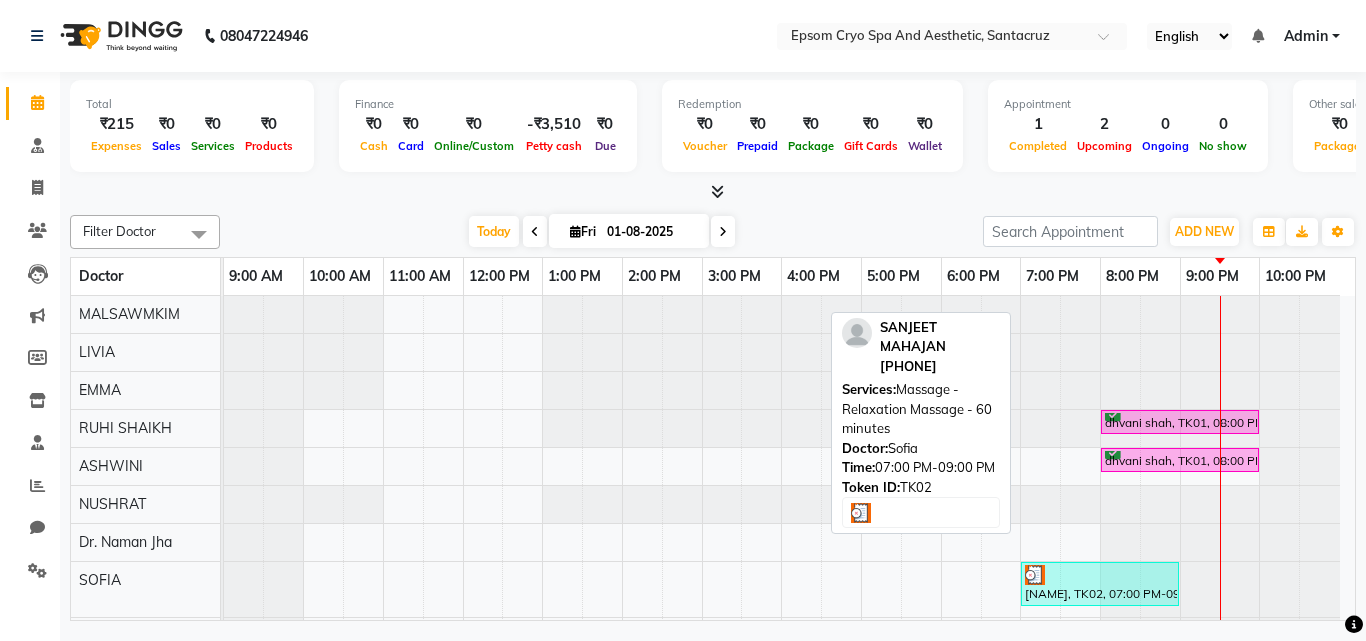 click on "[NAME], TK02, 07:00 PM-09:00 PM, Massage - Relaxation Massage - 60 minutes" at bounding box center (1100, 584) 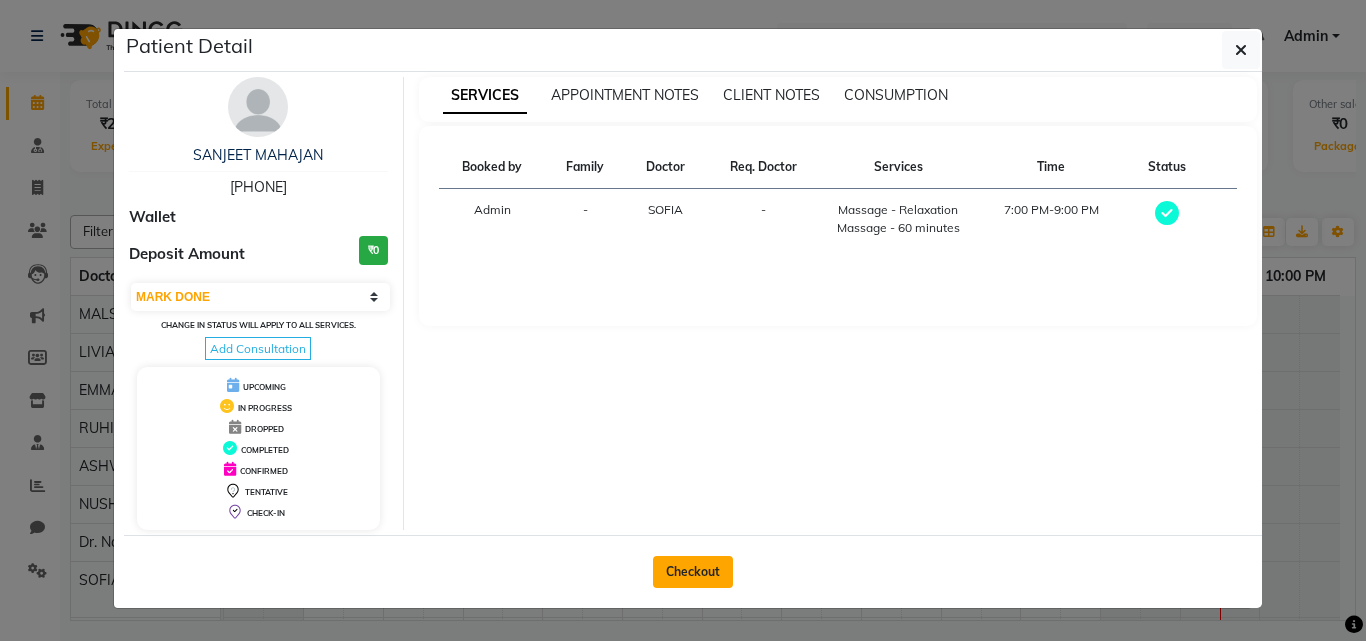 click on "Checkout" 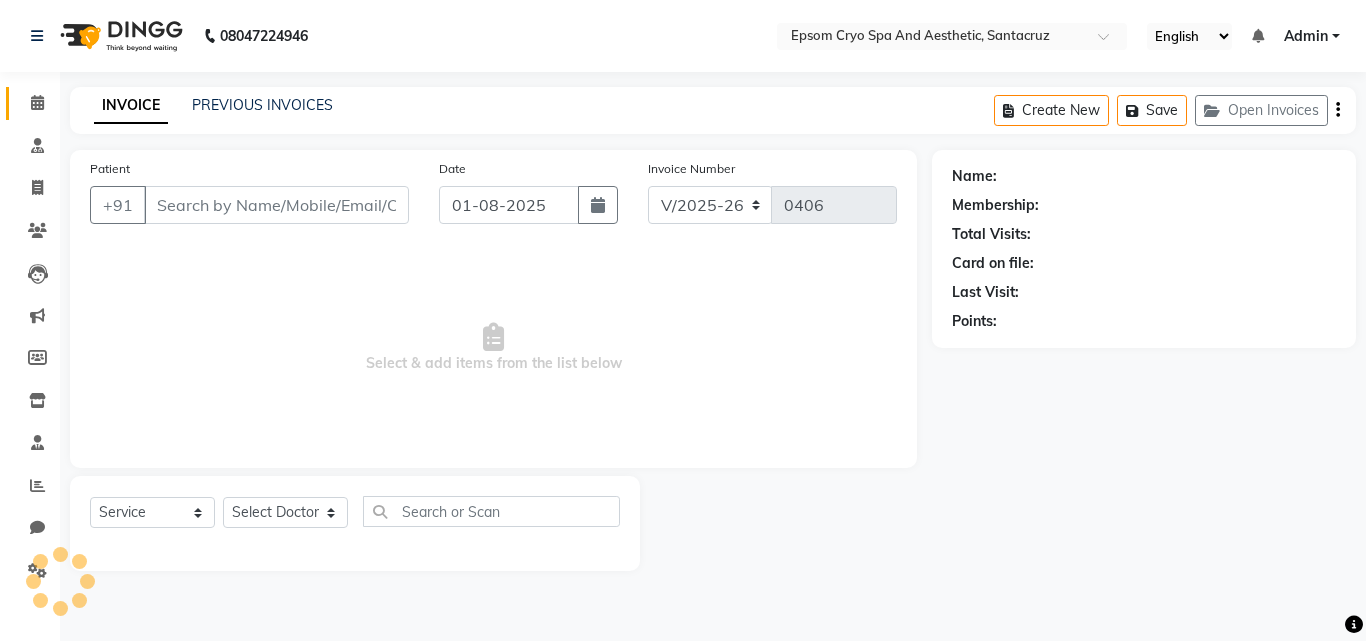type on "[PHONE]" 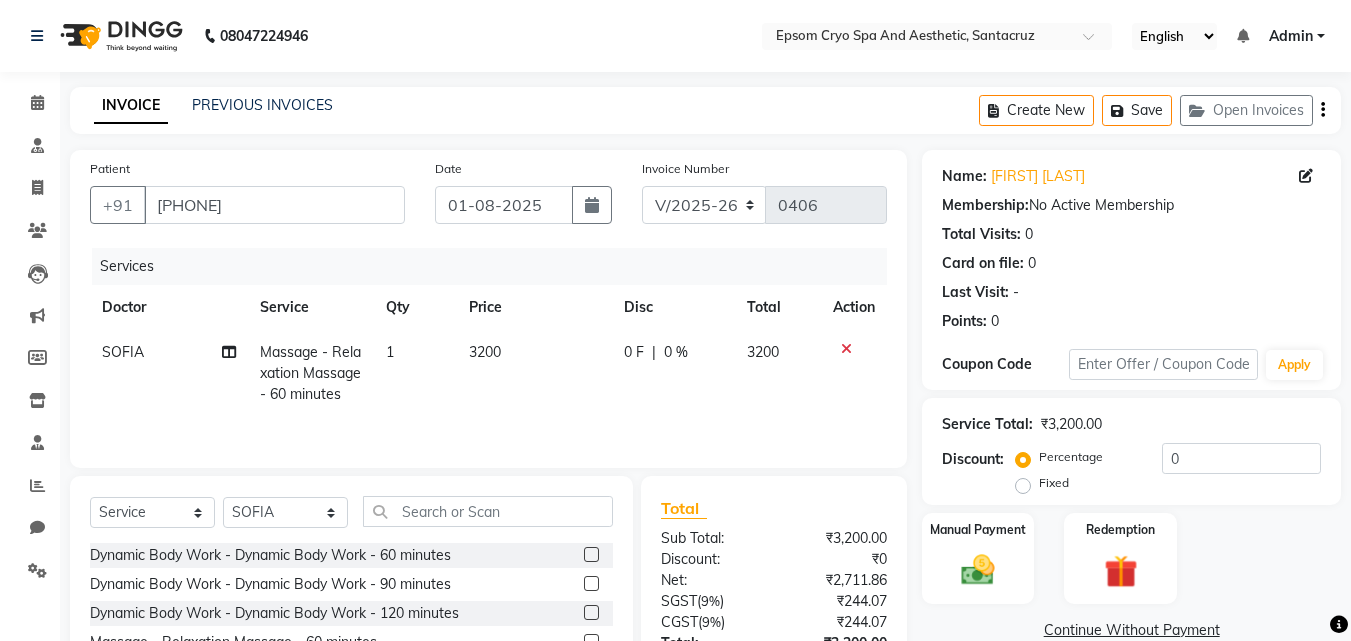 click on "0 F" 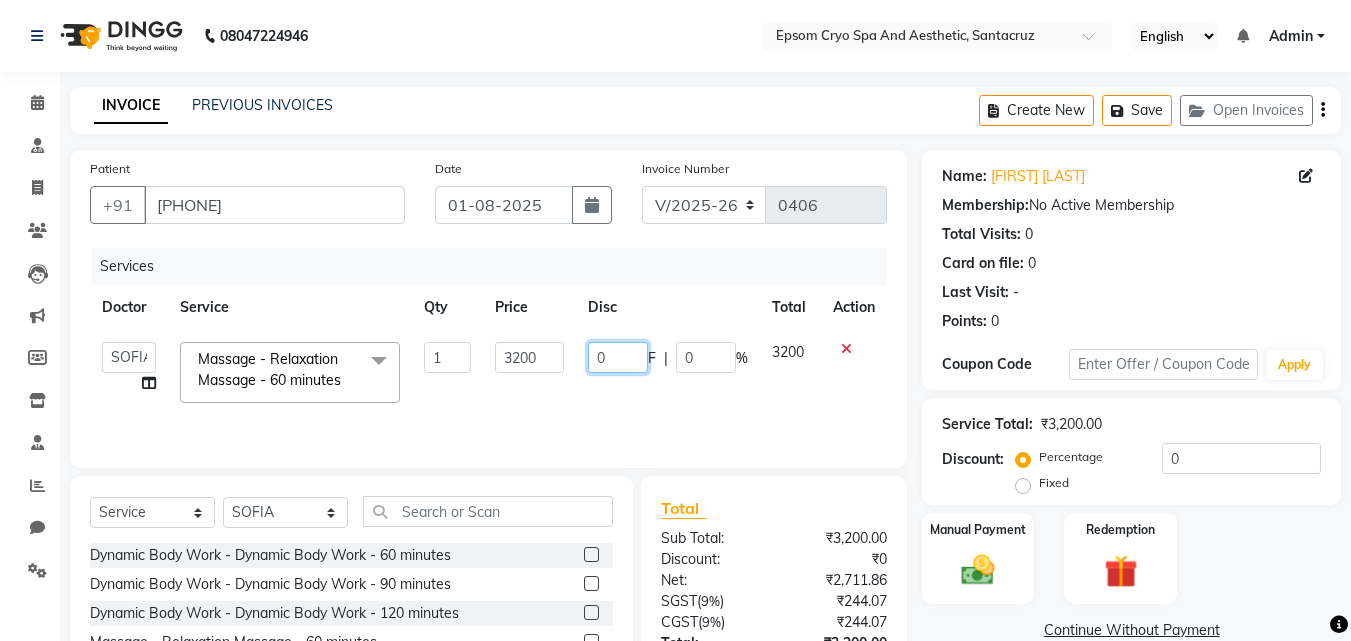 click on "0" 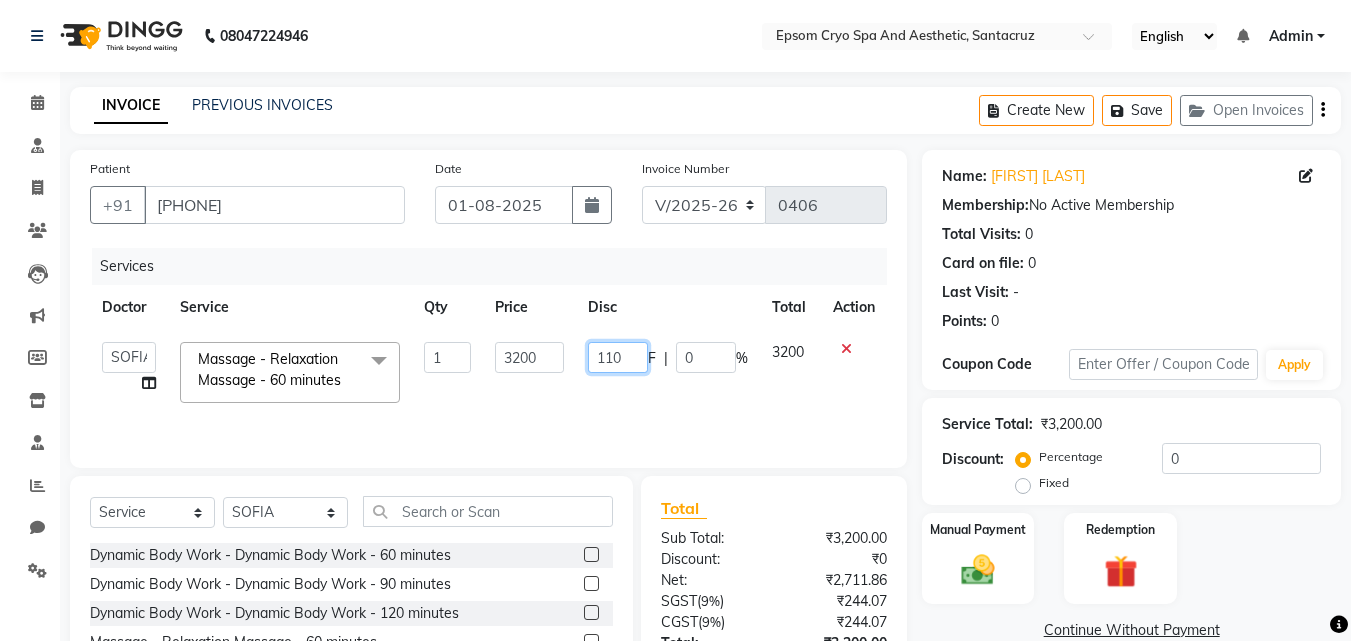 type on "1100" 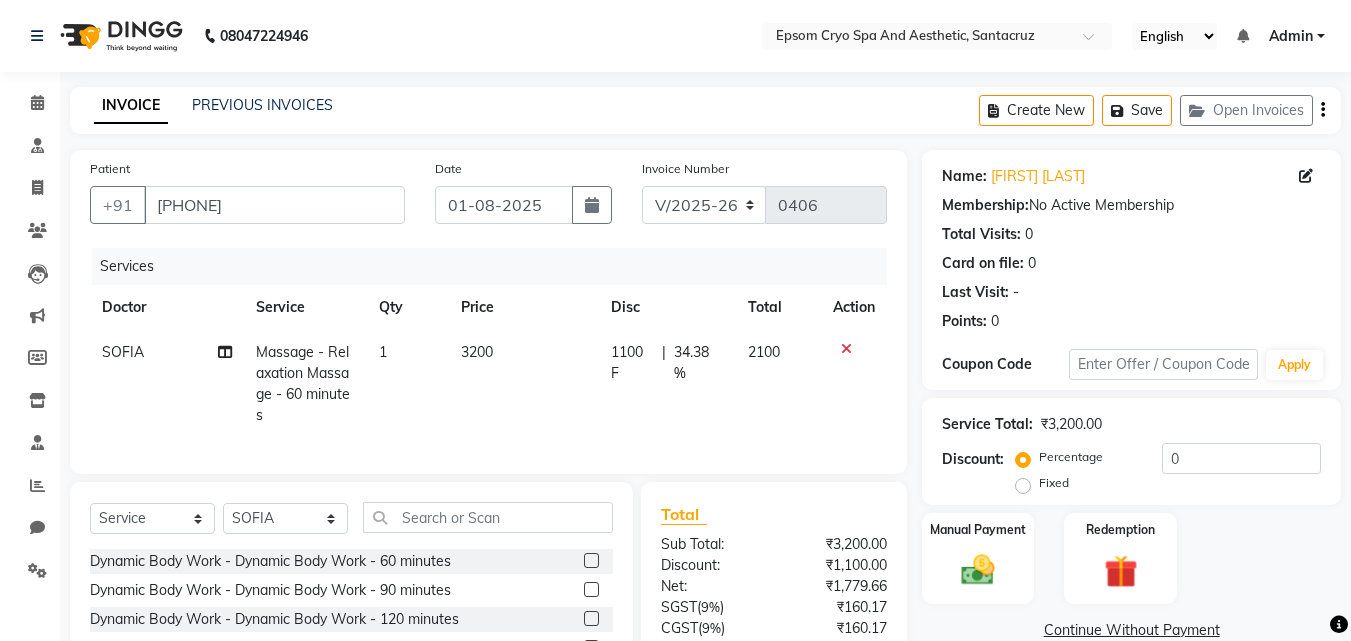 click on "1100 F | 34.38 %" 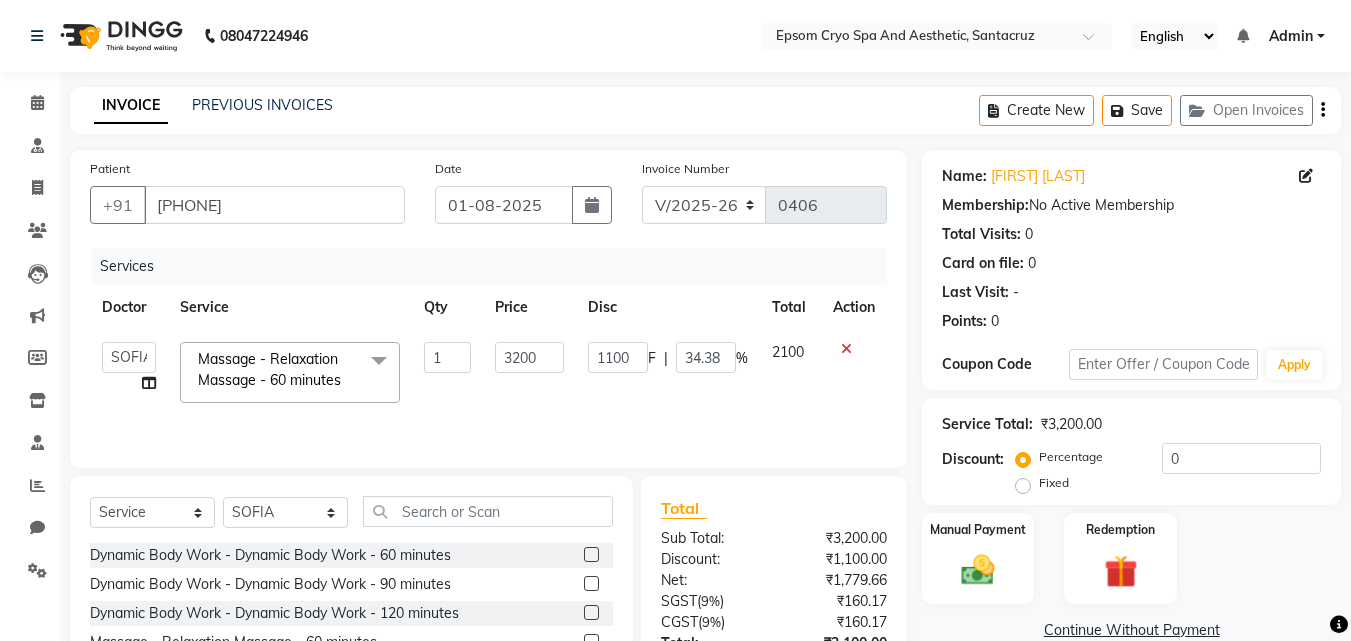 scroll, scrollTop: 160, scrollLeft: 0, axis: vertical 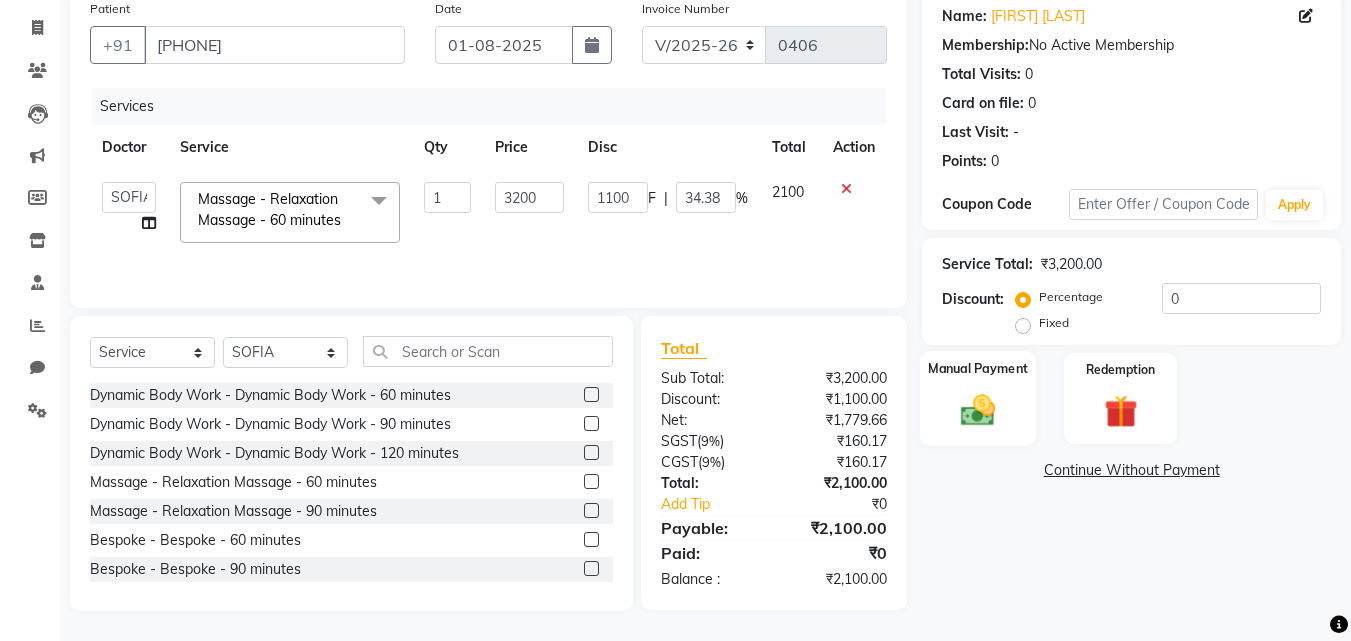 click 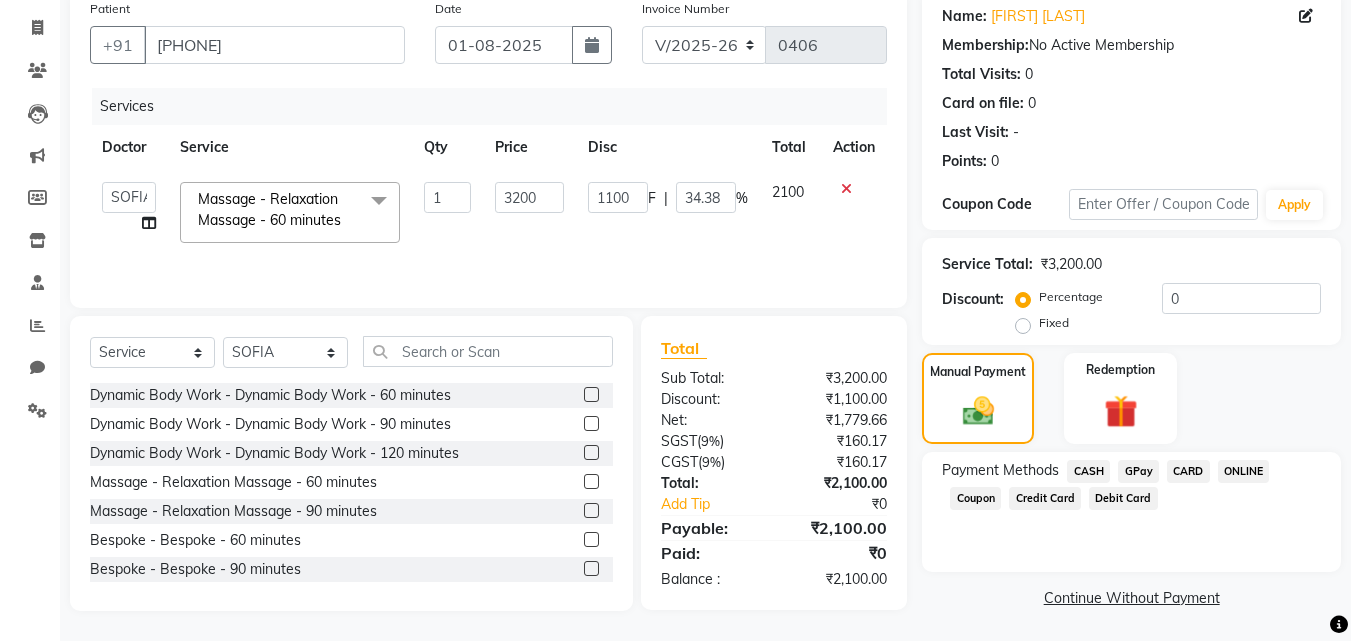 click on "CARD" 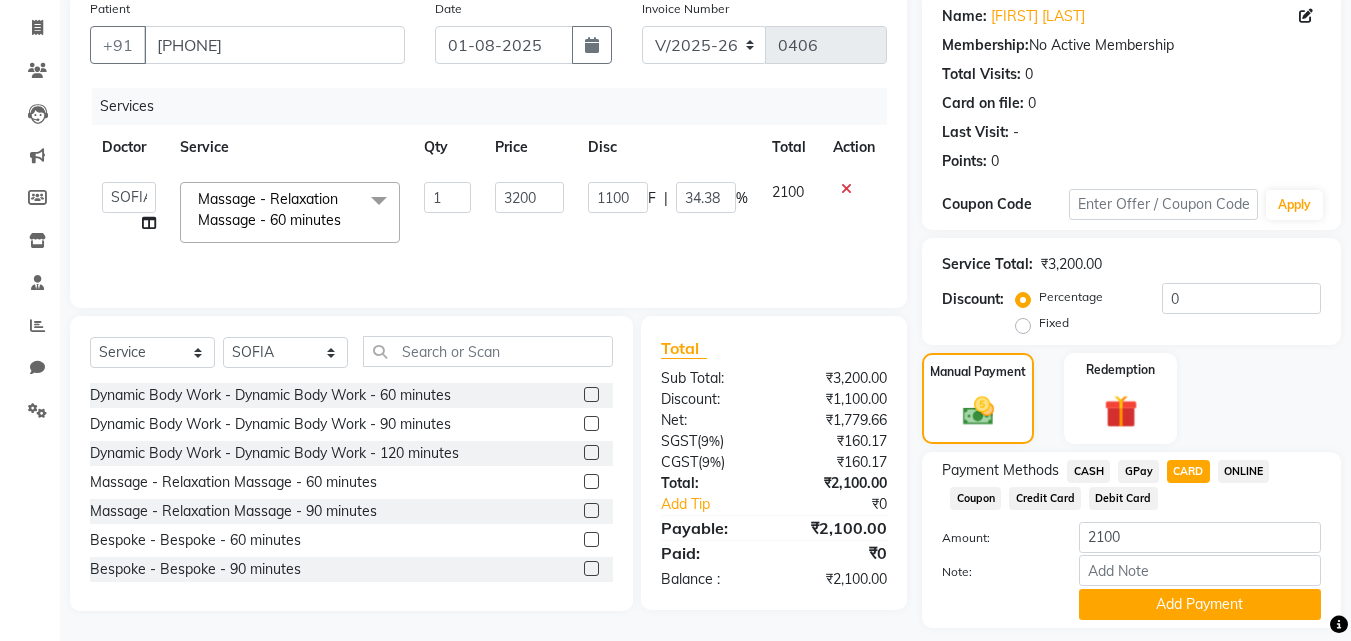 scroll, scrollTop: 218, scrollLeft: 0, axis: vertical 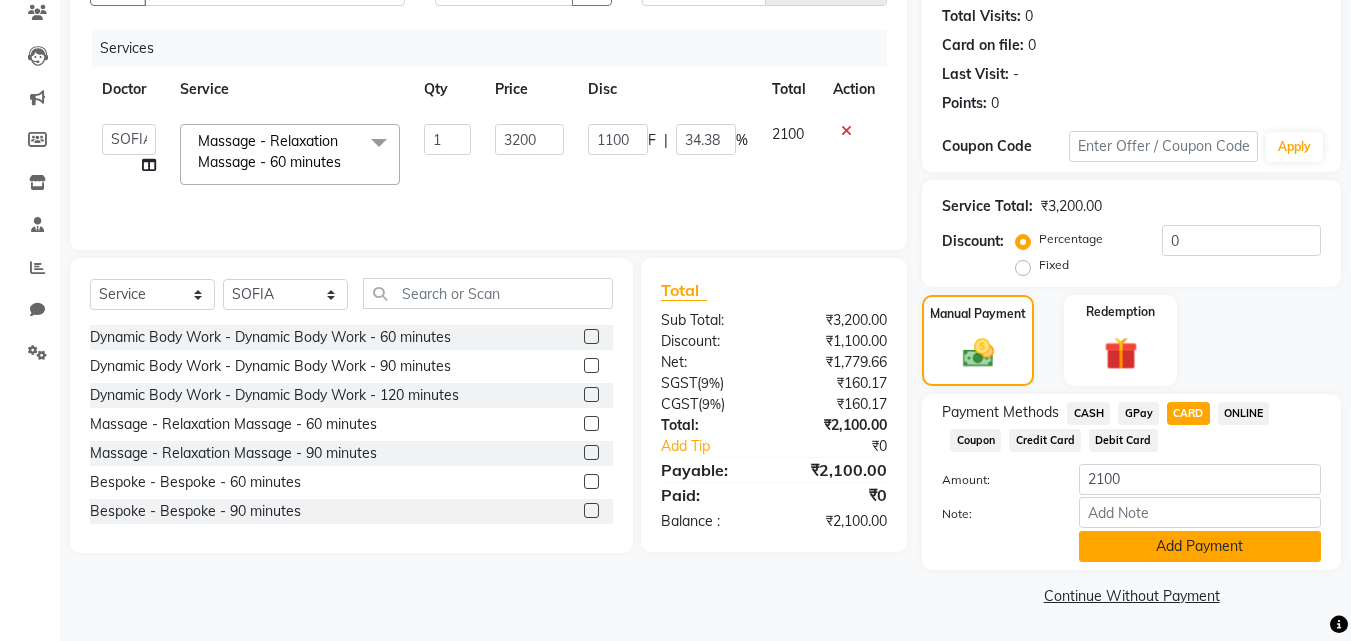 click on "Add Payment" 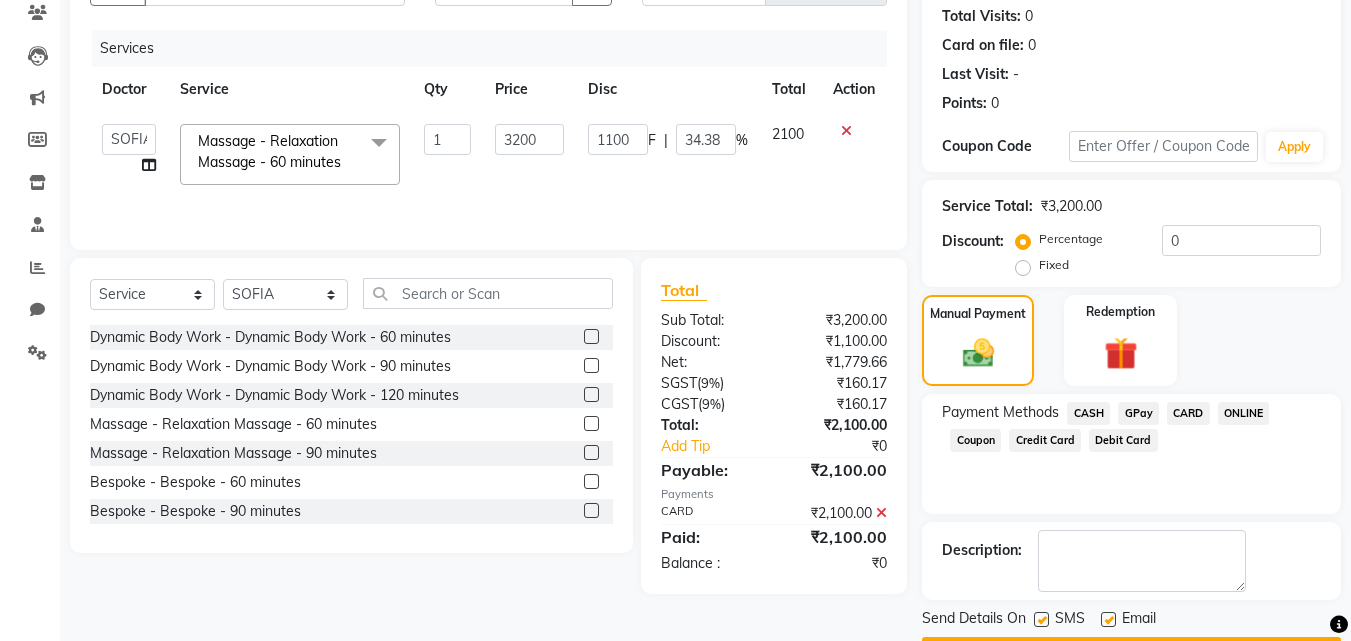 scroll, scrollTop: 275, scrollLeft: 0, axis: vertical 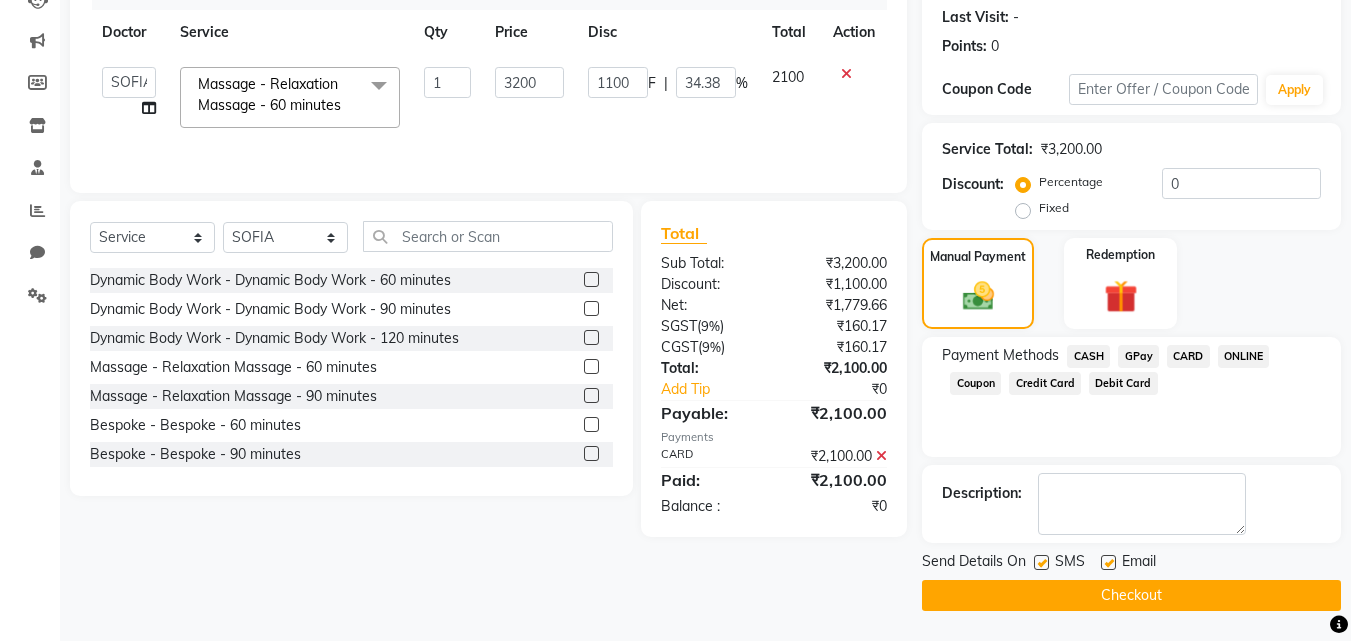 click on "Checkout" 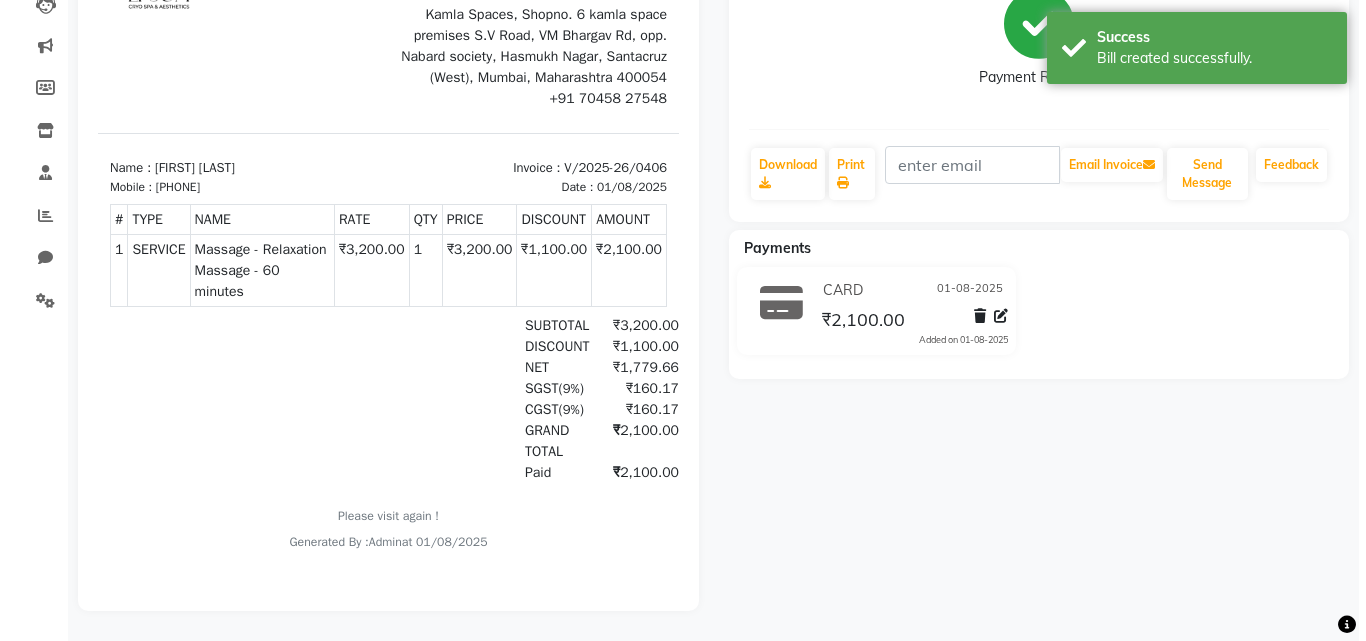 scroll, scrollTop: 0, scrollLeft: 0, axis: both 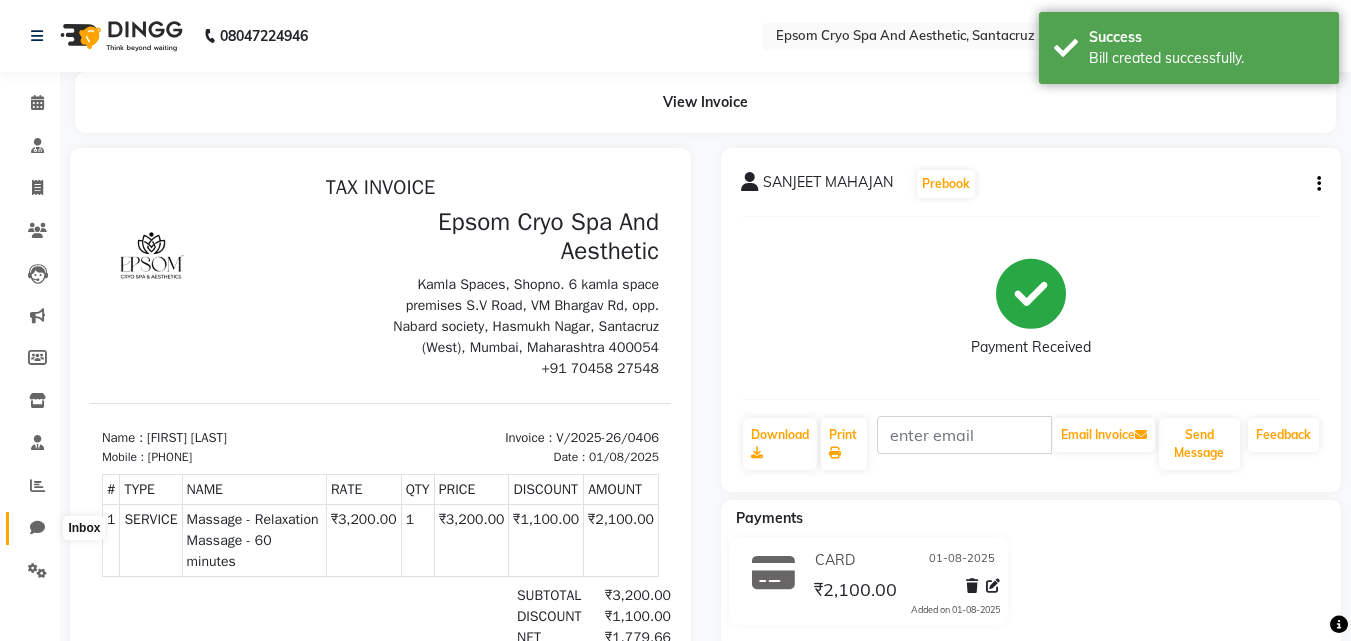 click 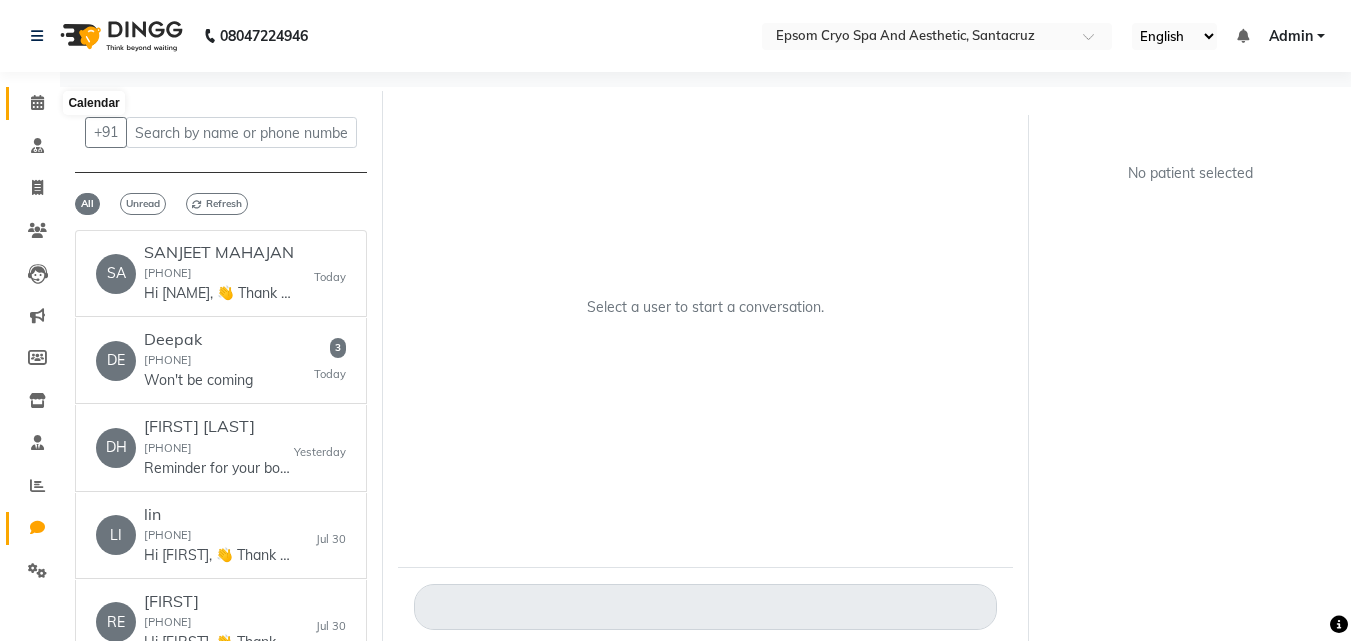 click 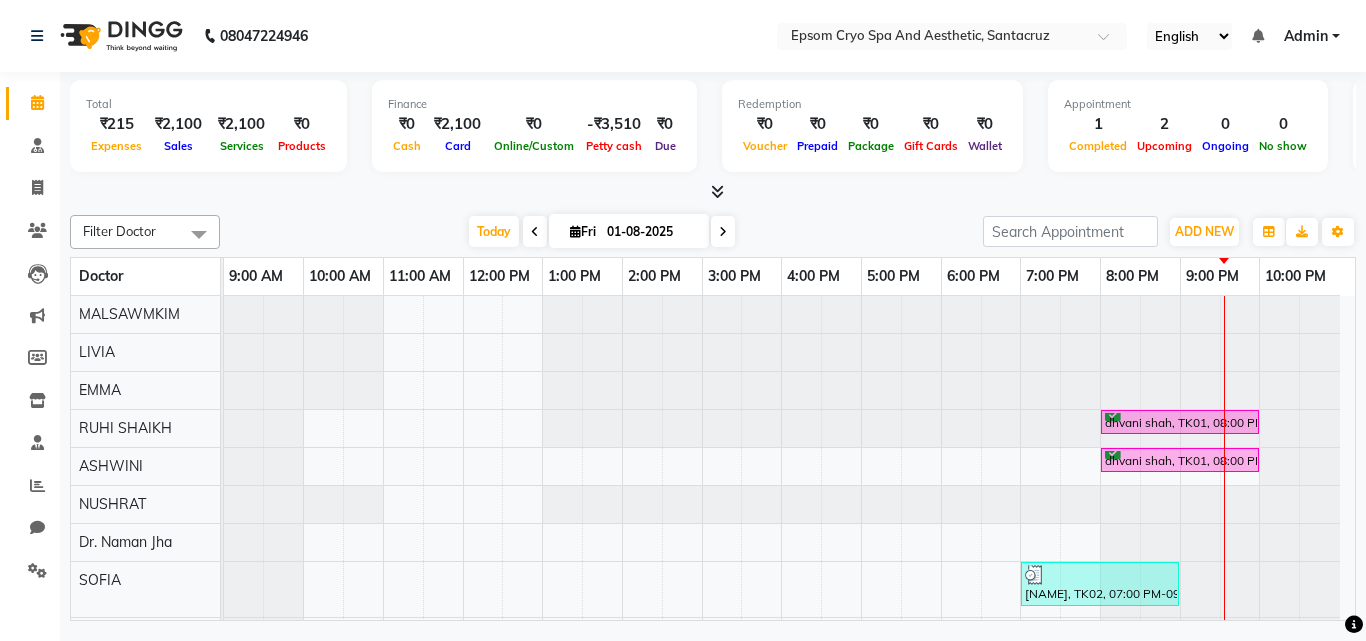 scroll, scrollTop: 119, scrollLeft: 0, axis: vertical 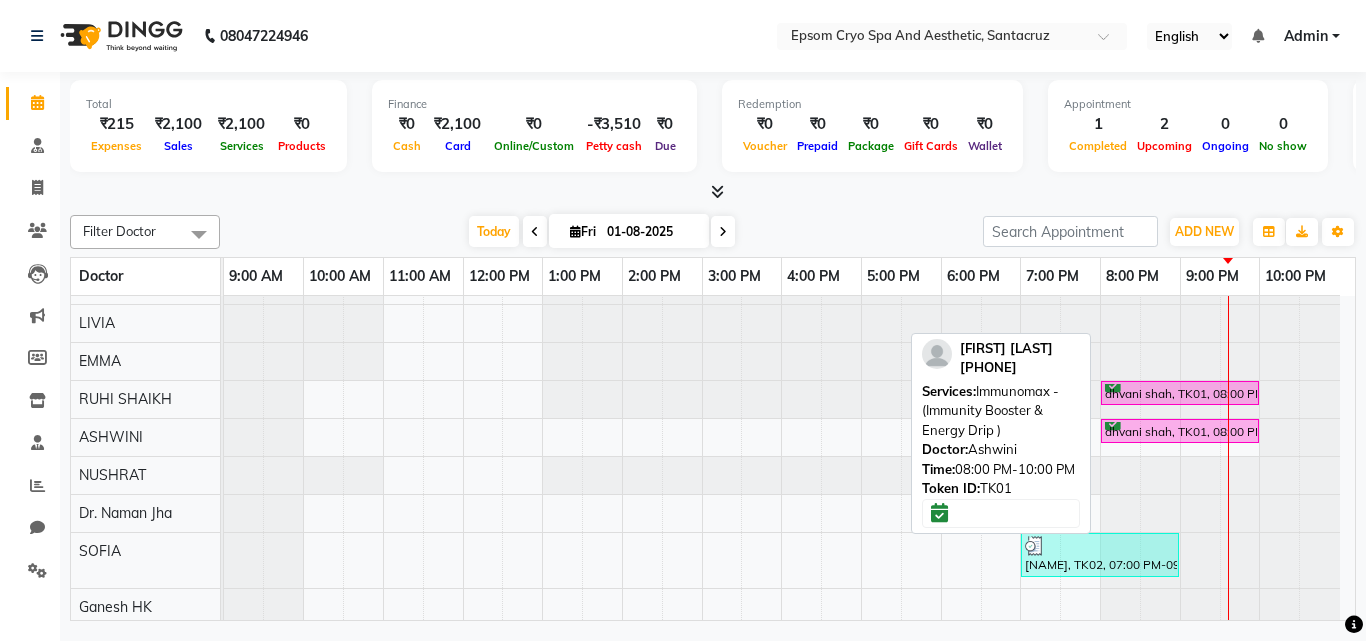 click on "dhvani shah, TK01, 08:00 PM-10:00 PM, Immunomax  - (Immunity Booster & Energy Drip )" at bounding box center (1180, 431) 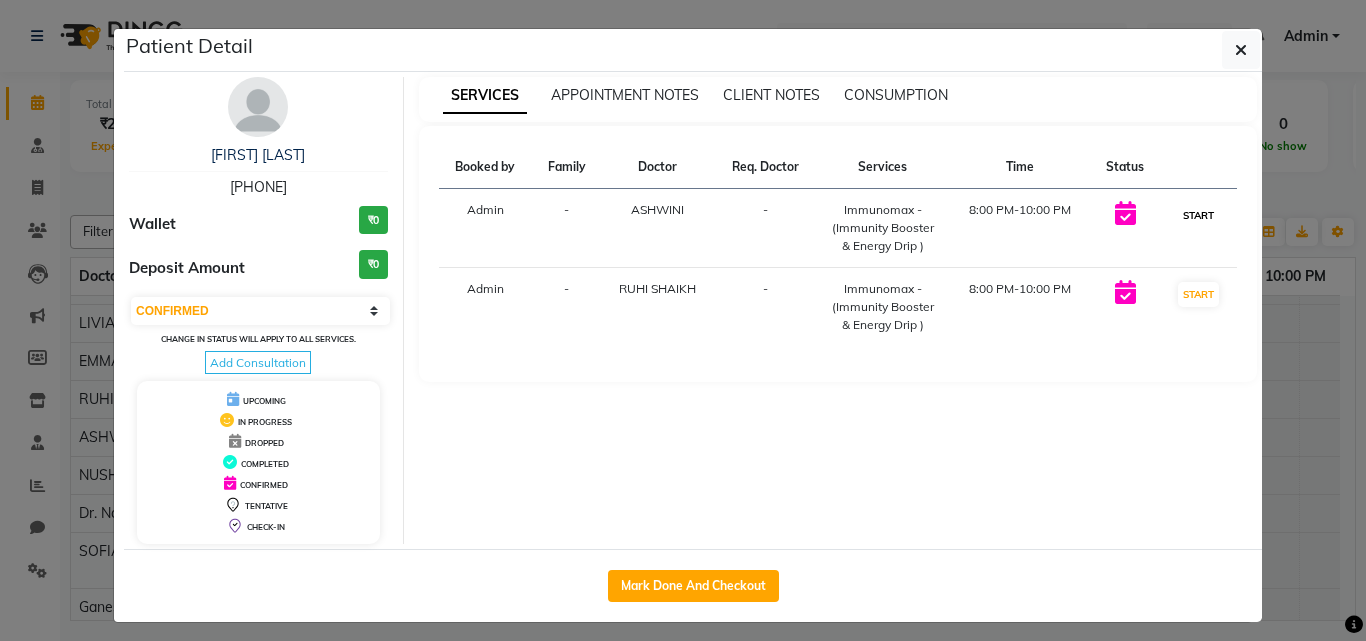 click on "START" at bounding box center [1198, 215] 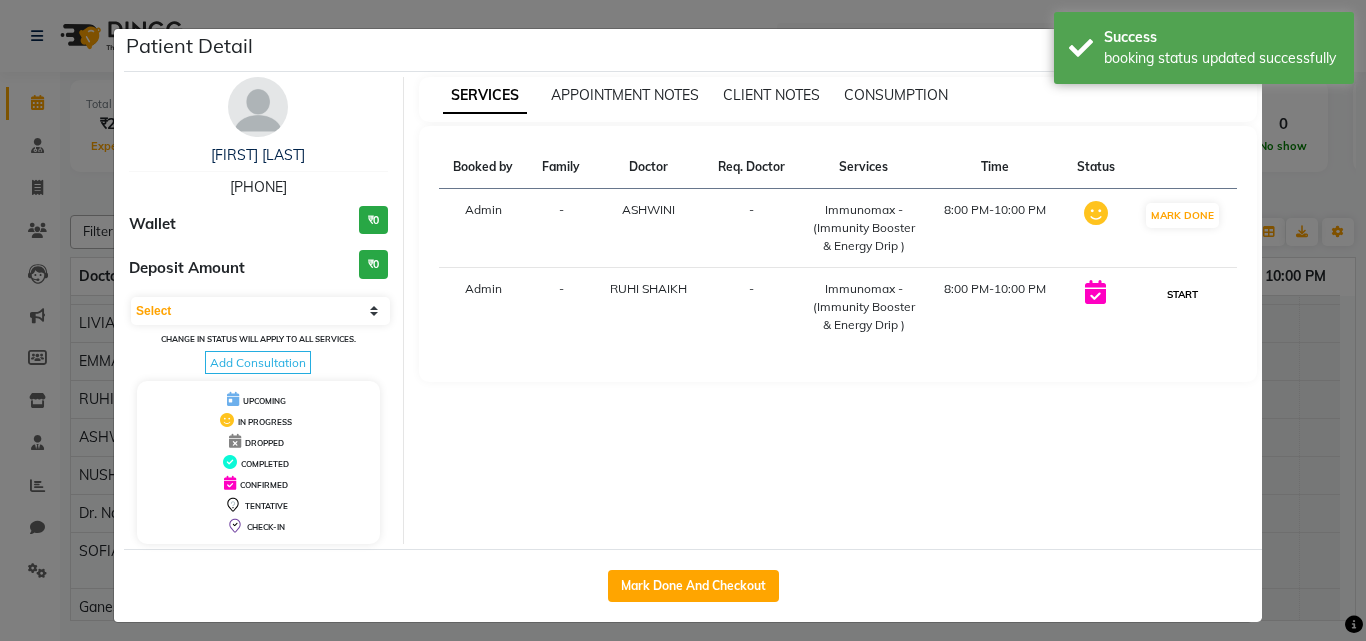 click on "START" at bounding box center [1182, 294] 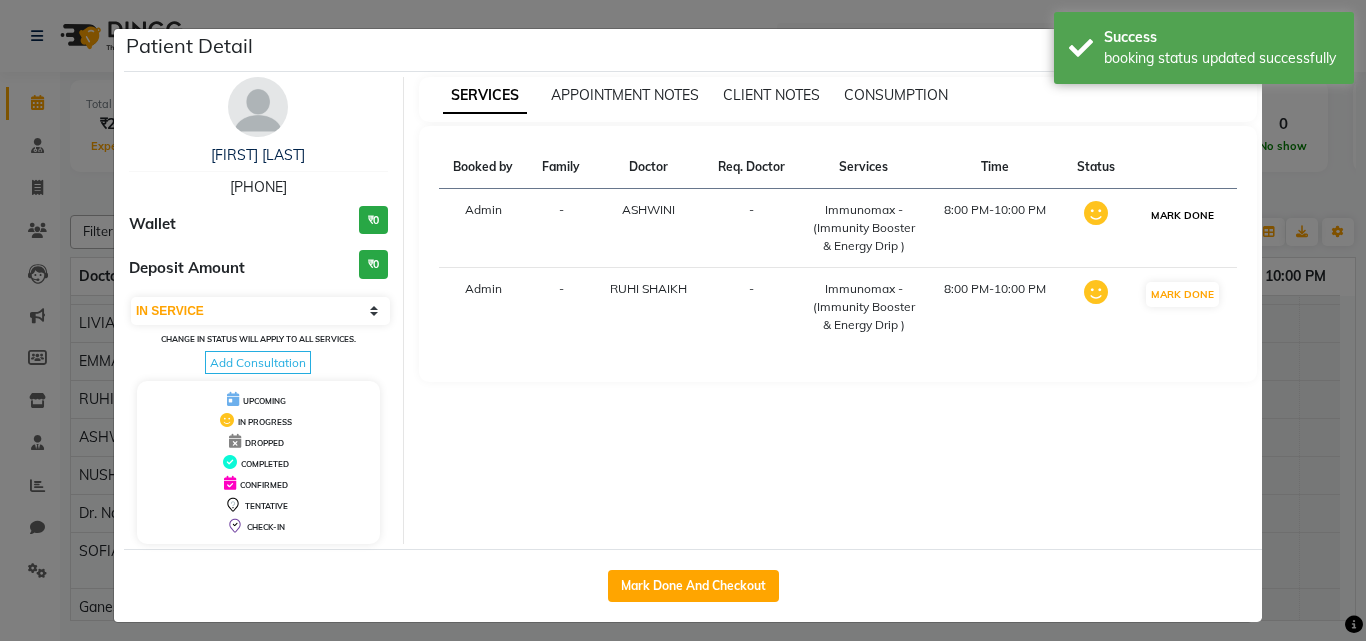 click on "MARK DONE" at bounding box center (1182, 215) 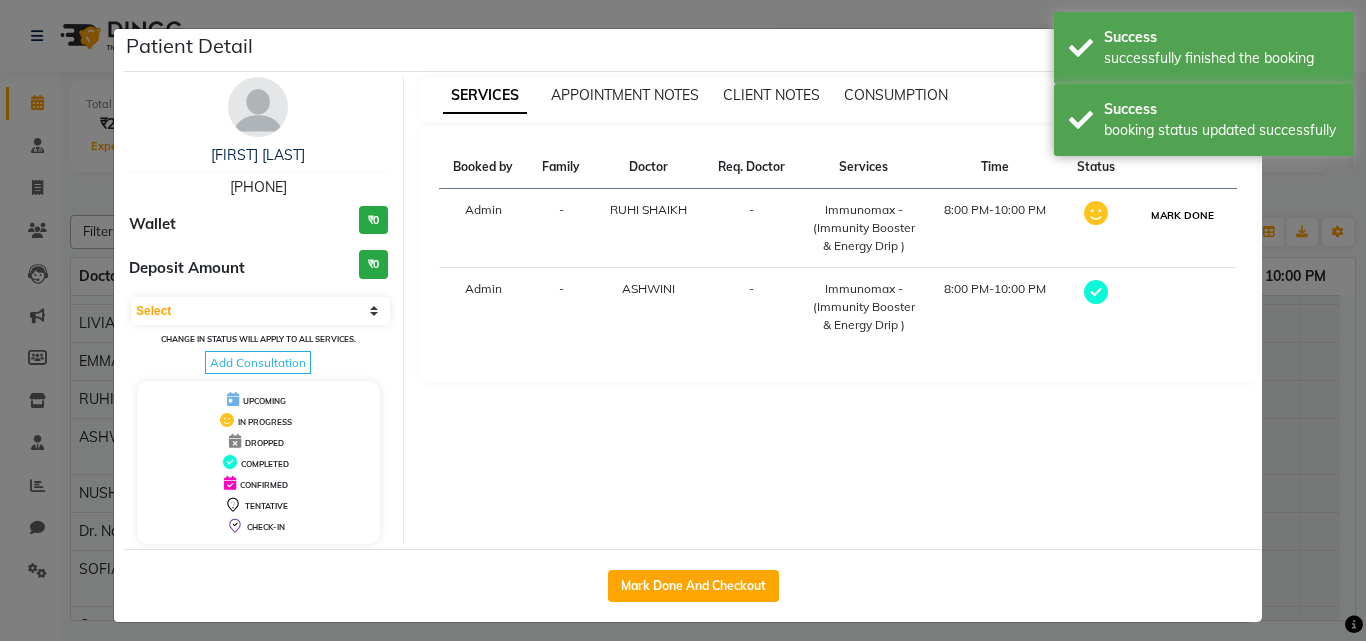 click on "MARK DONE" at bounding box center [1182, 215] 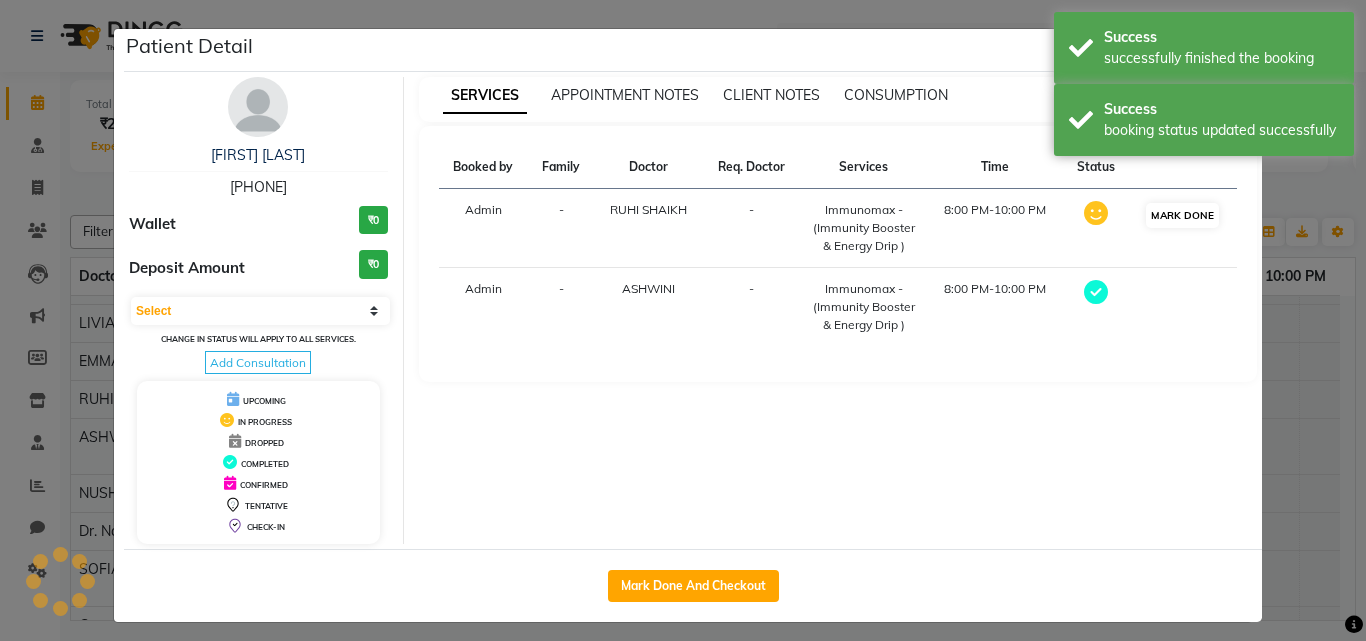 select on "3" 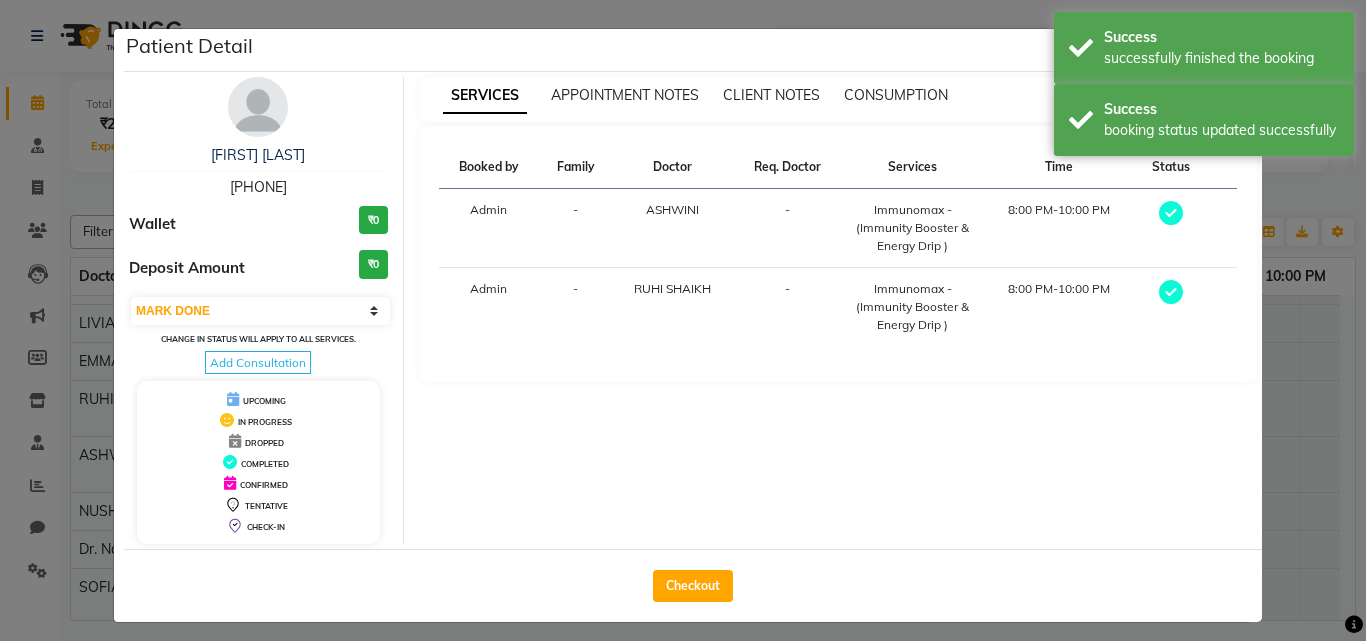 click on "Patient Detail" 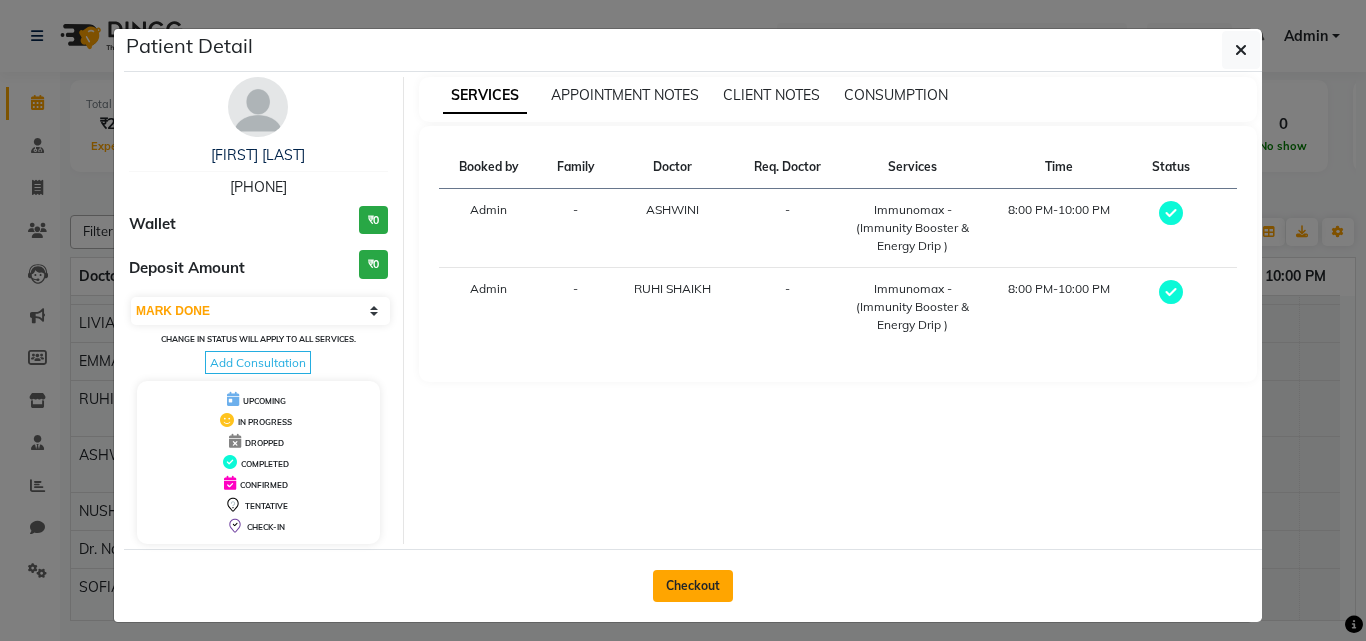 click on "Checkout" 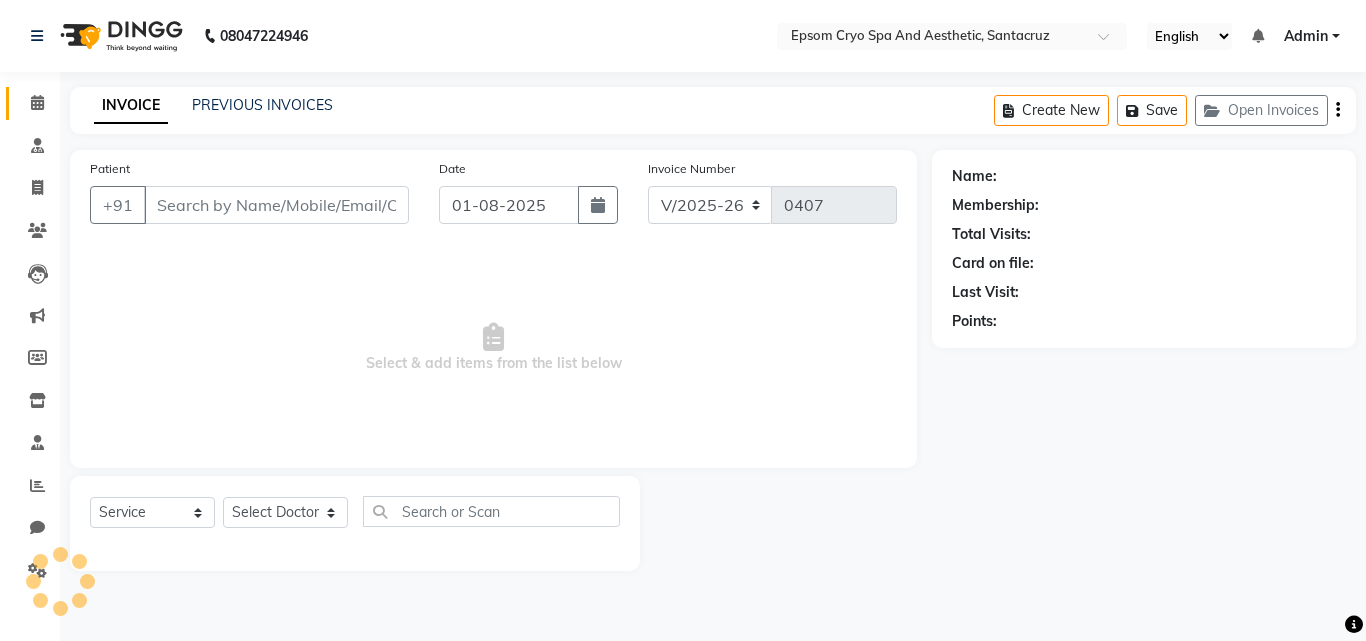 type on "[PHONE]" 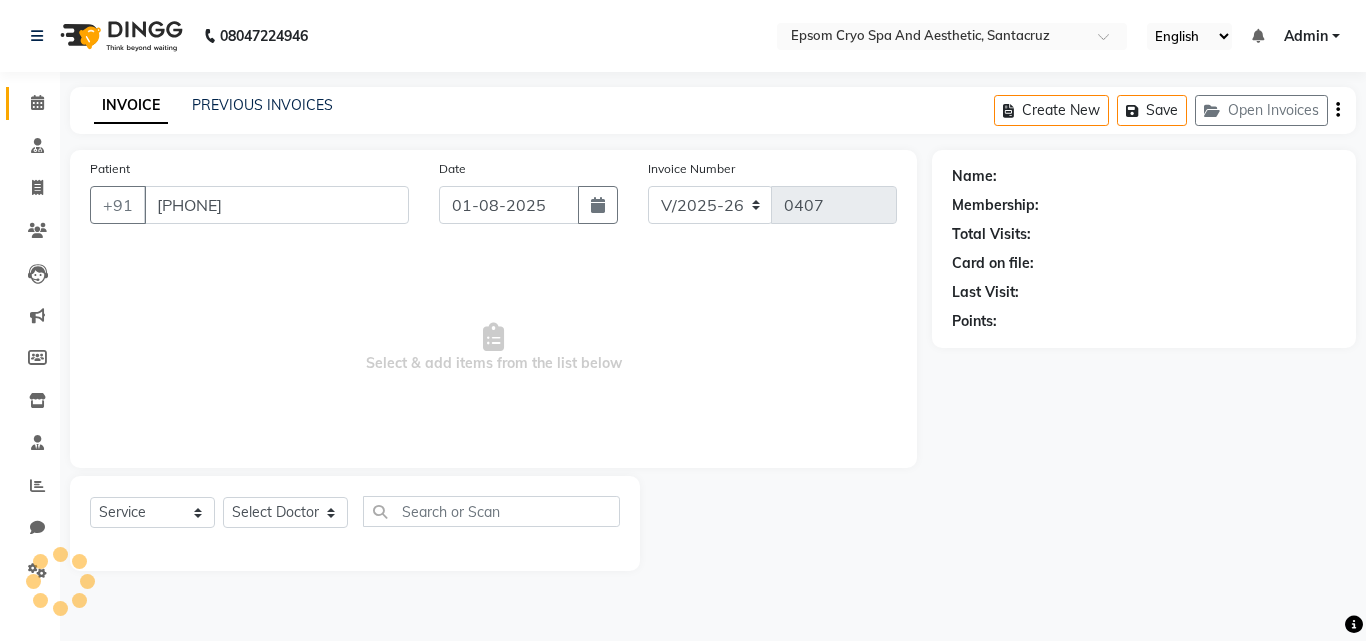 select on "72615" 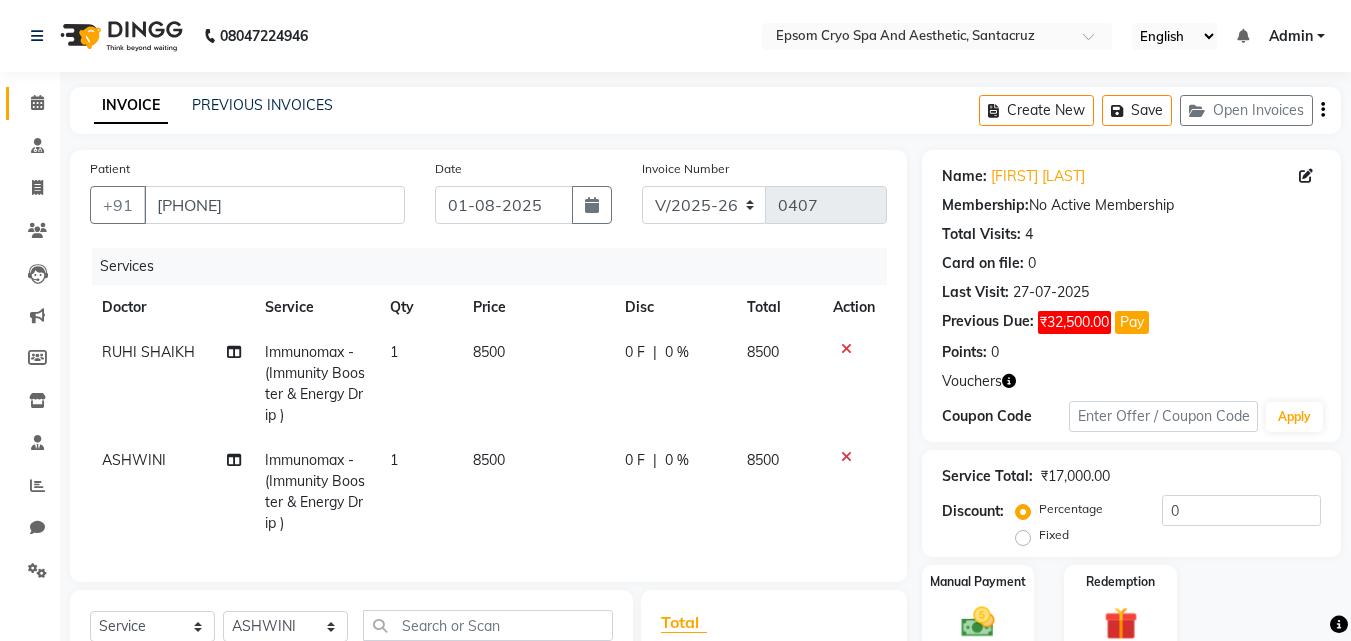 scroll, scrollTop: 167, scrollLeft: 0, axis: vertical 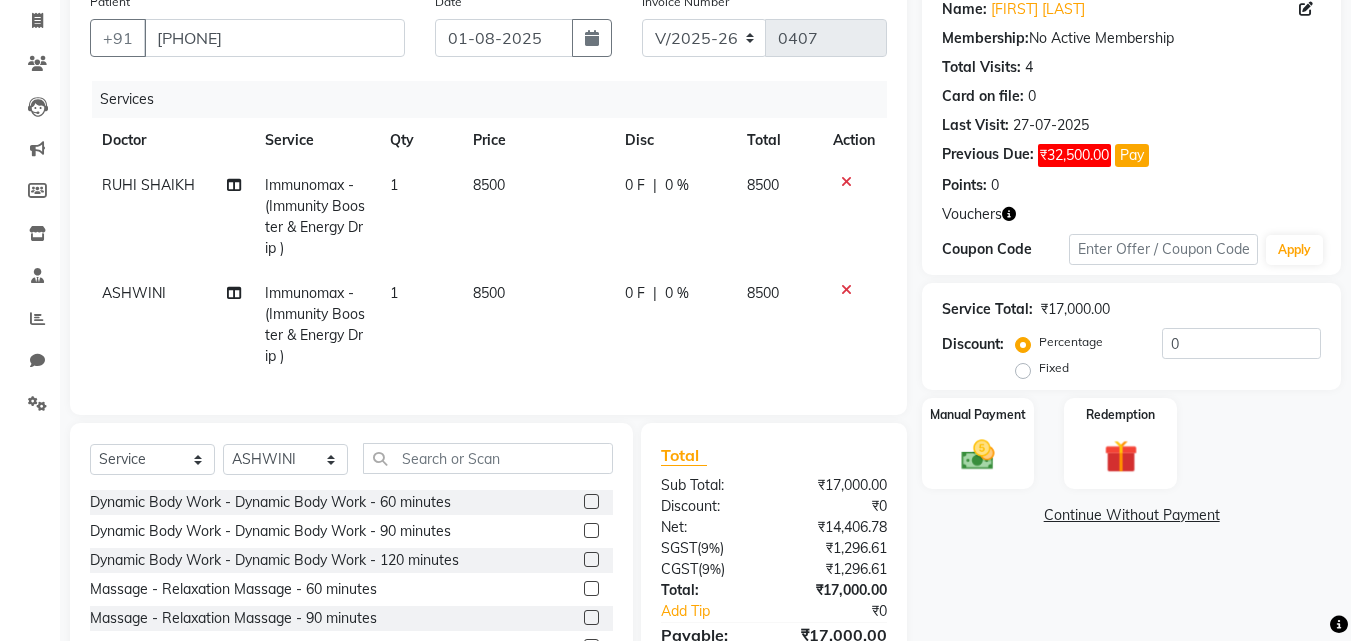 click 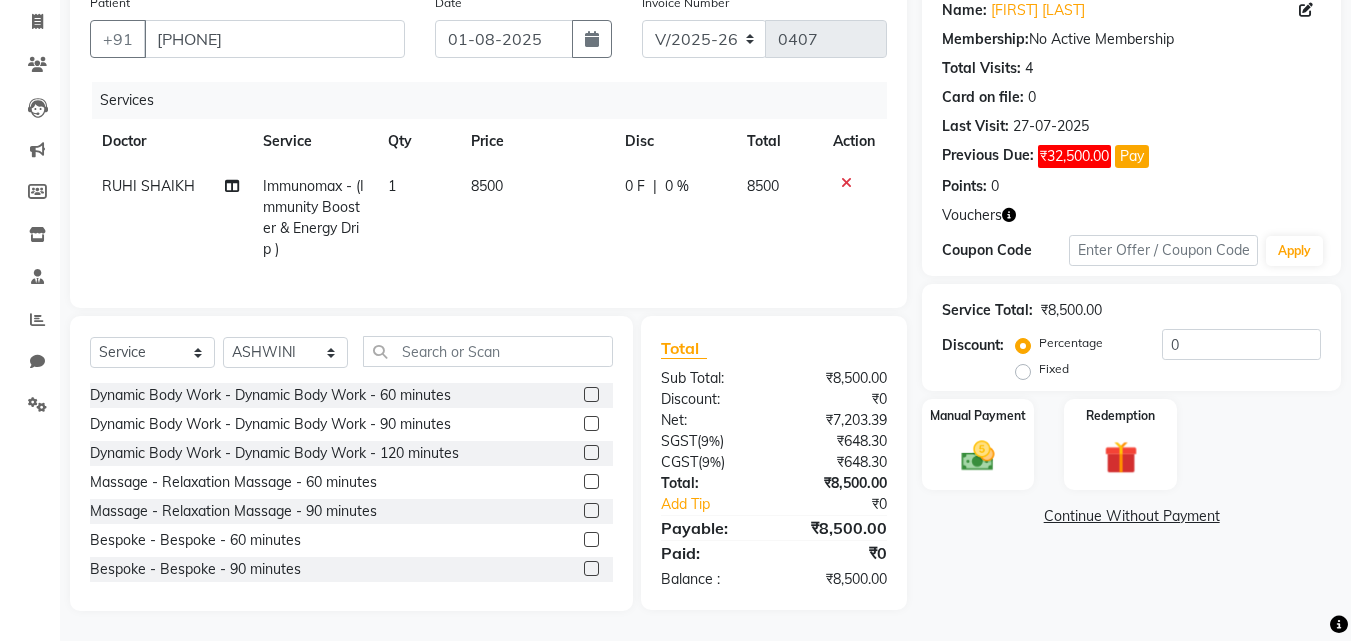 click 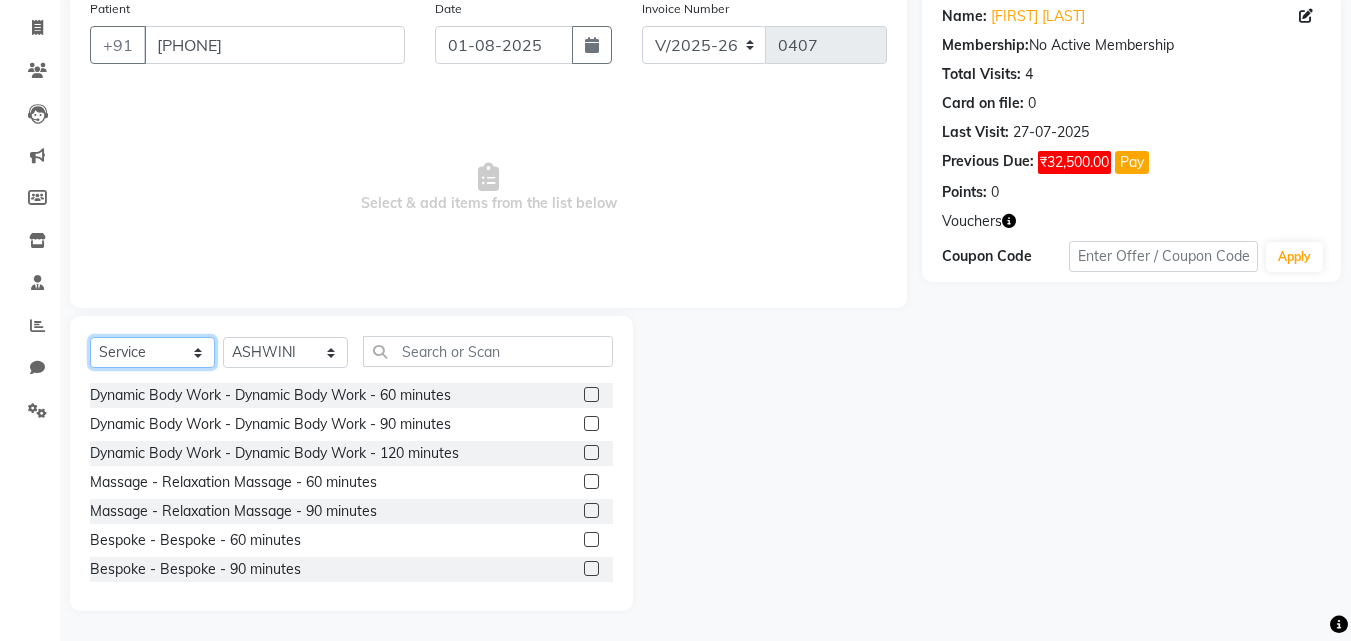 click on "Select  Service  Product  Membership  Package Voucher Prepaid Gift Card" 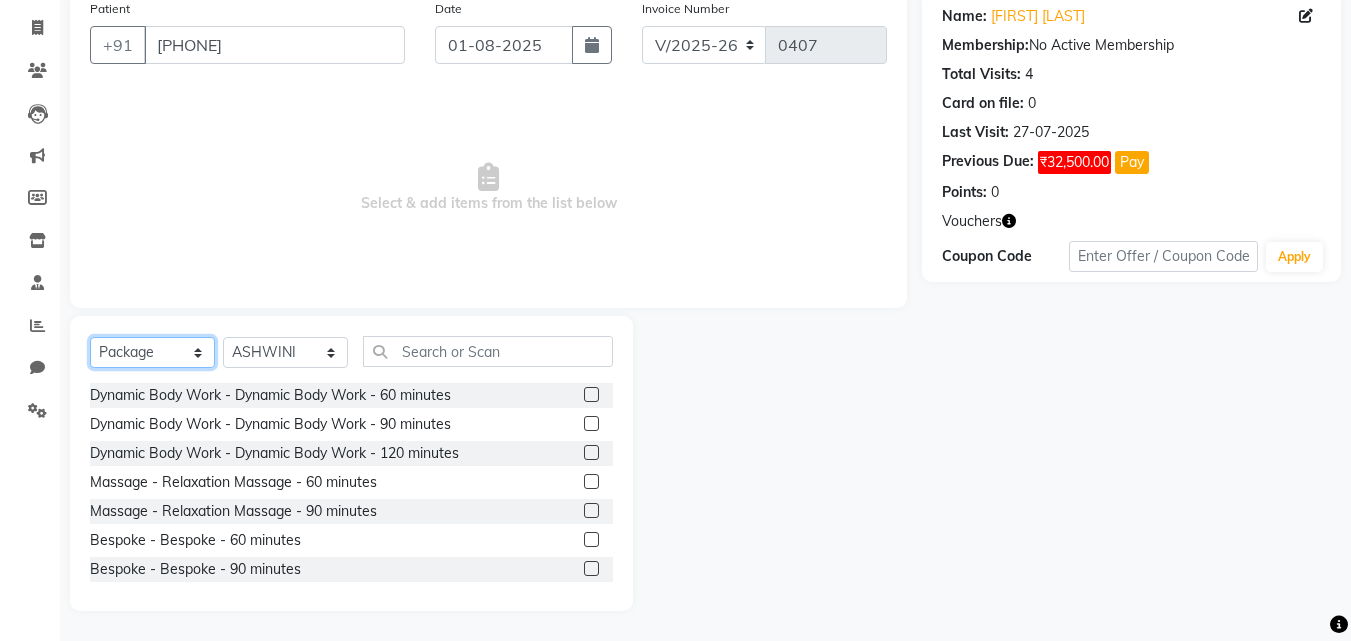click on "Select  Service  Product  Membership  Package Voucher Prepaid Gift Card" 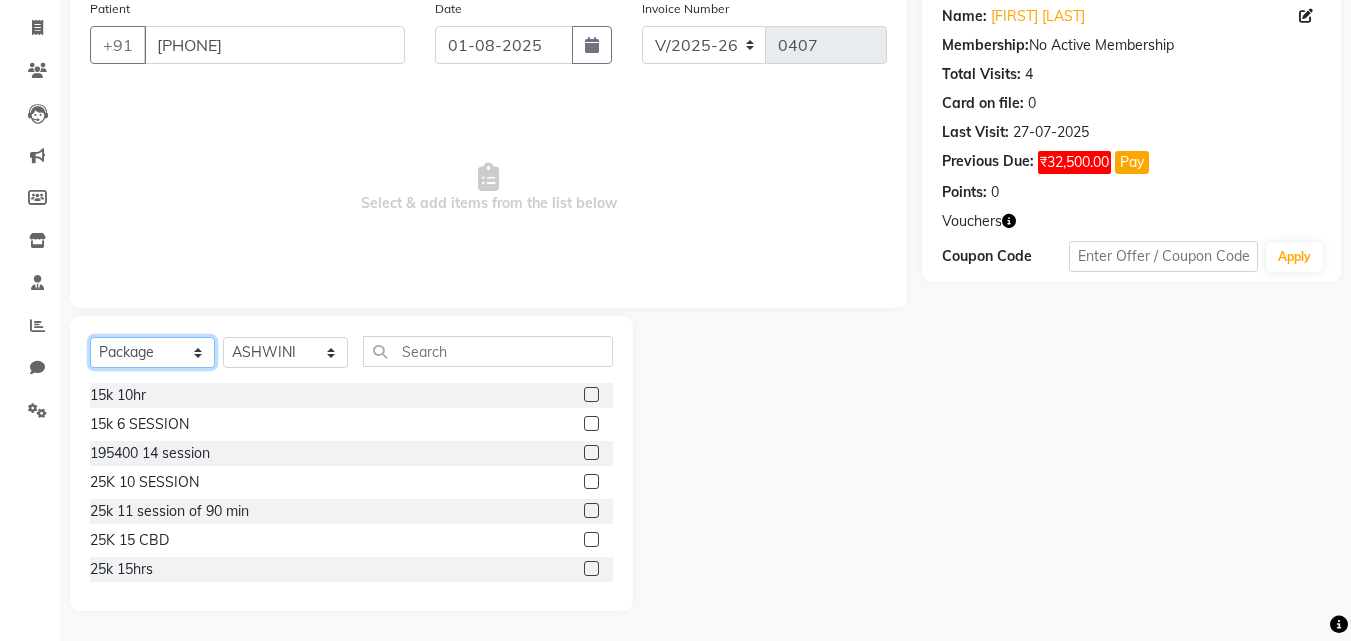 scroll, scrollTop: 0, scrollLeft: 0, axis: both 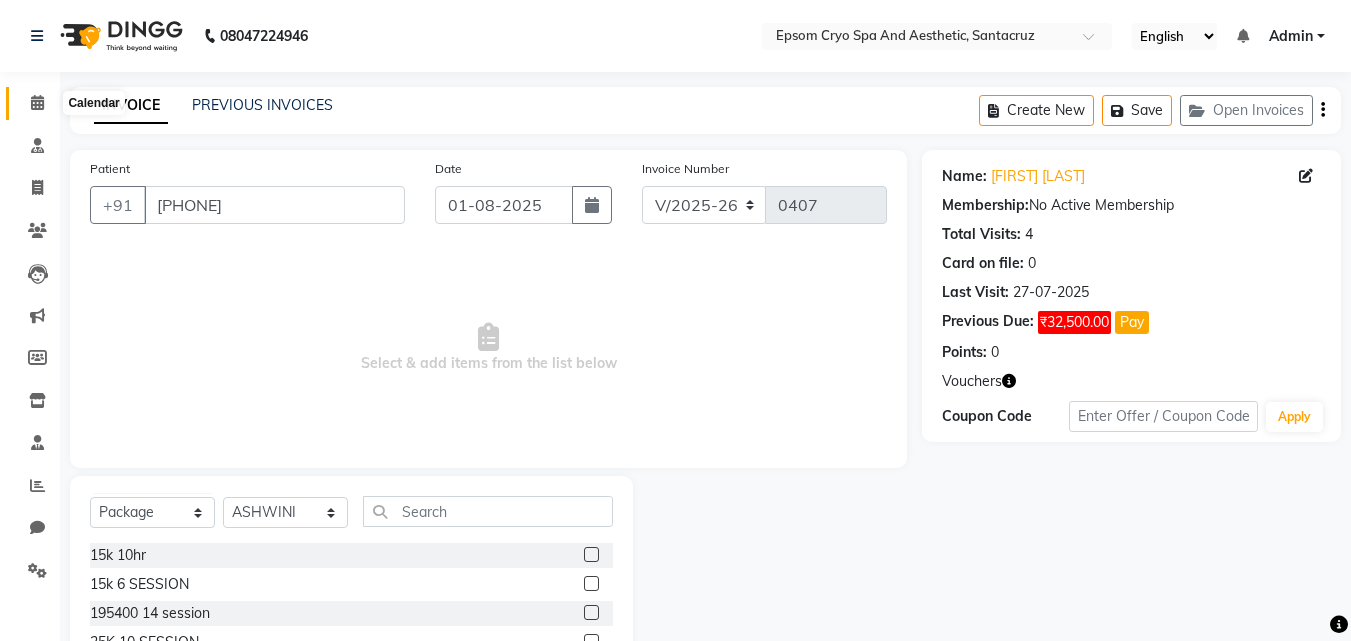 click 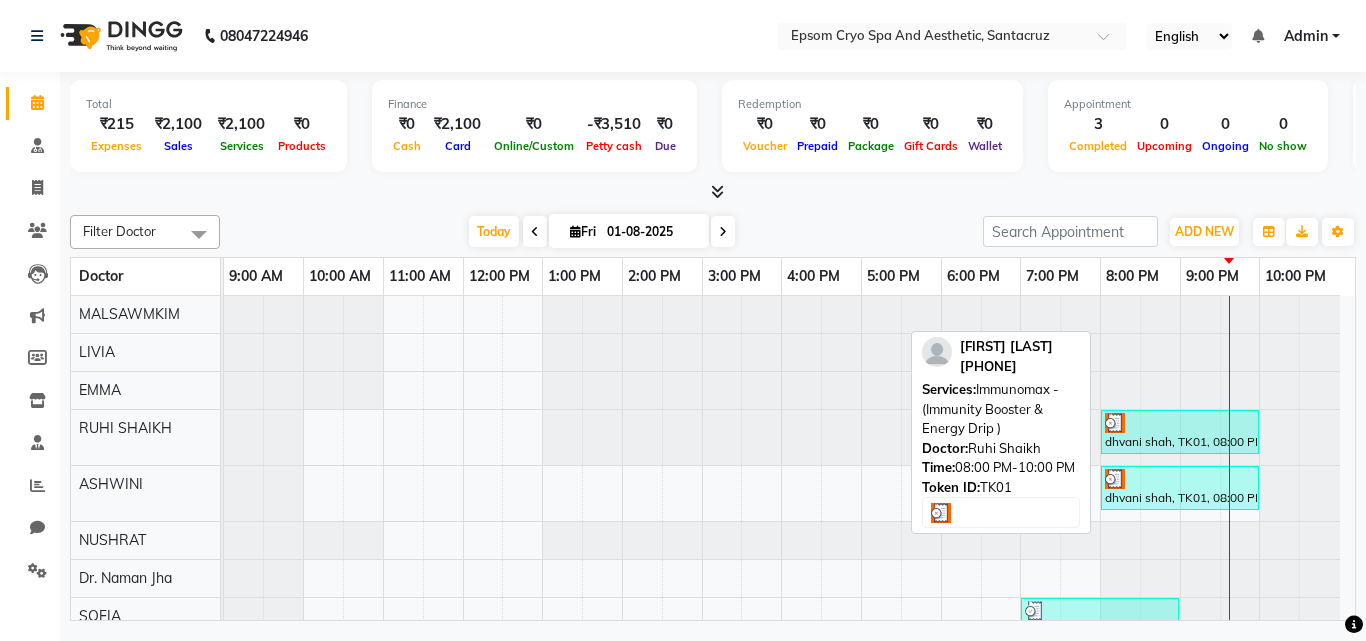 click at bounding box center (1180, 423) 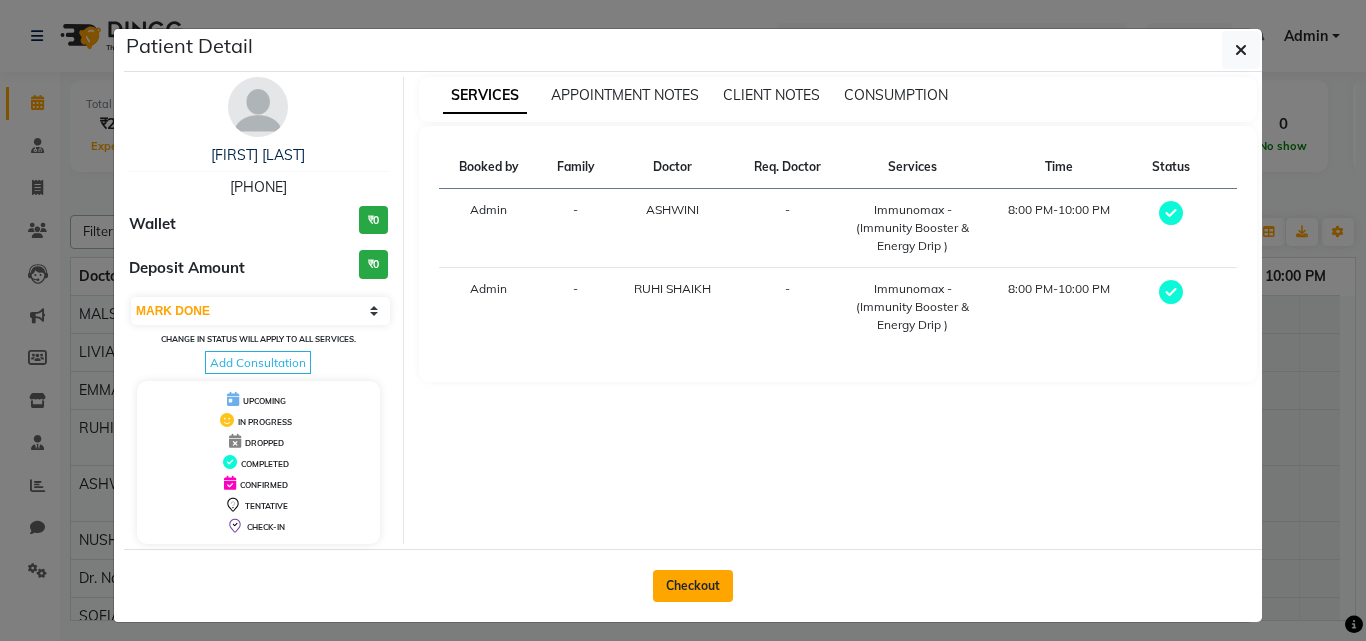 click on "Checkout" 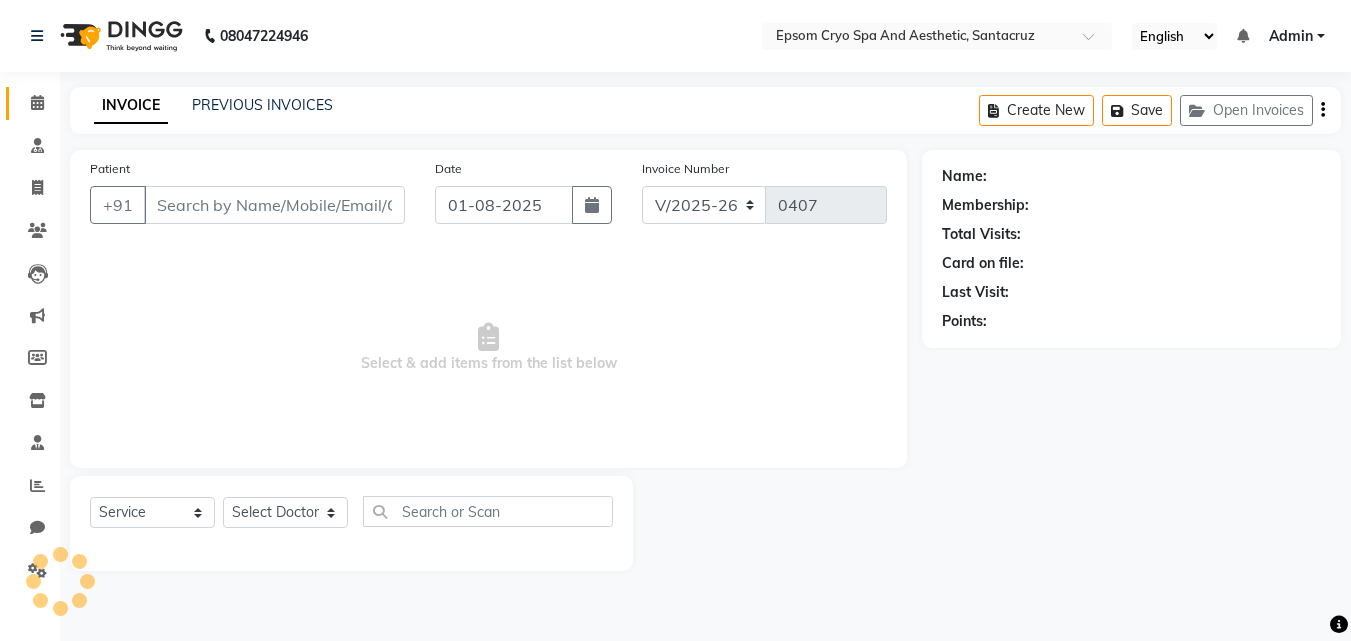 type on "[PHONE]" 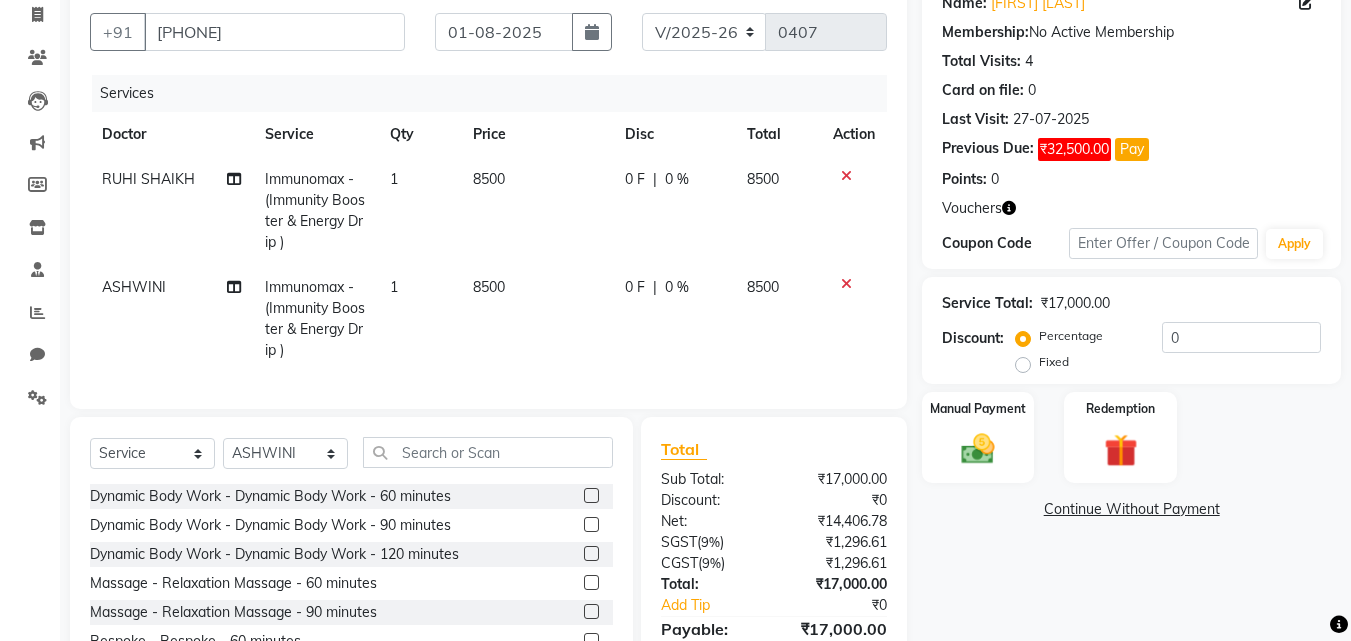 scroll, scrollTop: 289, scrollLeft: 0, axis: vertical 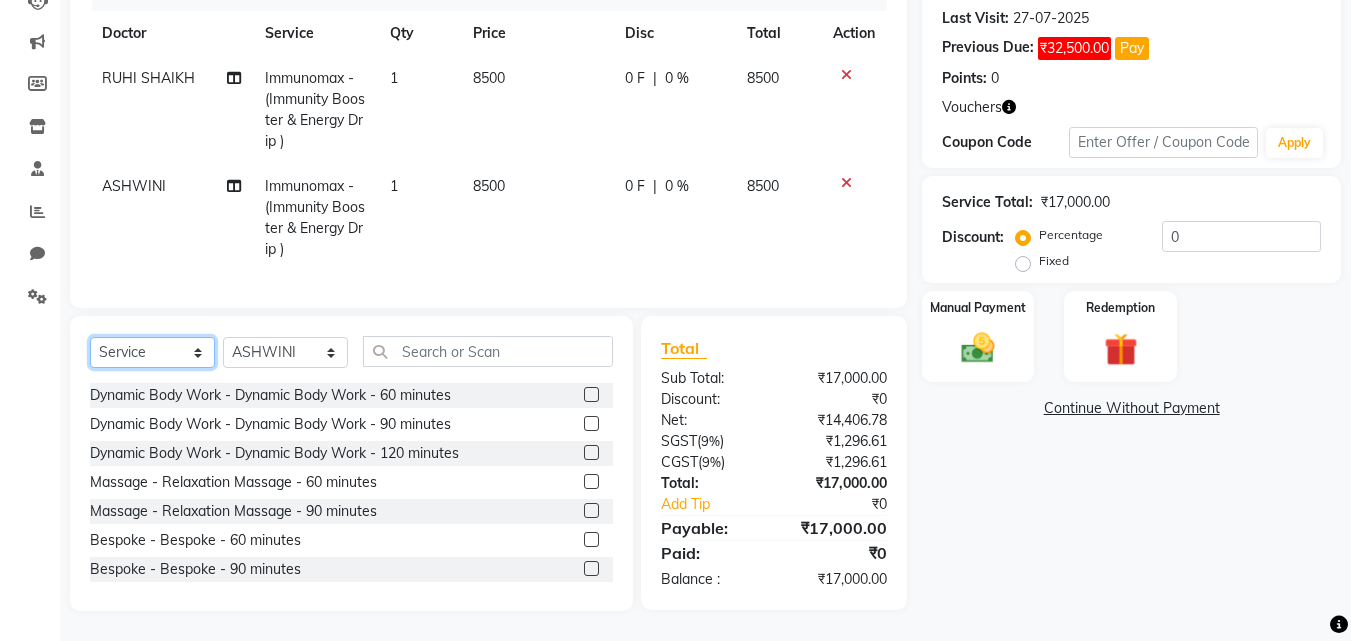 click on "Select  Service  Product  Membership  Package Voucher Prepaid Gift Card" 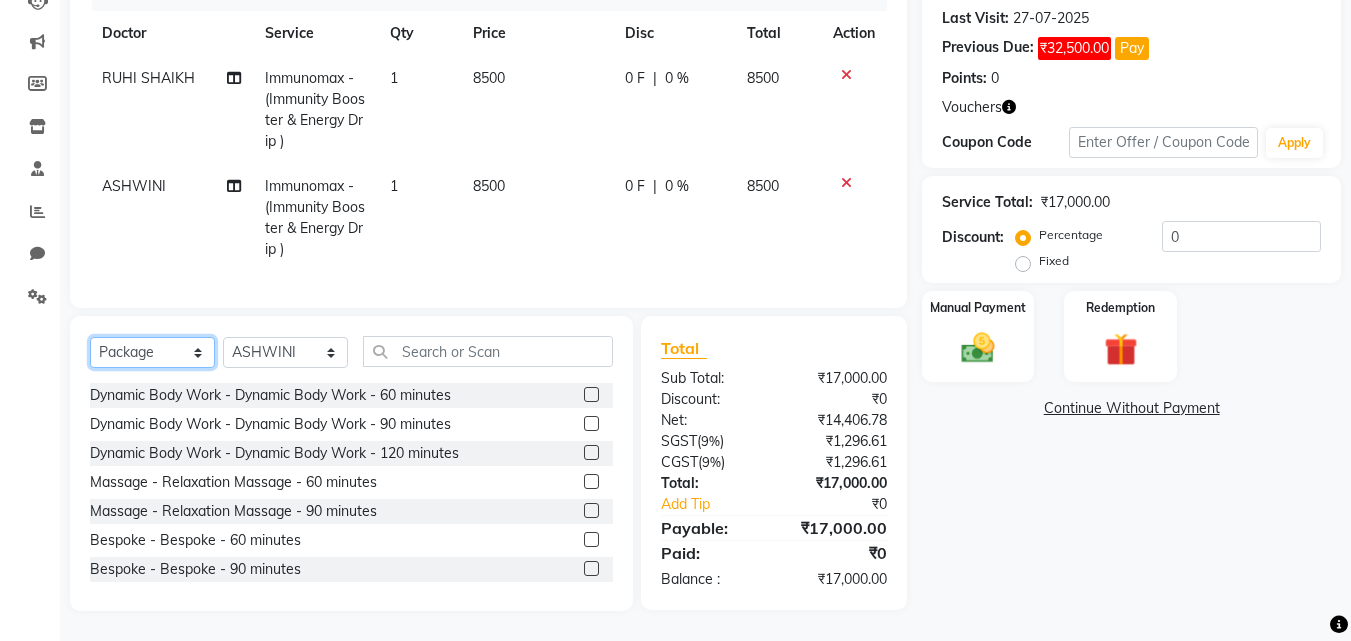 click on "Select  Service  Product  Membership  Package Voucher Prepaid Gift Card" 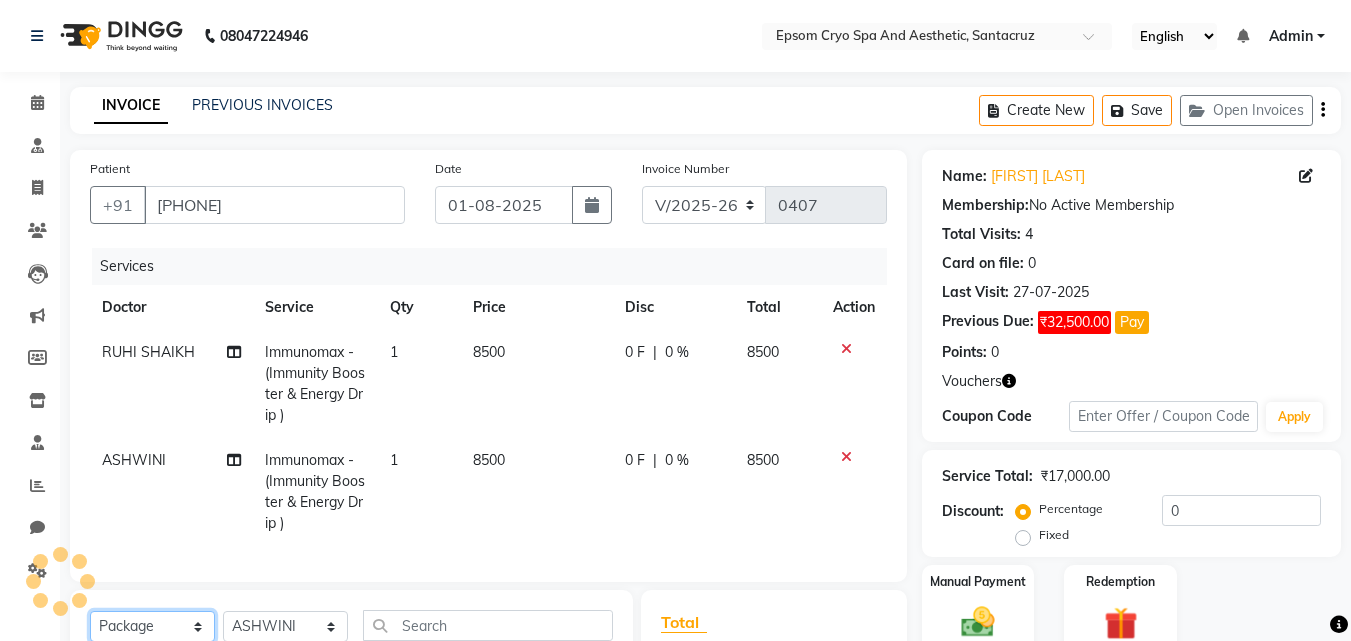 scroll, scrollTop: 289, scrollLeft: 0, axis: vertical 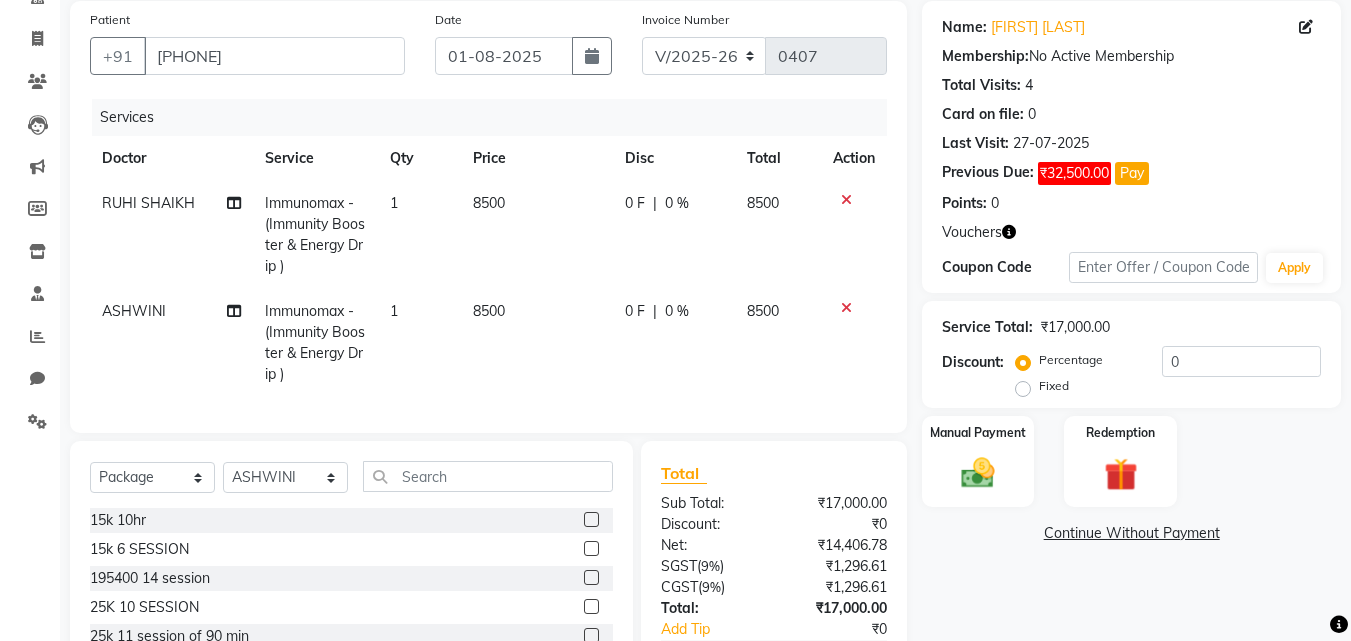 click 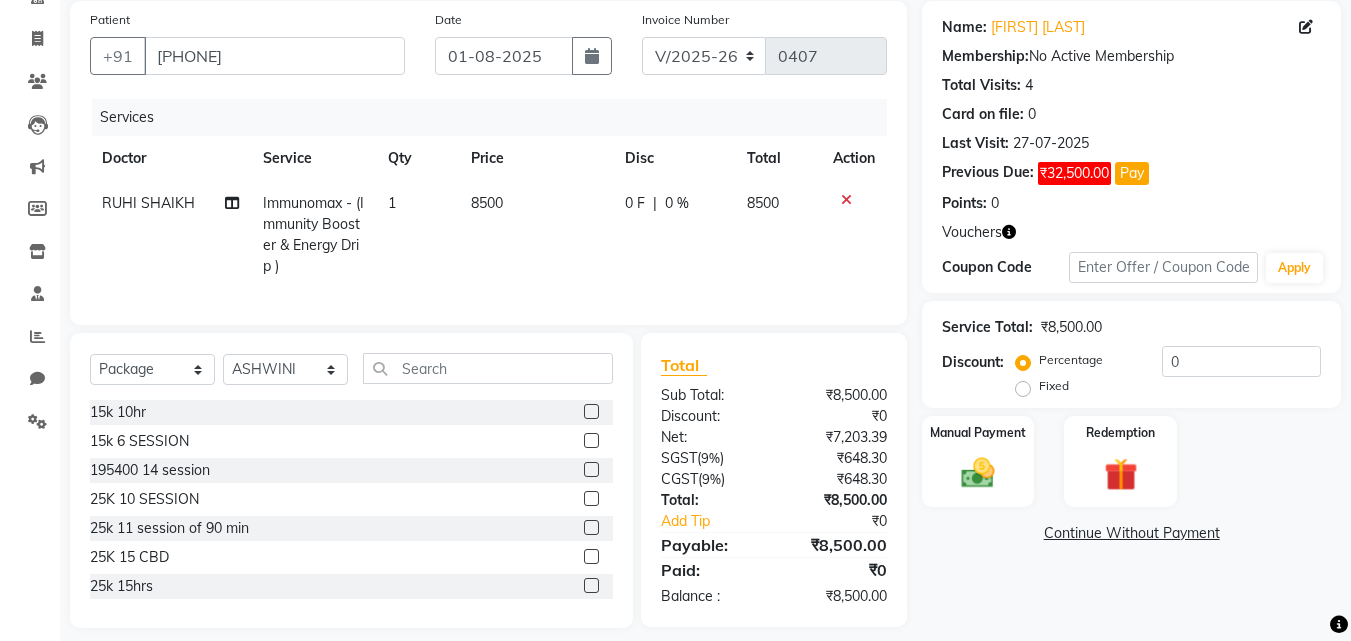 click 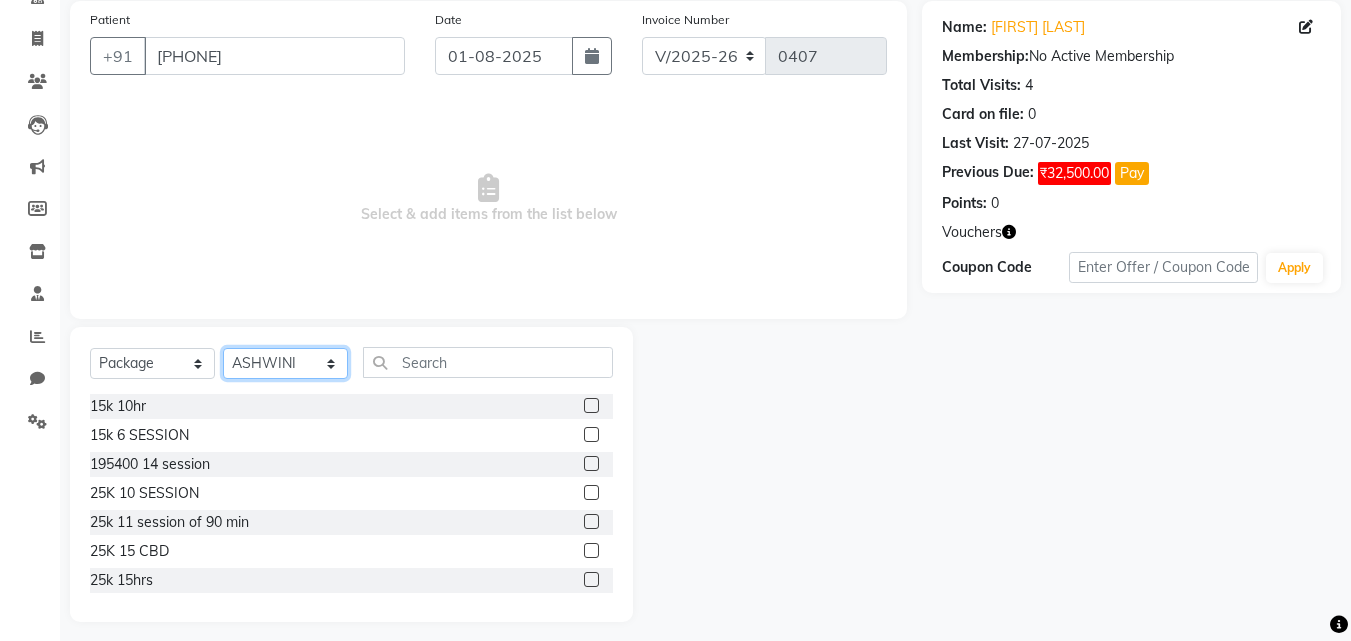click on "Select Doctor Aditya Kumar  ASHWINI BINDU Dr. Naman Jha Ekta Singh EMMA Ganesh HK Hariom singh  LIVIA MALSAWMKIM NUSHRAT Polly PRICILA RUHI SHAIKH SOFIA" 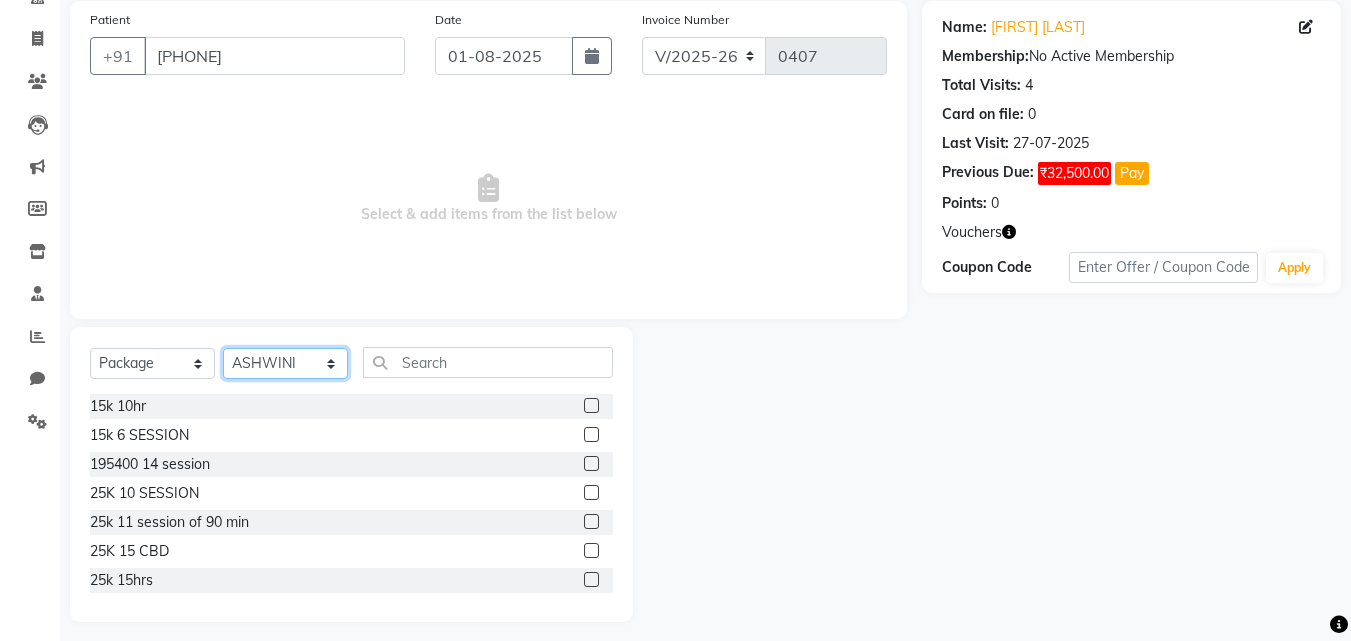 click on "Select Doctor Aditya Kumar  ASHWINI BINDU Dr. Naman Jha Ekta Singh EMMA Ganesh HK Hariom singh  LIVIA MALSAWMKIM NUSHRAT Polly PRICILA RUHI SHAIKH SOFIA" 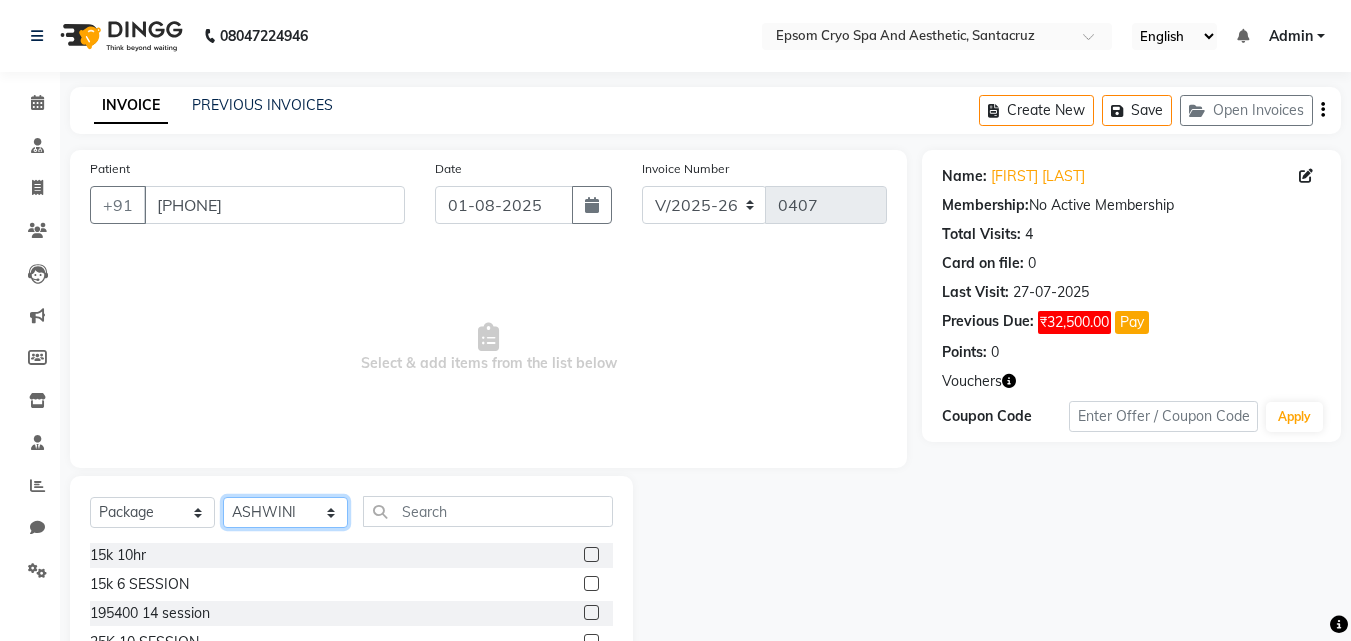 scroll, scrollTop: 111, scrollLeft: 0, axis: vertical 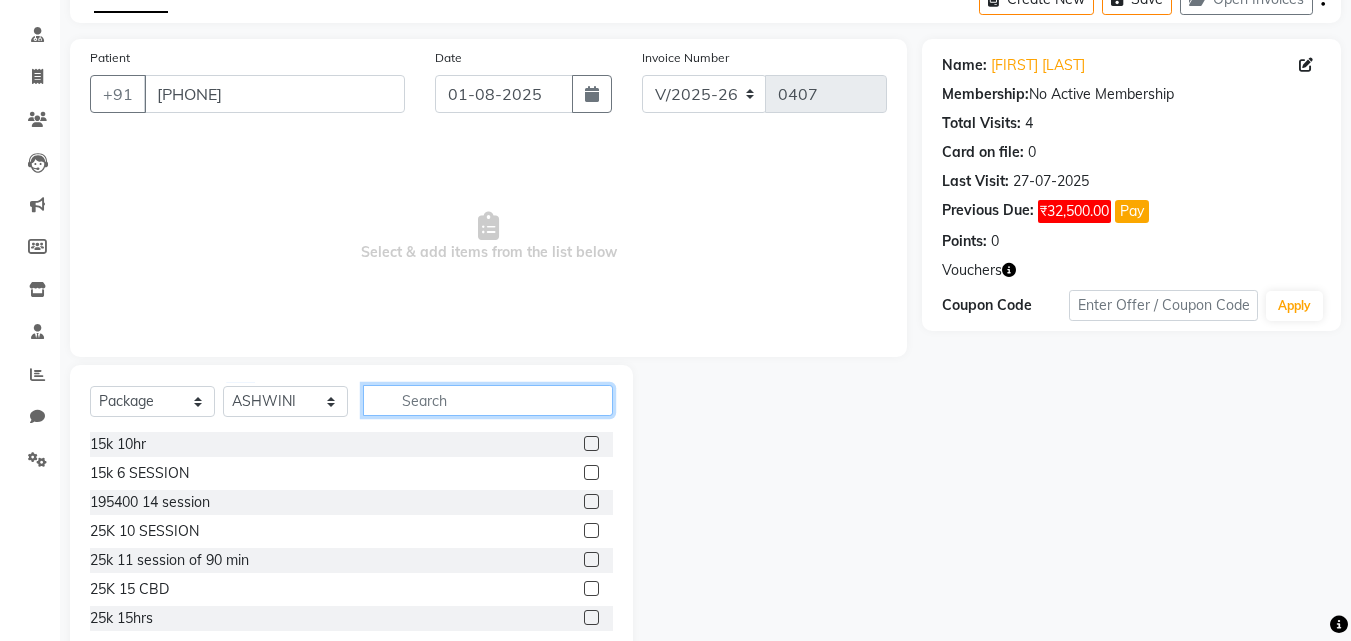 click 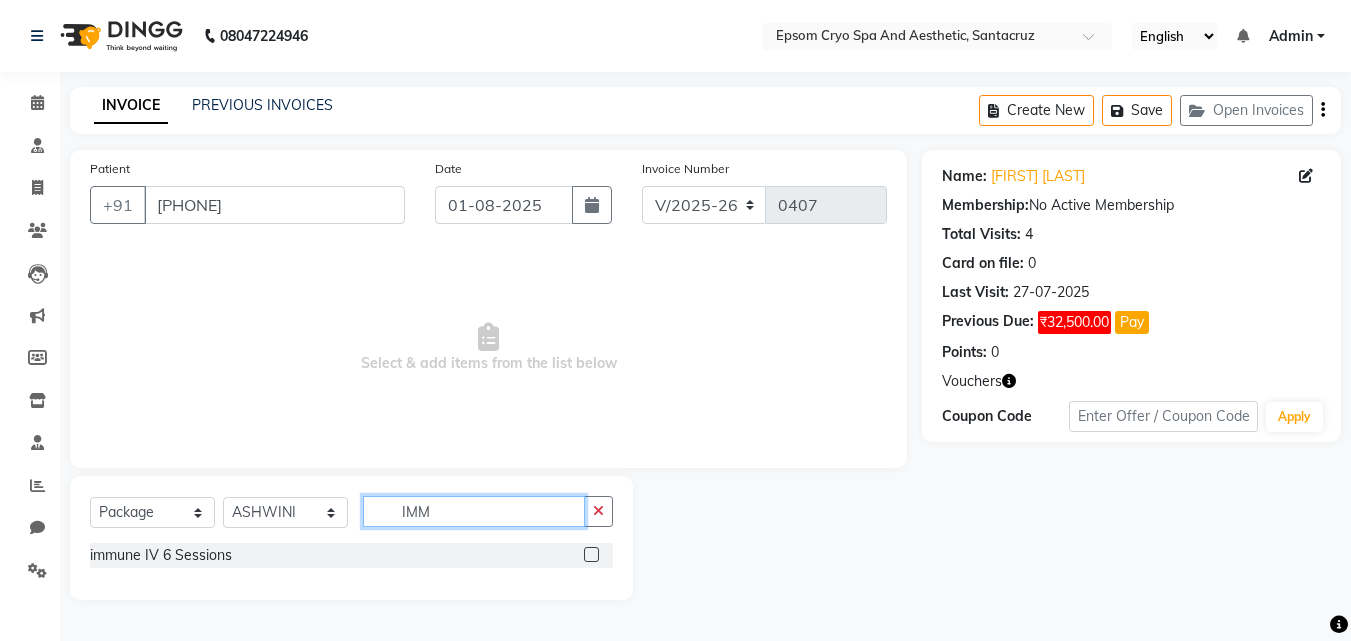 scroll, scrollTop: 0, scrollLeft: 0, axis: both 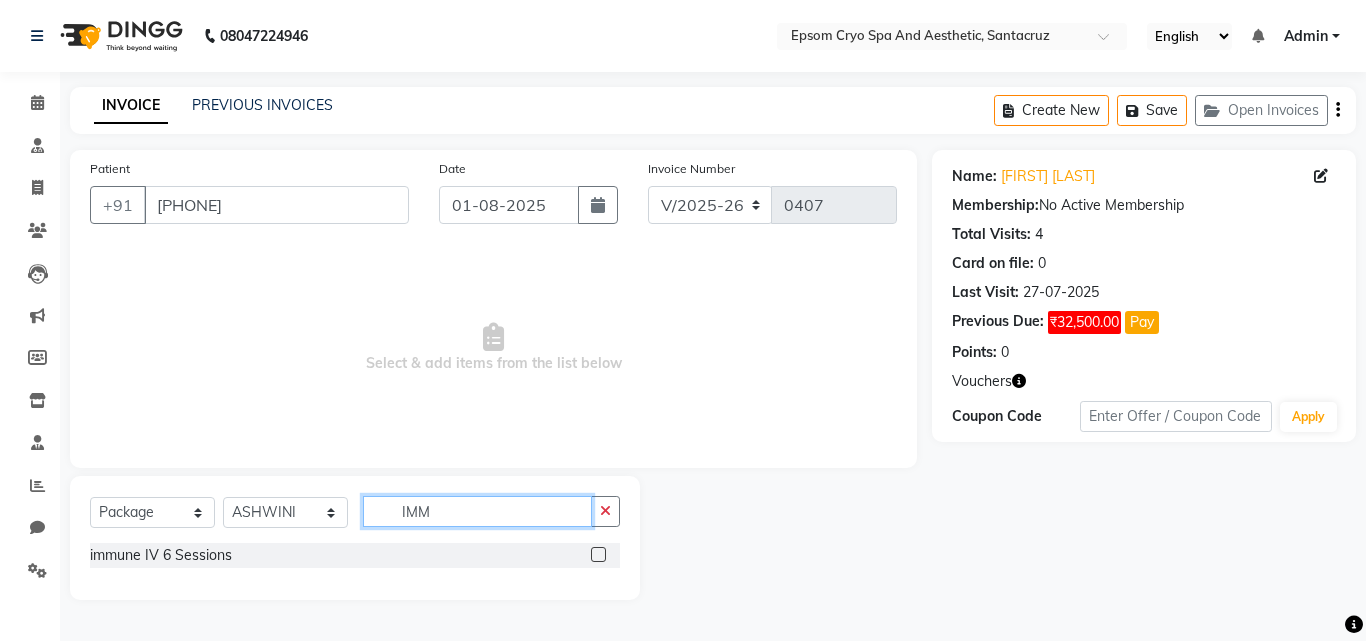 type on "IMM" 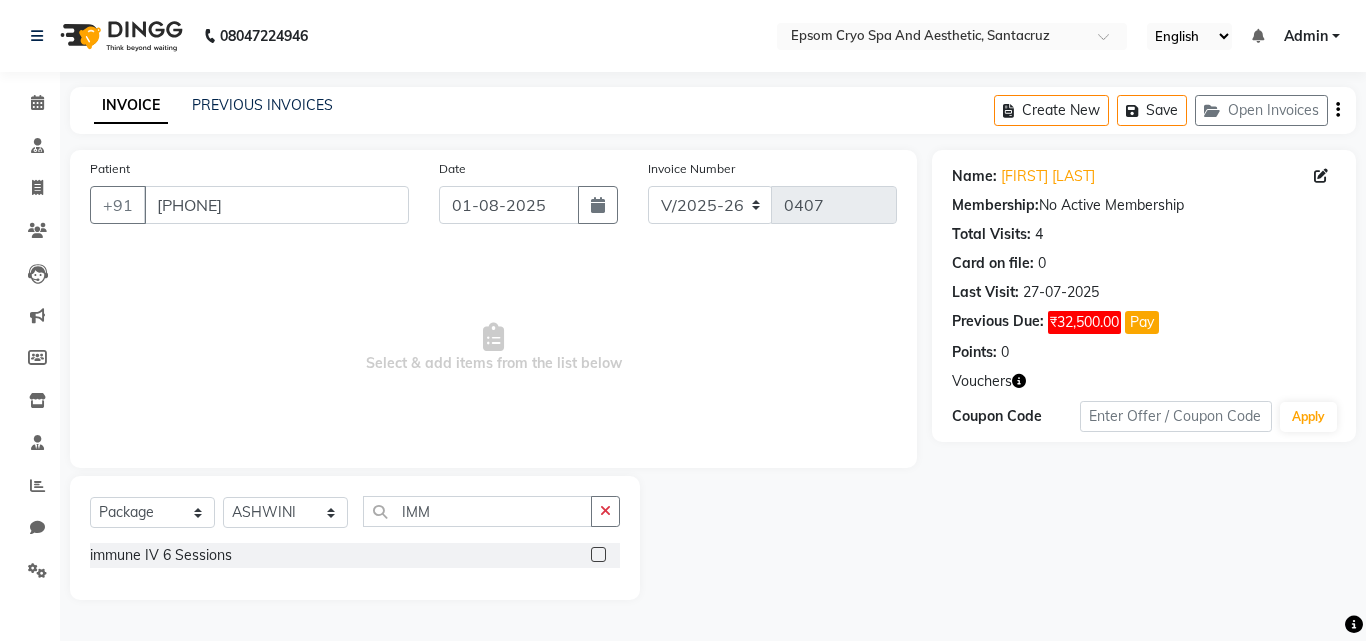 click 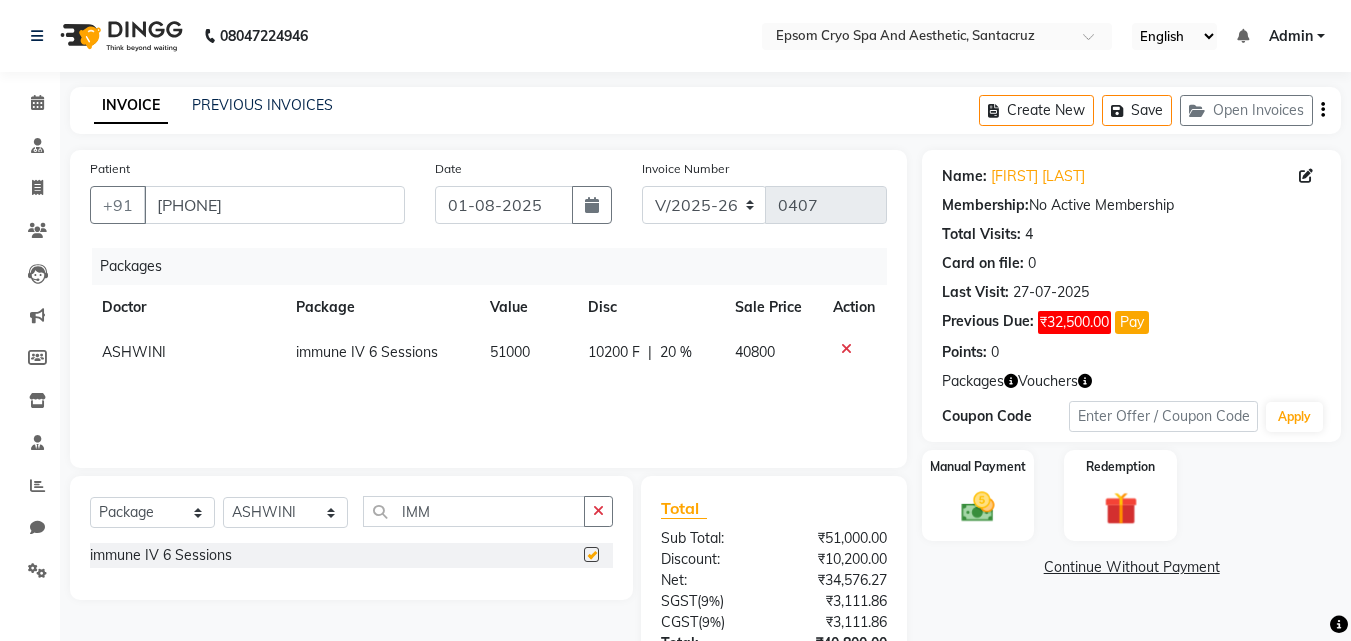 checkbox on "false" 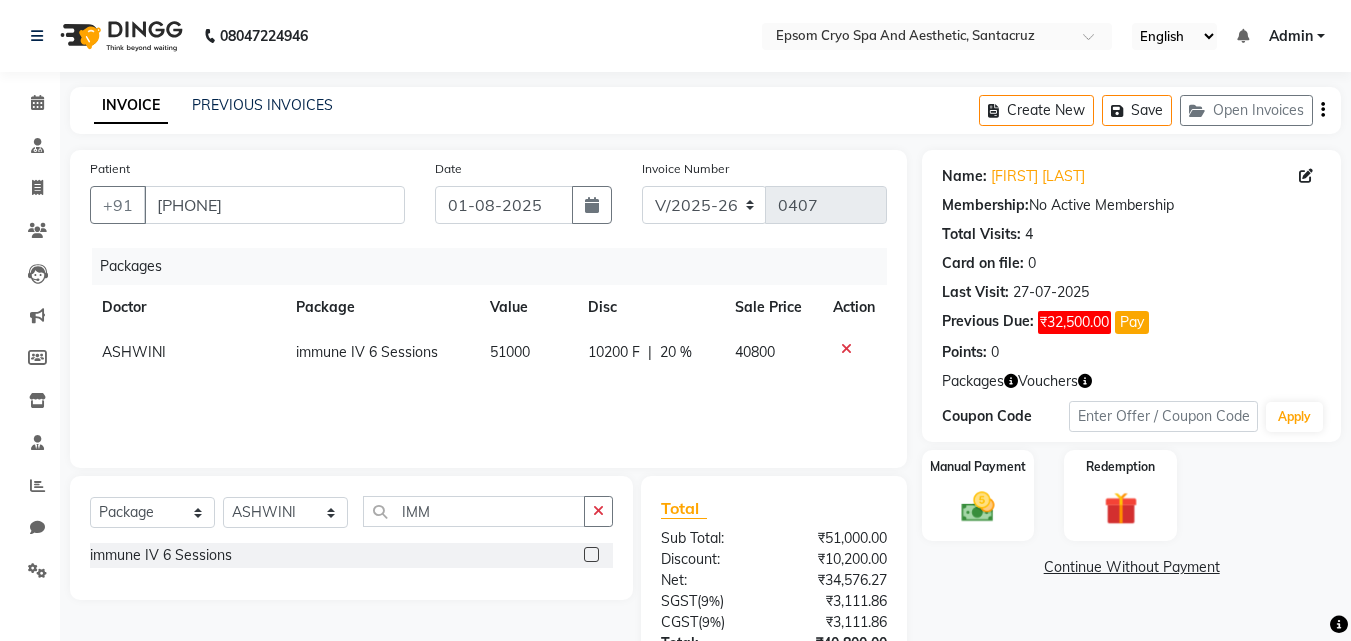 click 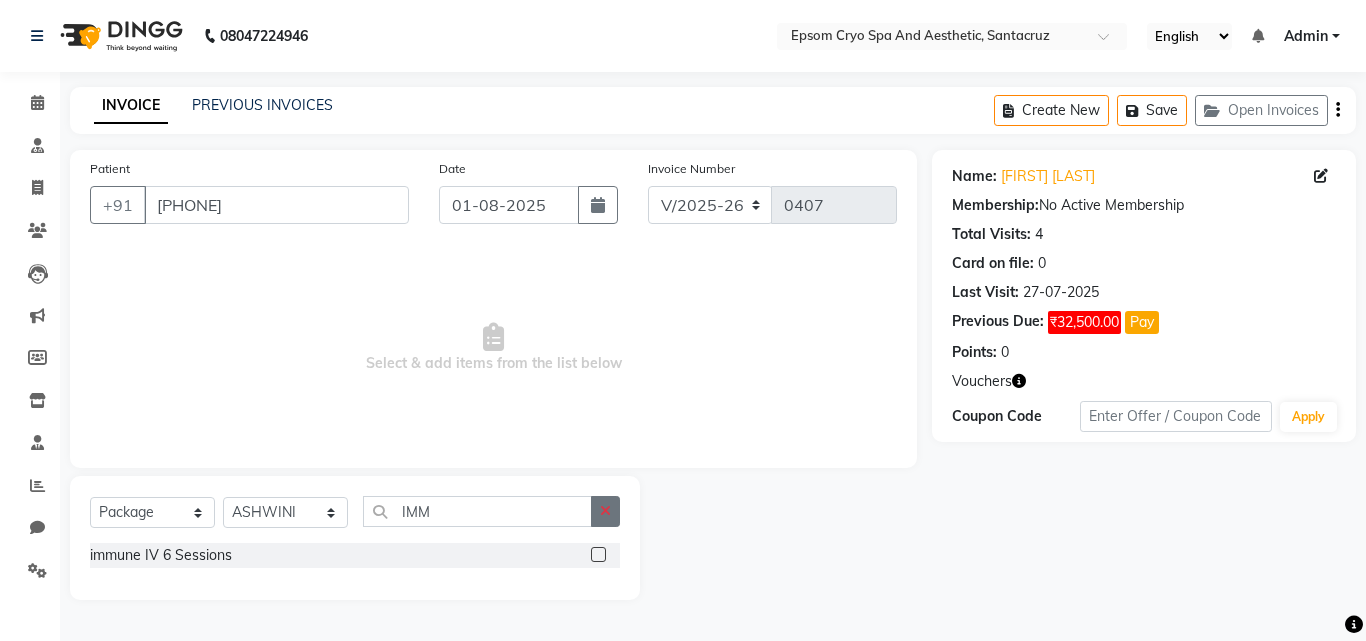 click 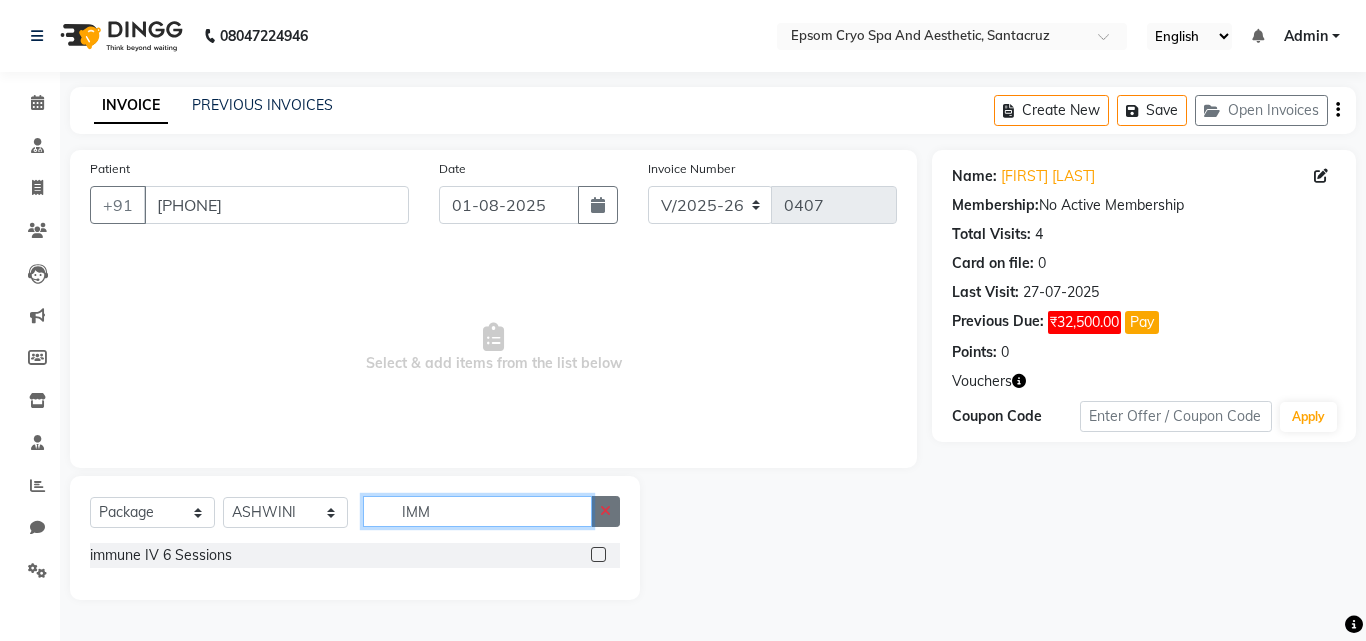 type 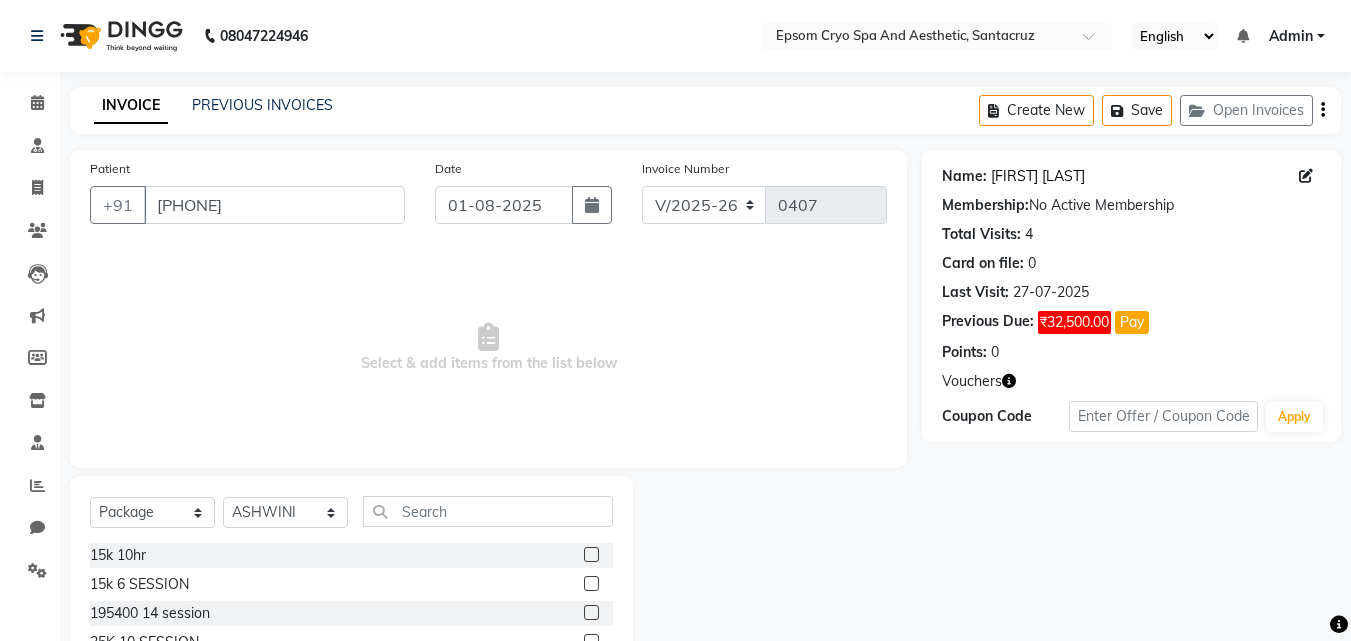 click on "[FIRST] [LAST]" 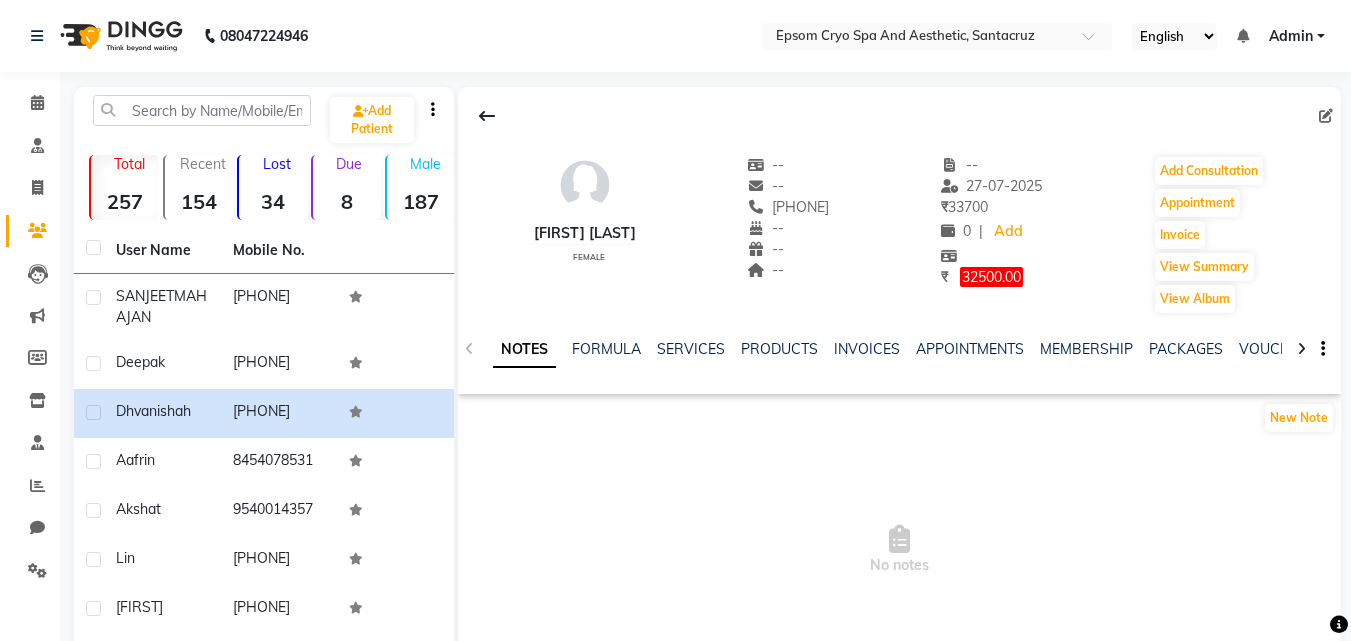 scroll, scrollTop: 0, scrollLeft: 0, axis: both 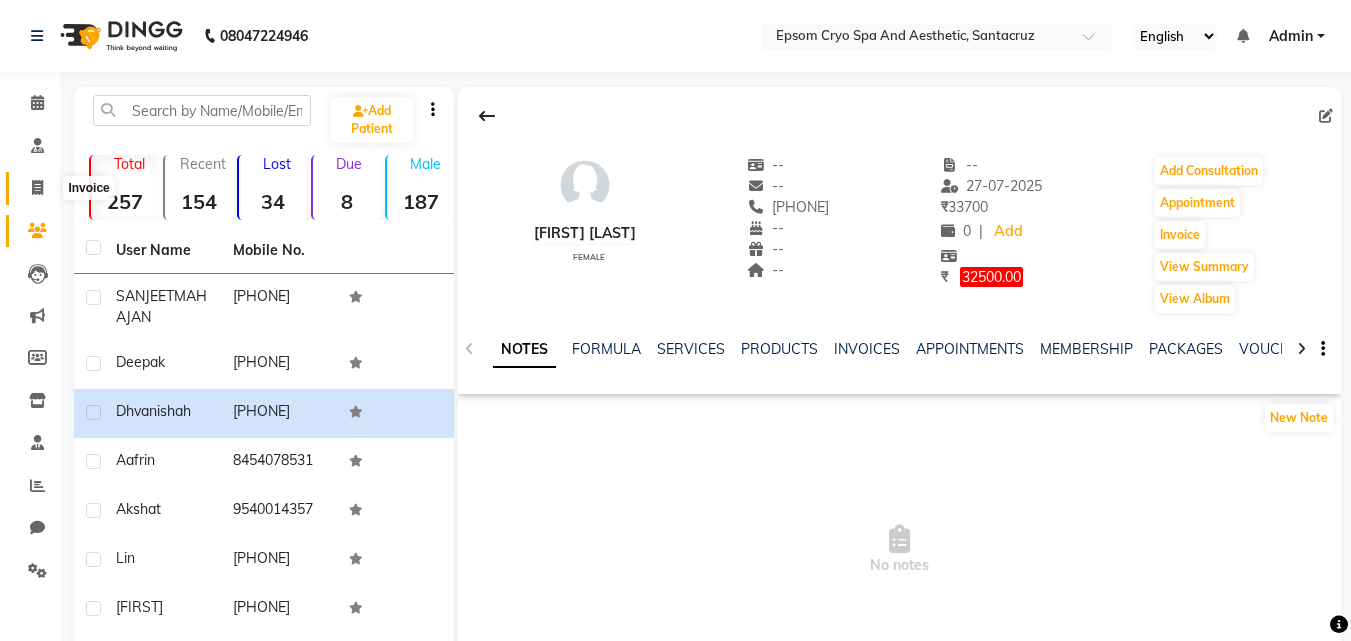 click 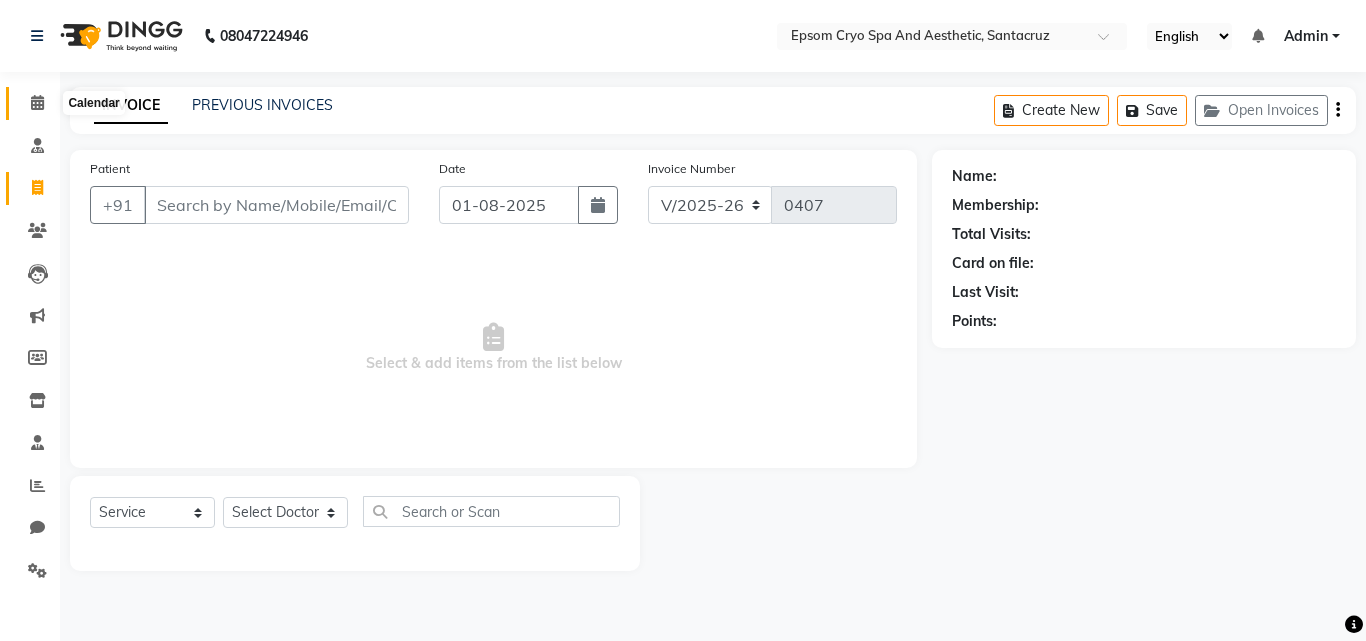 click 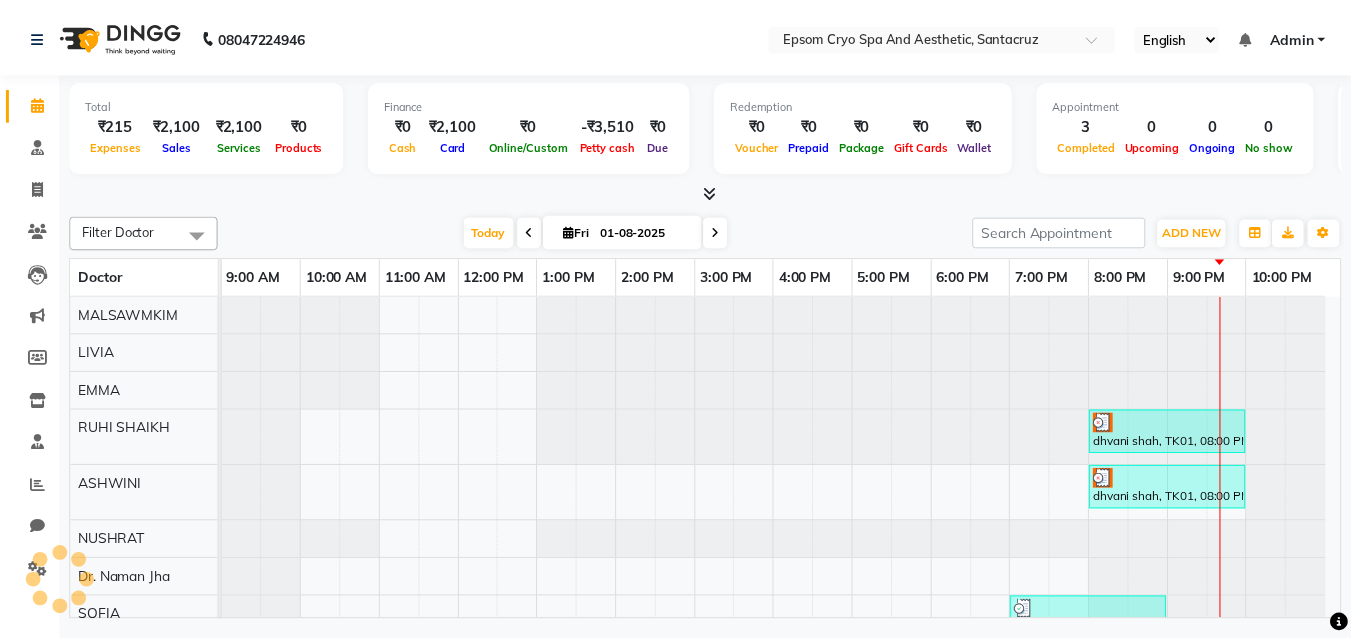 scroll, scrollTop: 0, scrollLeft: 0, axis: both 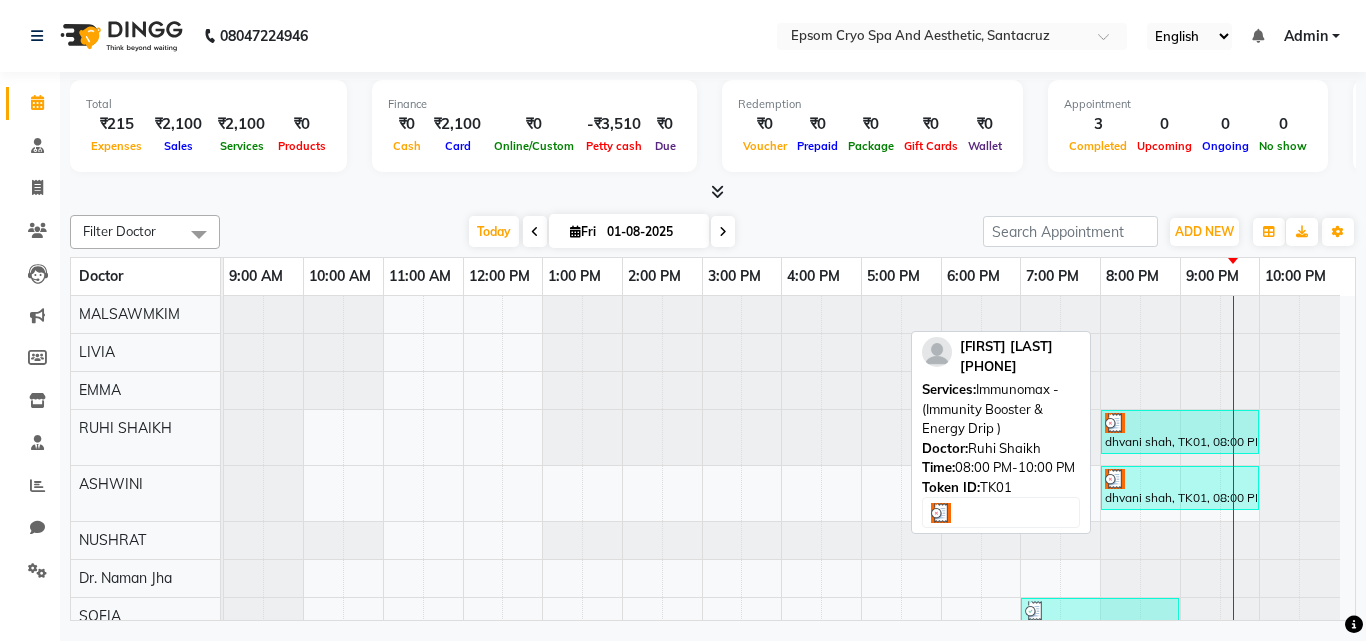 click at bounding box center [1180, 423] 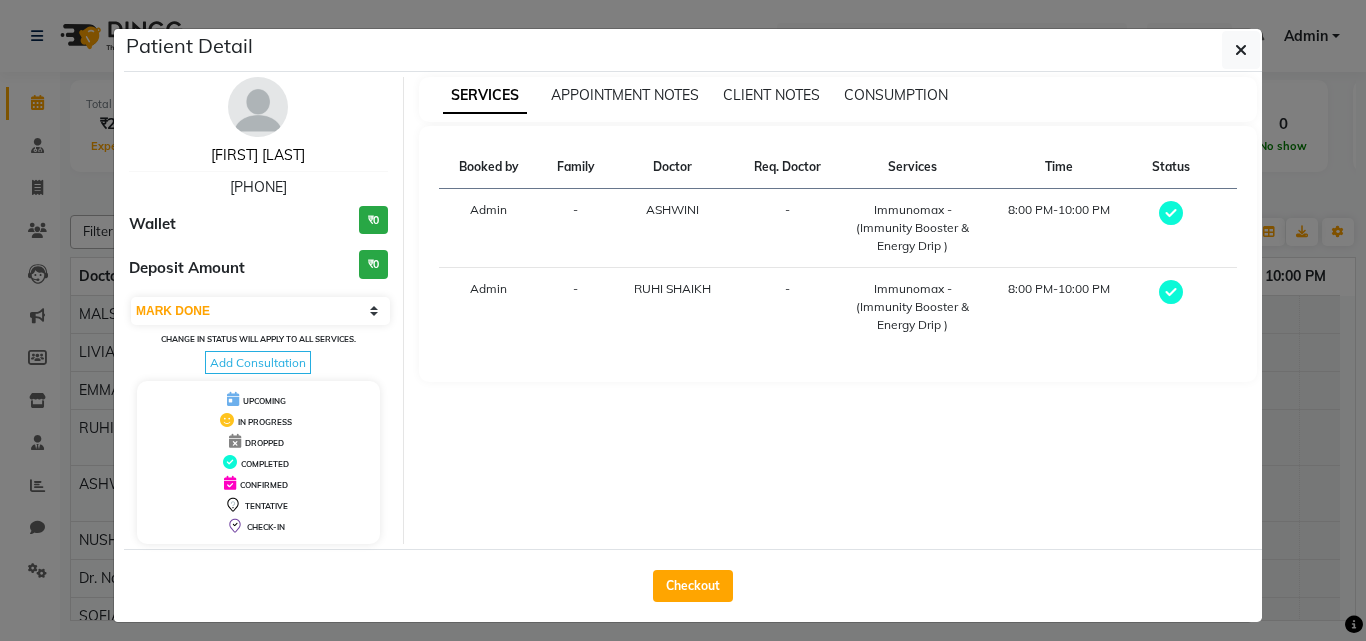 click on "[FIRST] [LAST]" at bounding box center (258, 155) 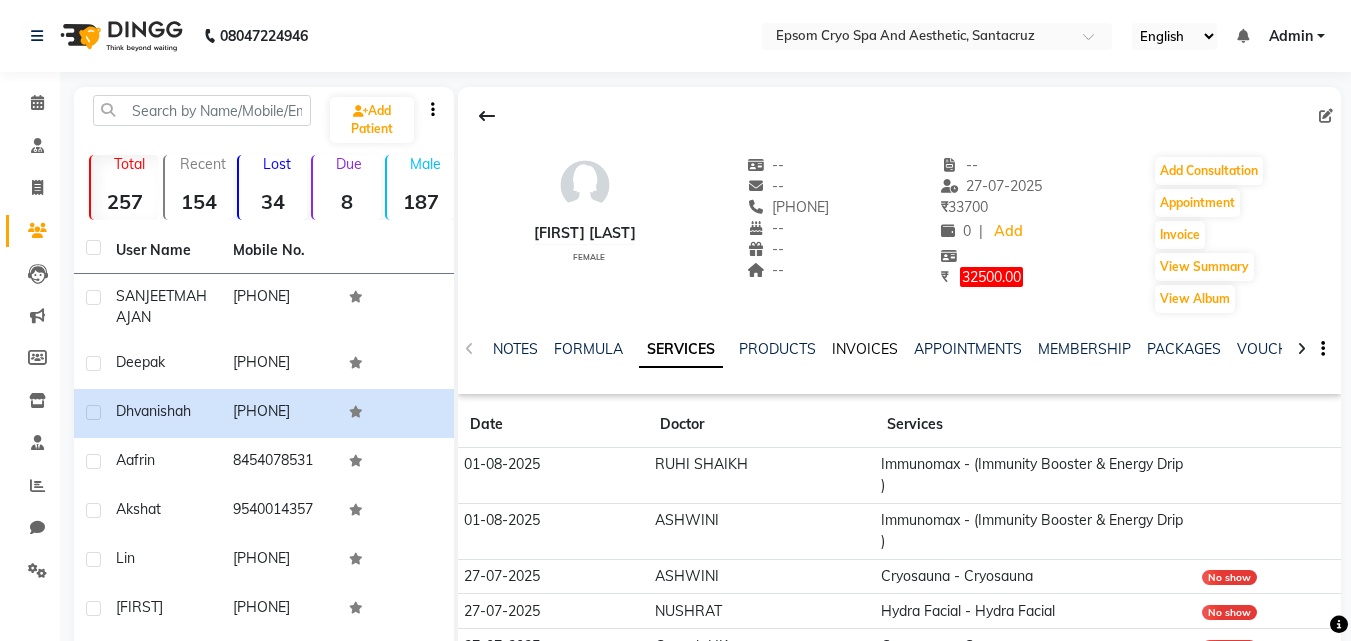 click on "INVOICES" 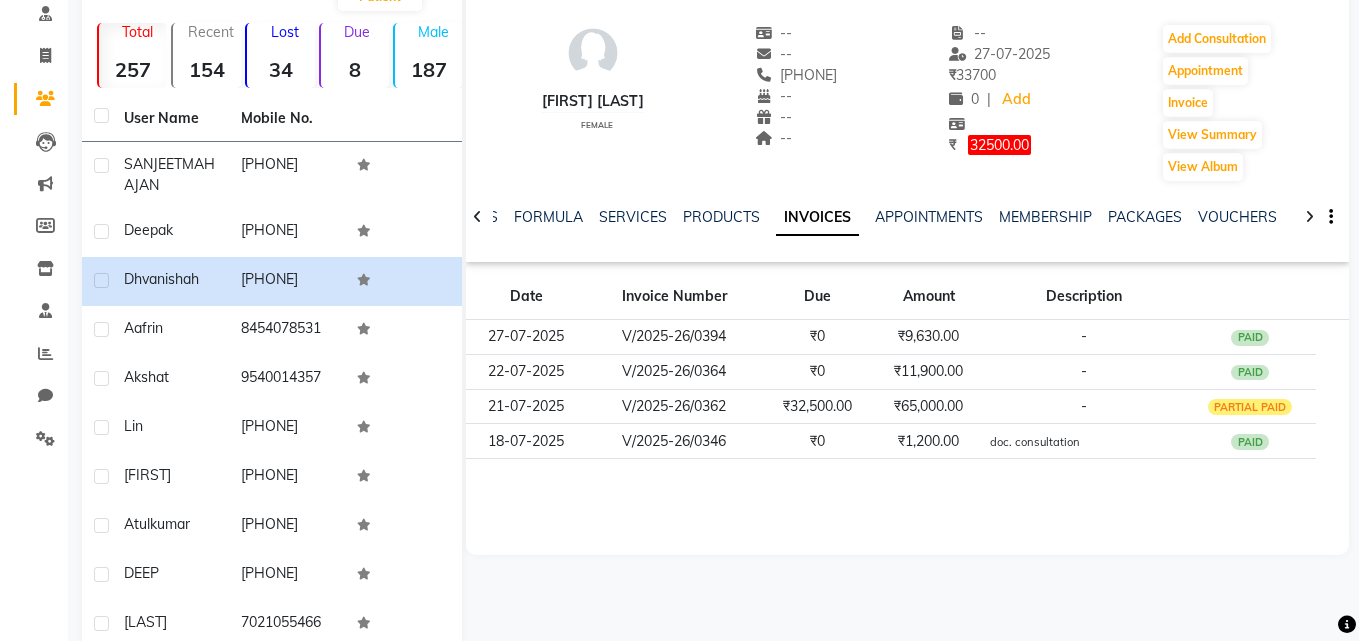 scroll, scrollTop: 133, scrollLeft: 0, axis: vertical 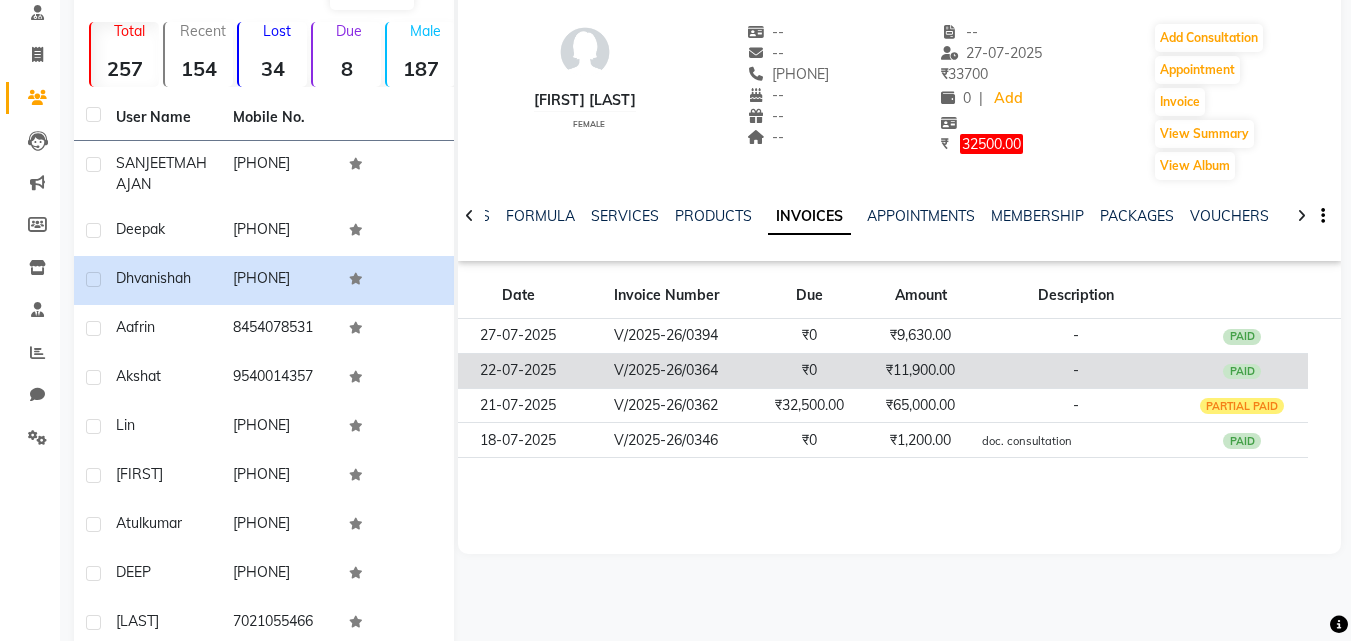 click on "₹0" 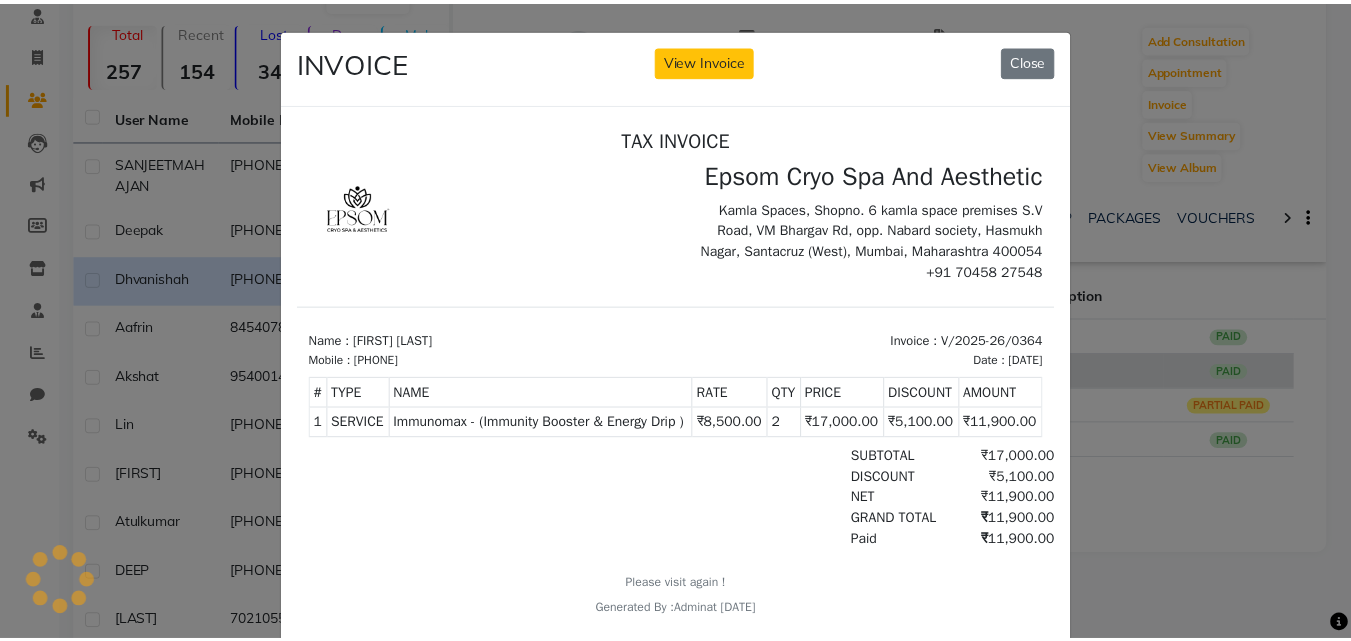scroll, scrollTop: 0, scrollLeft: 0, axis: both 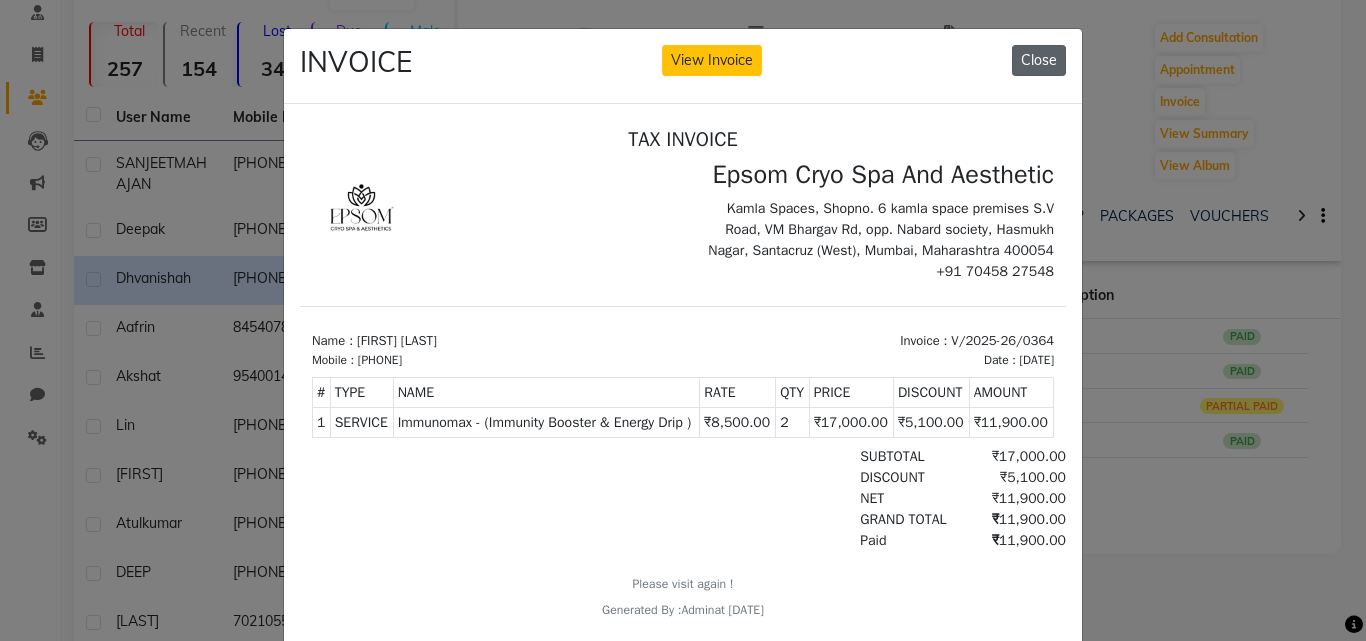click on "Close" 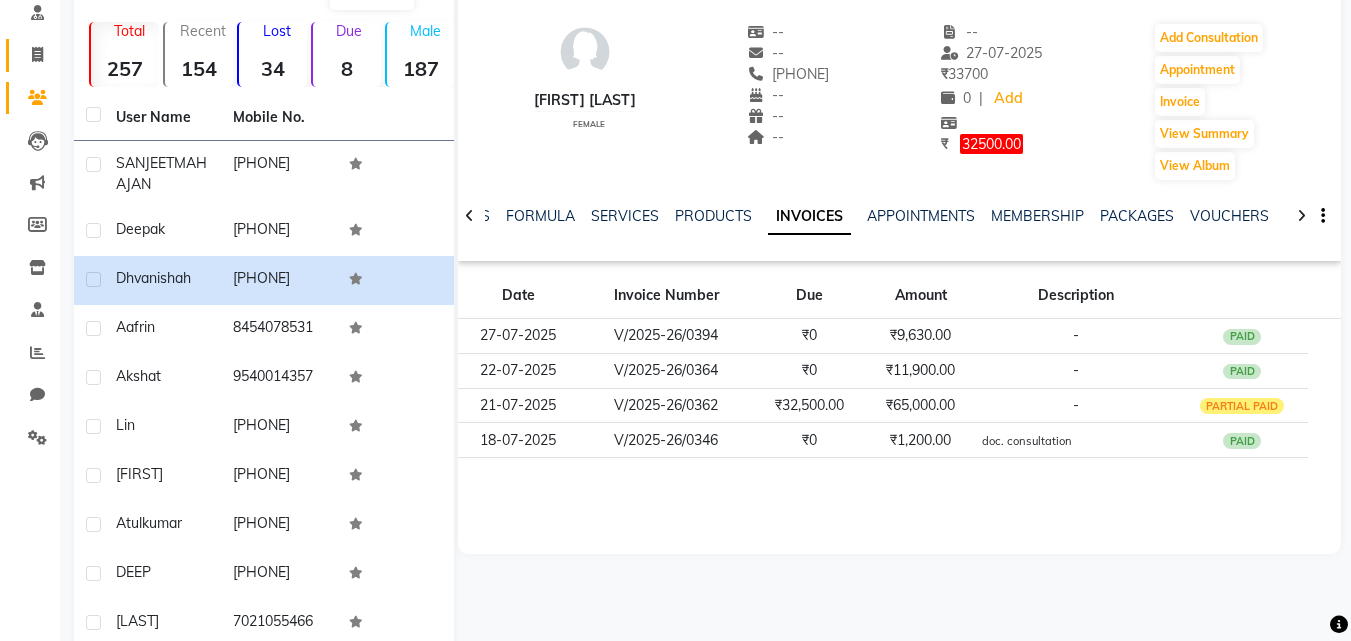 scroll, scrollTop: 0, scrollLeft: 0, axis: both 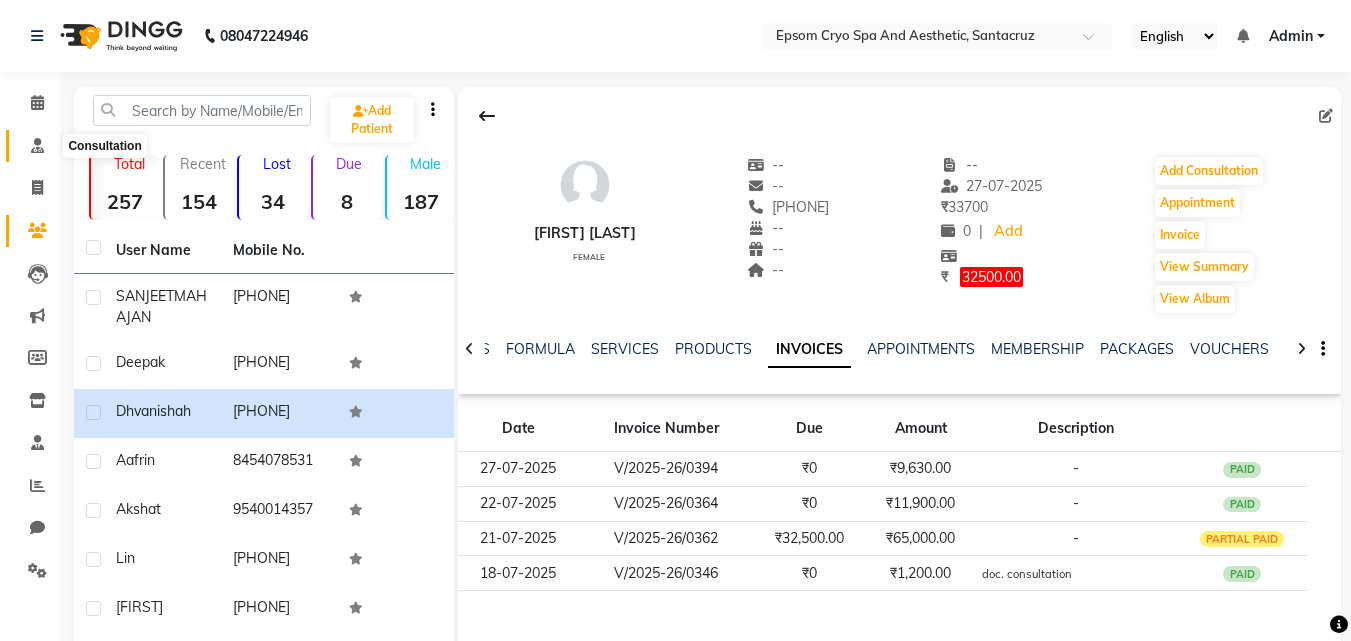click 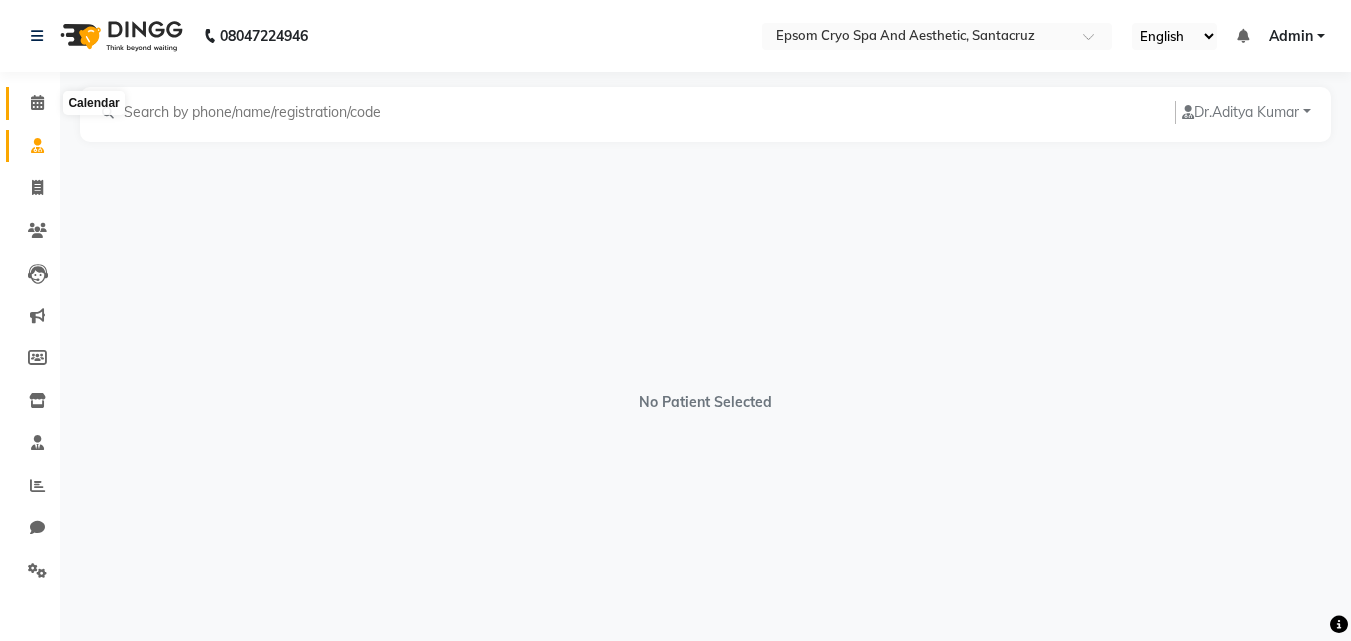 click 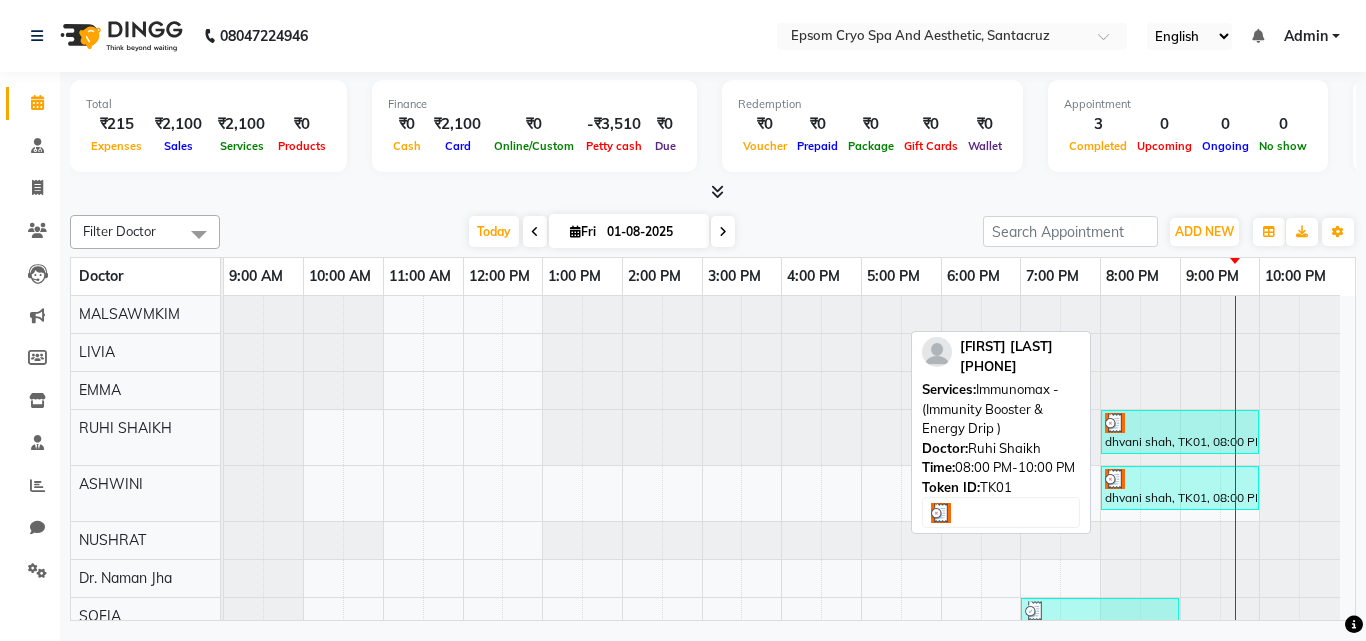 click at bounding box center [1180, 423] 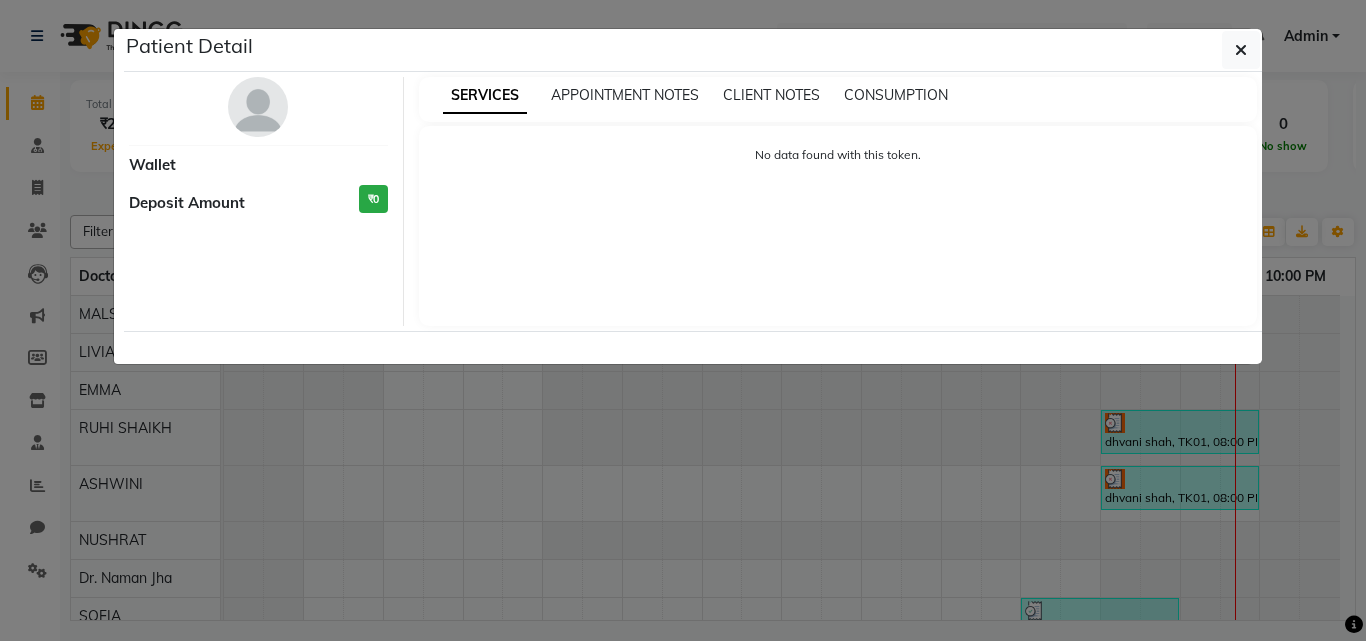 select on "3" 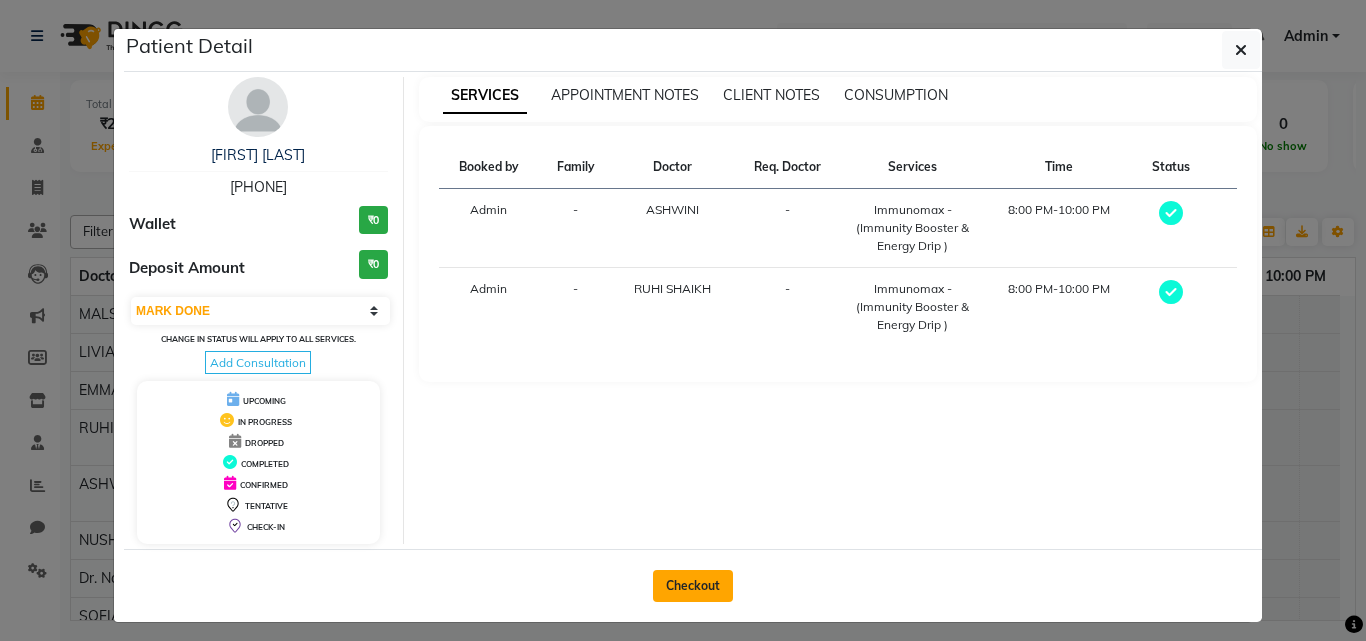 click on "Checkout" 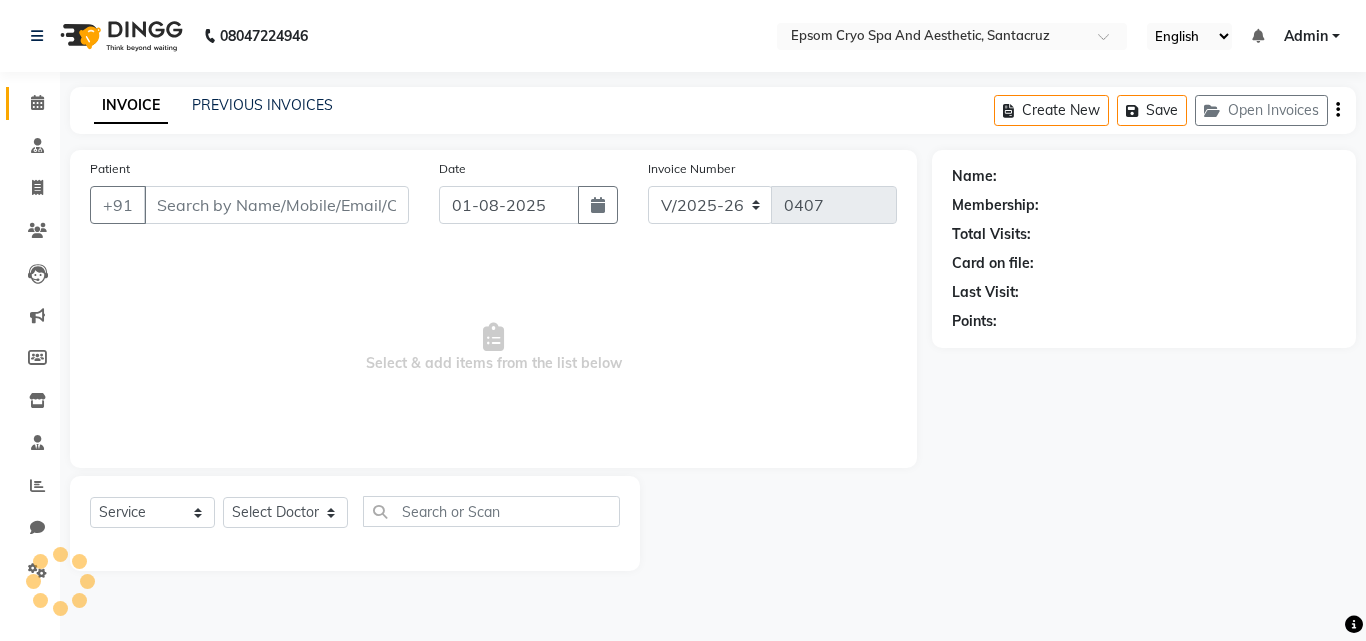 type on "[PHONE]" 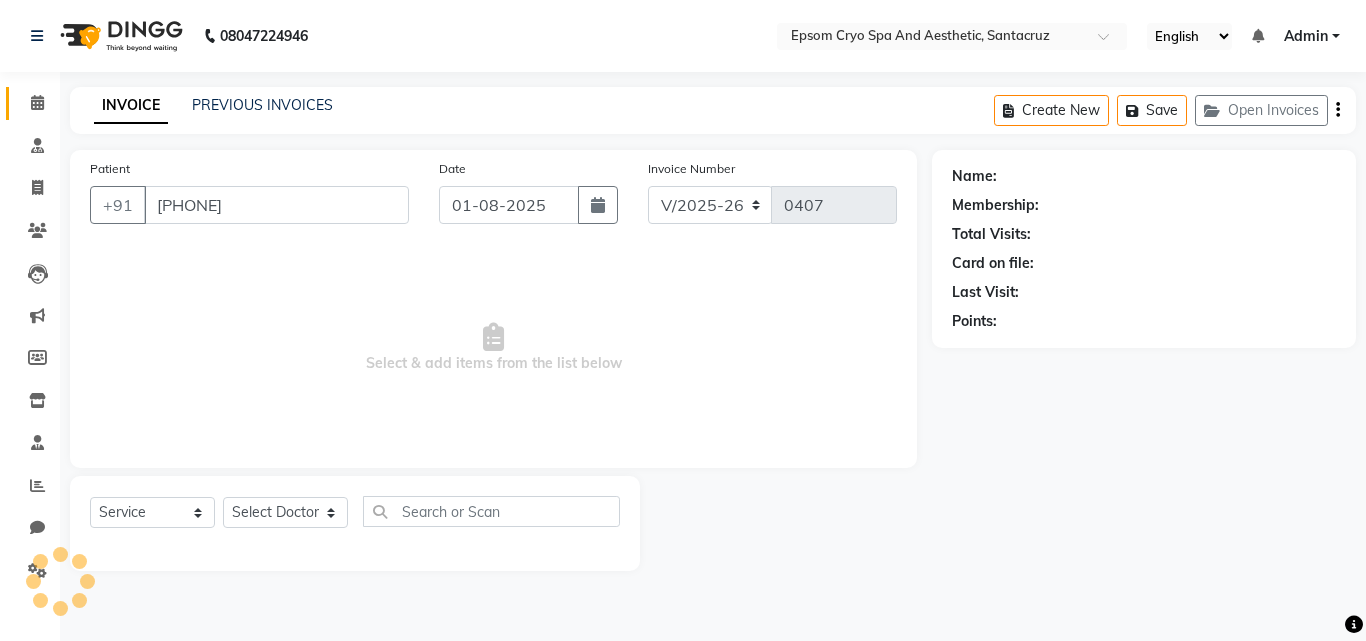 select on "72615" 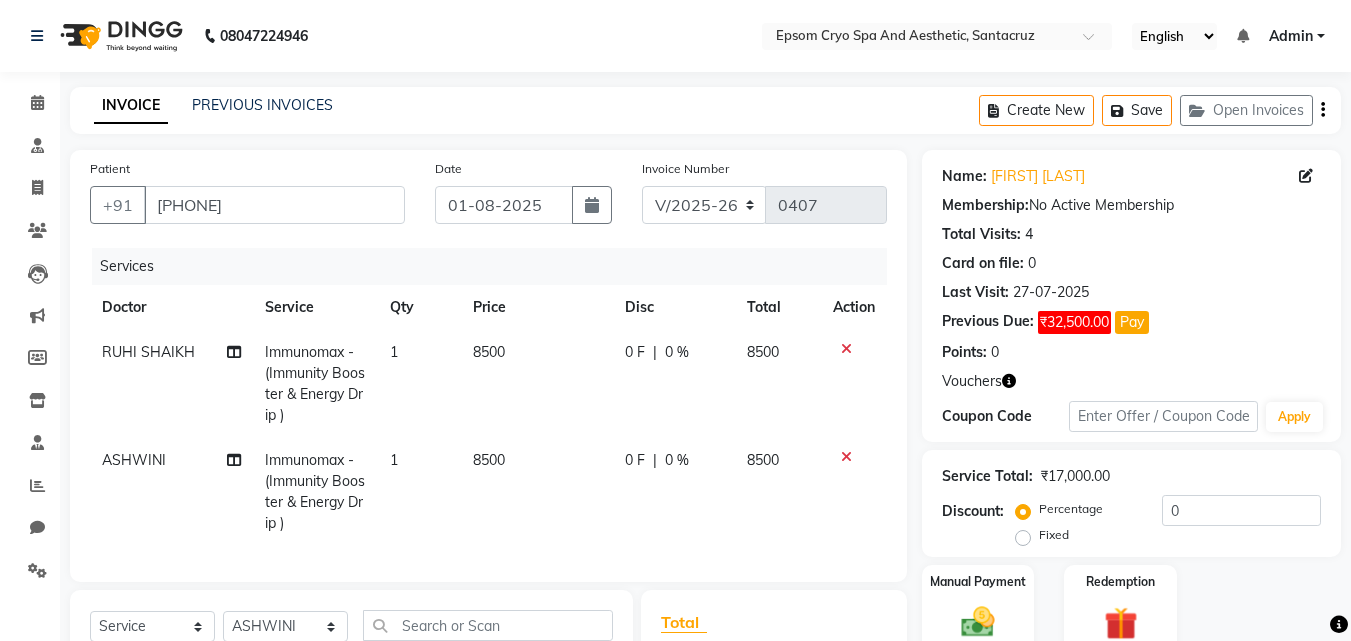 click on "0 %" 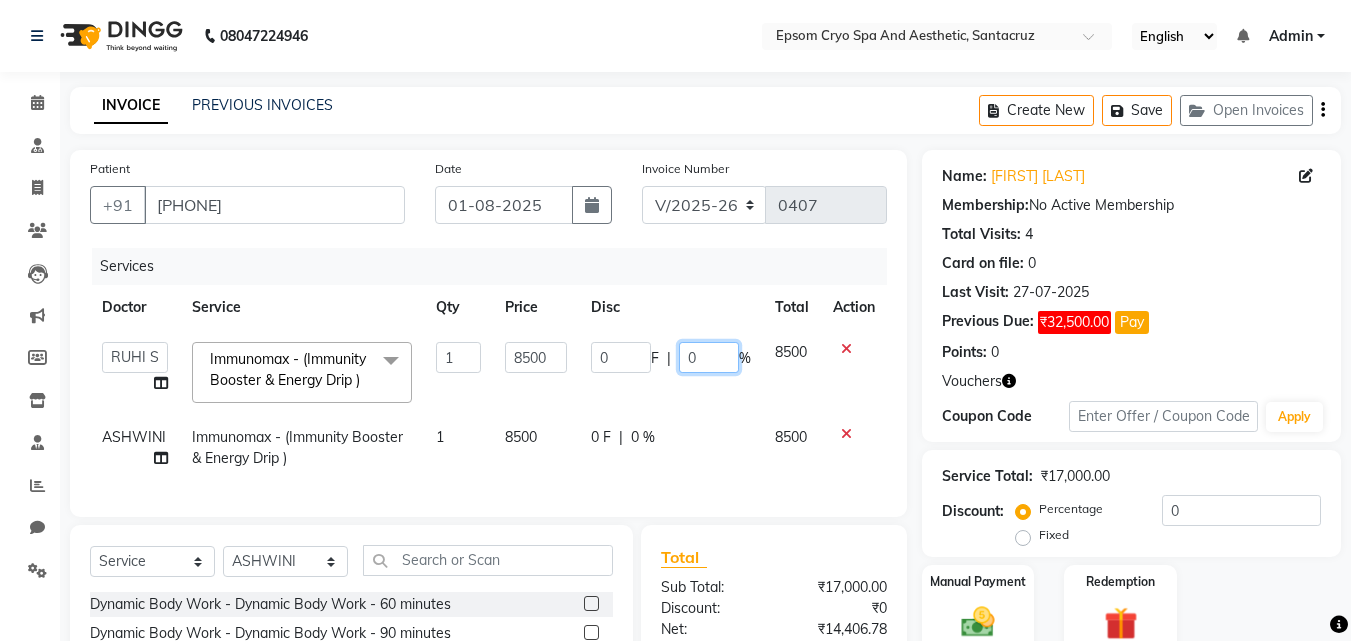 click on "0" 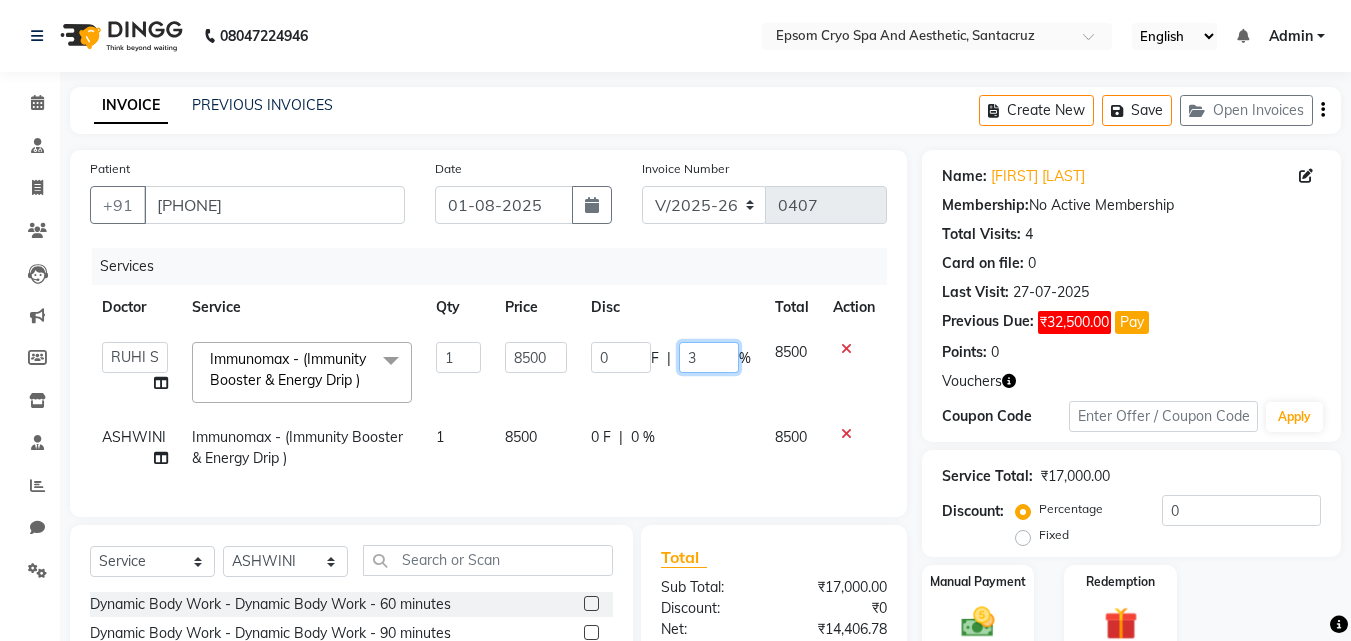 type on "30" 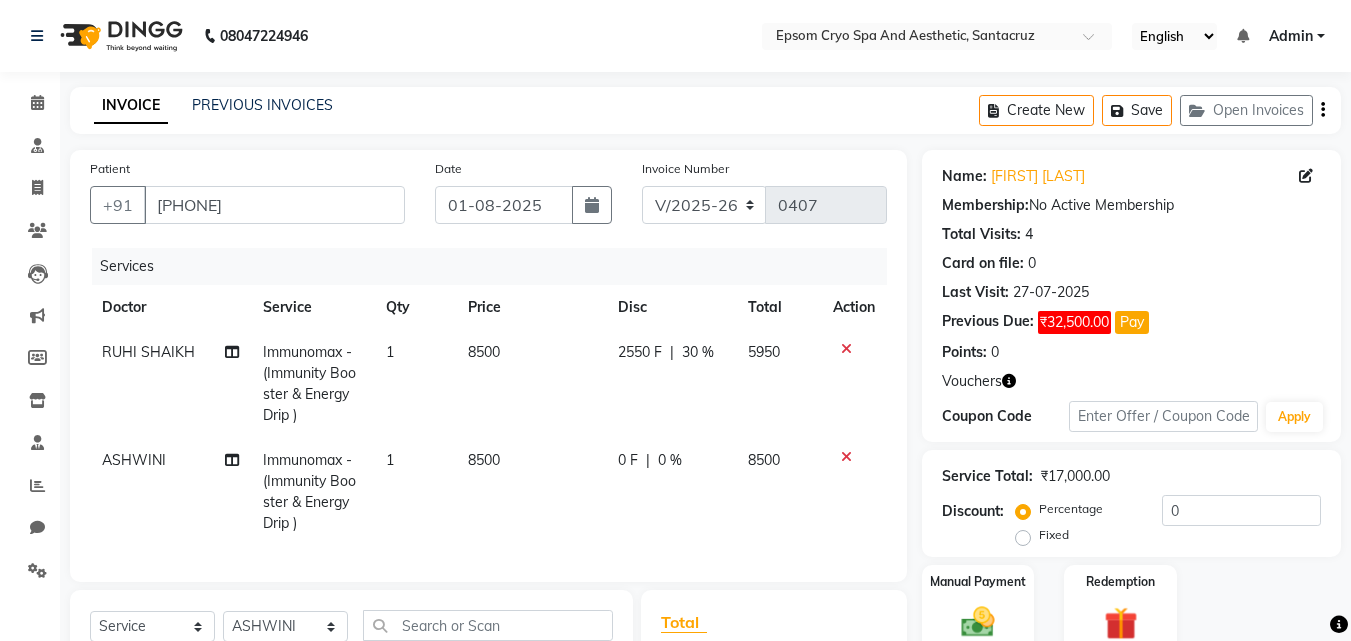 click on "RUHI SHAIKH Immunomax  - (Immunity Booster & Energy Drip ) 1 8500 2550 F | 30 % 5950 ASHWINI Immunomax  - (Immunity Booster & Energy Drip ) 1 8500 0 F | 0 % 8500" 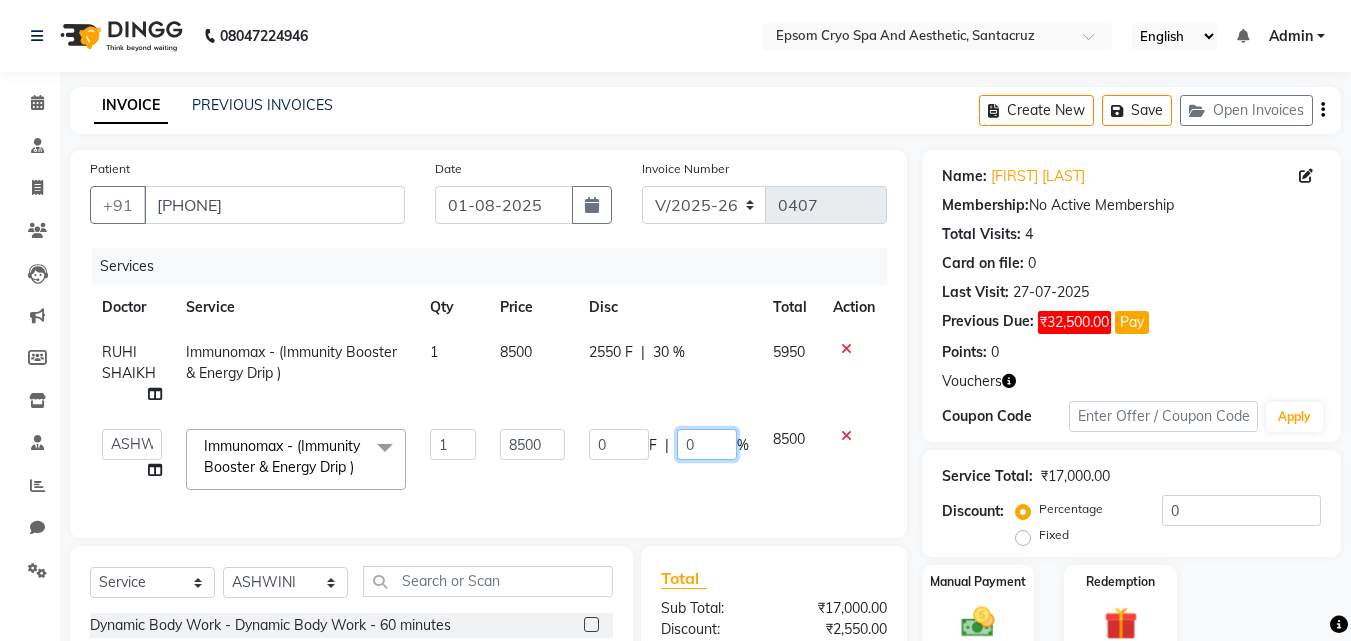 click on "0" 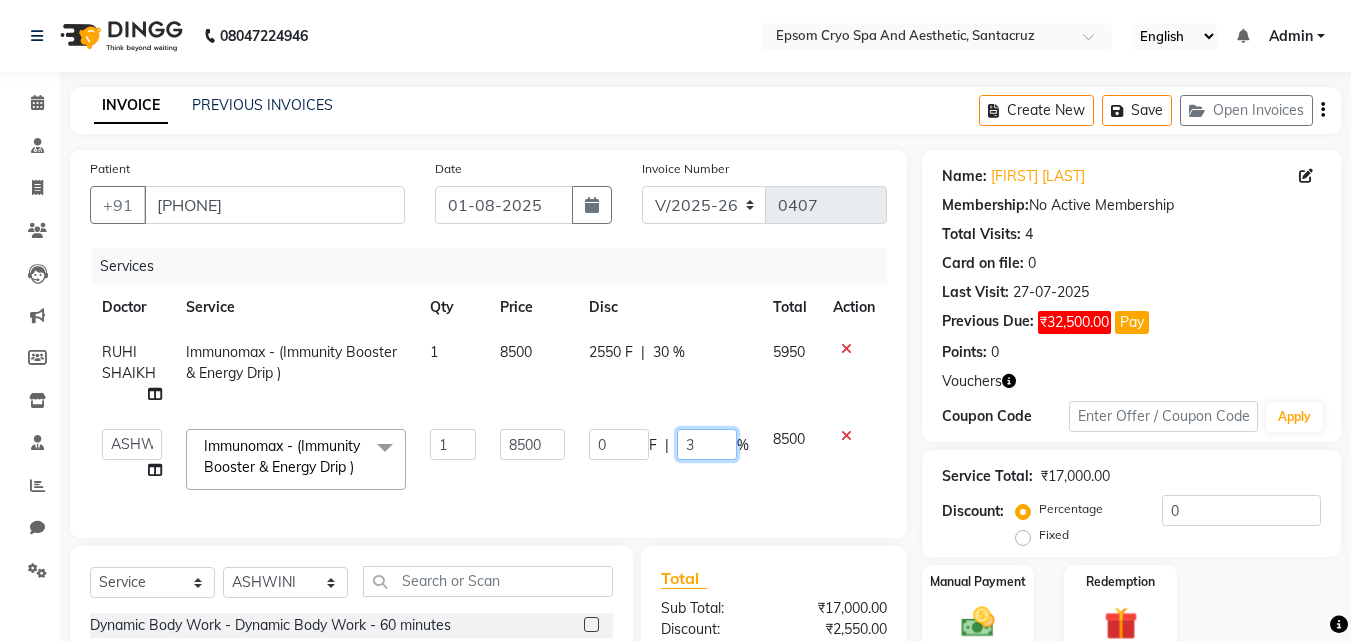 type on "30" 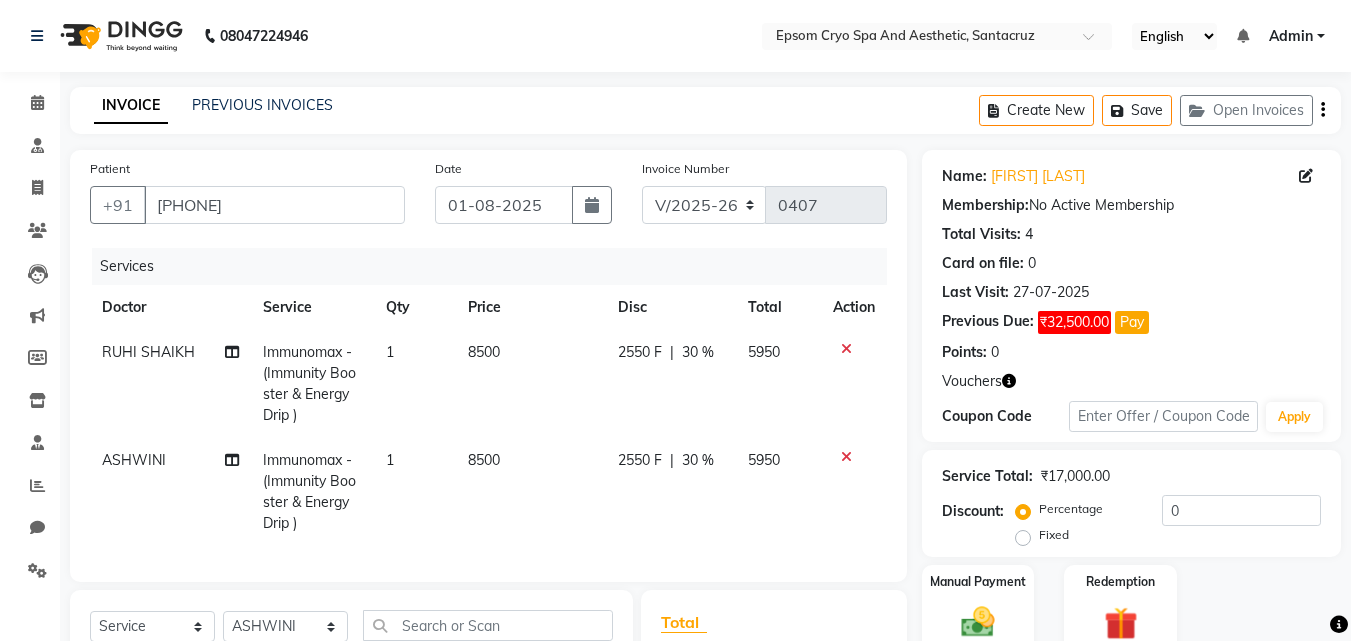 click on "2550 F | 30 %" 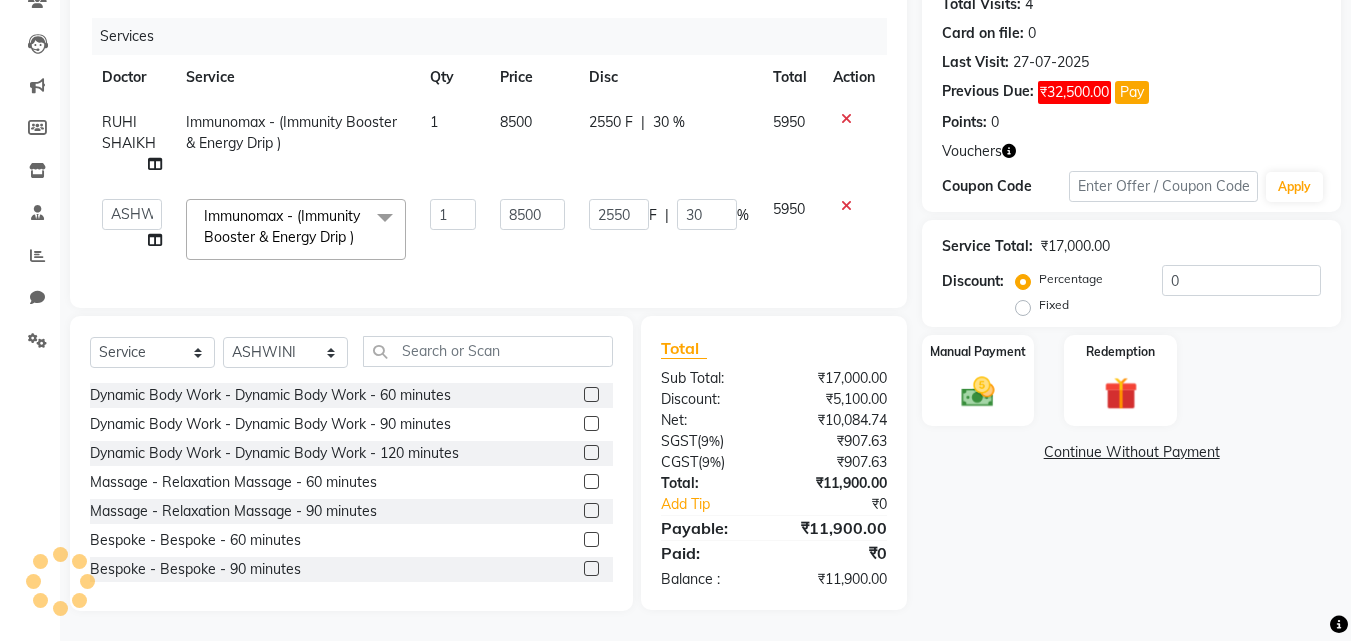 scroll, scrollTop: 245, scrollLeft: 0, axis: vertical 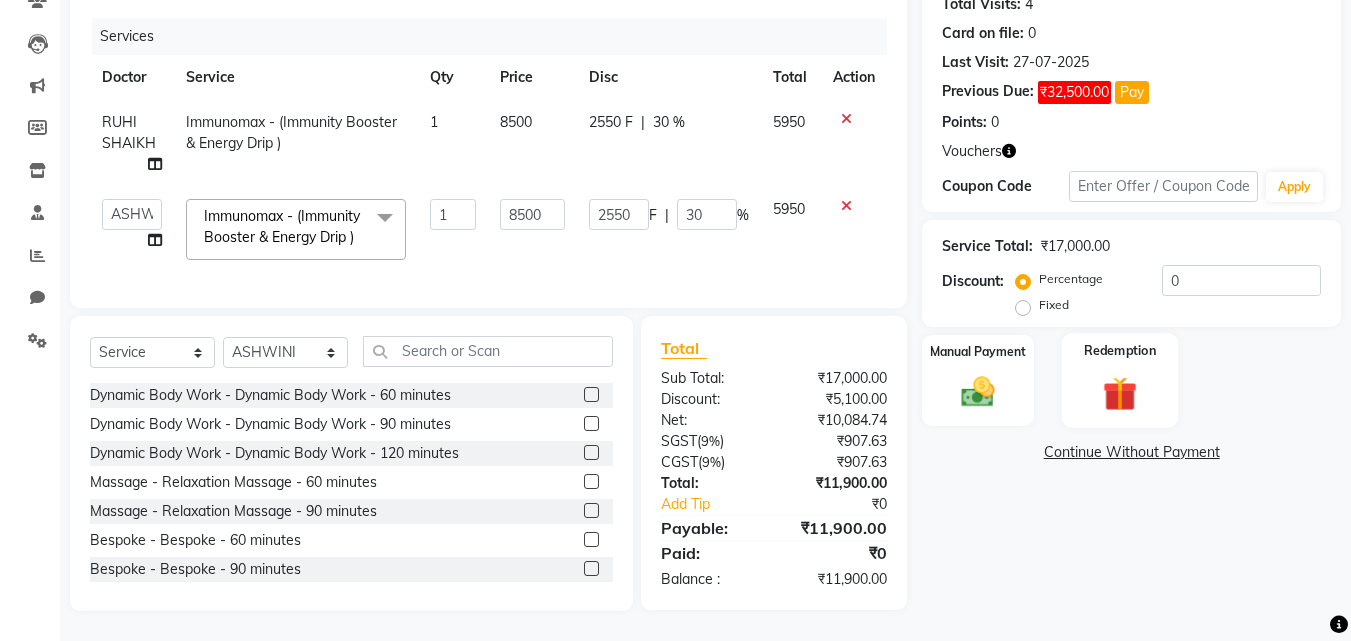 click 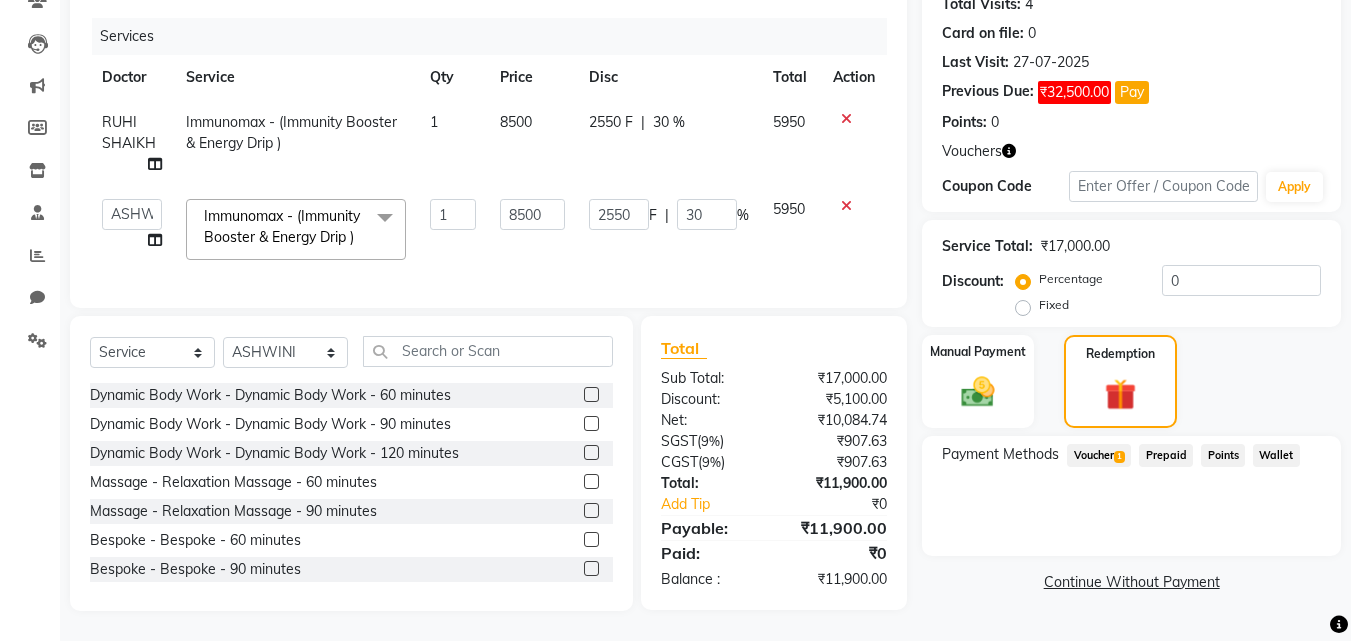 click on "Voucher  1" 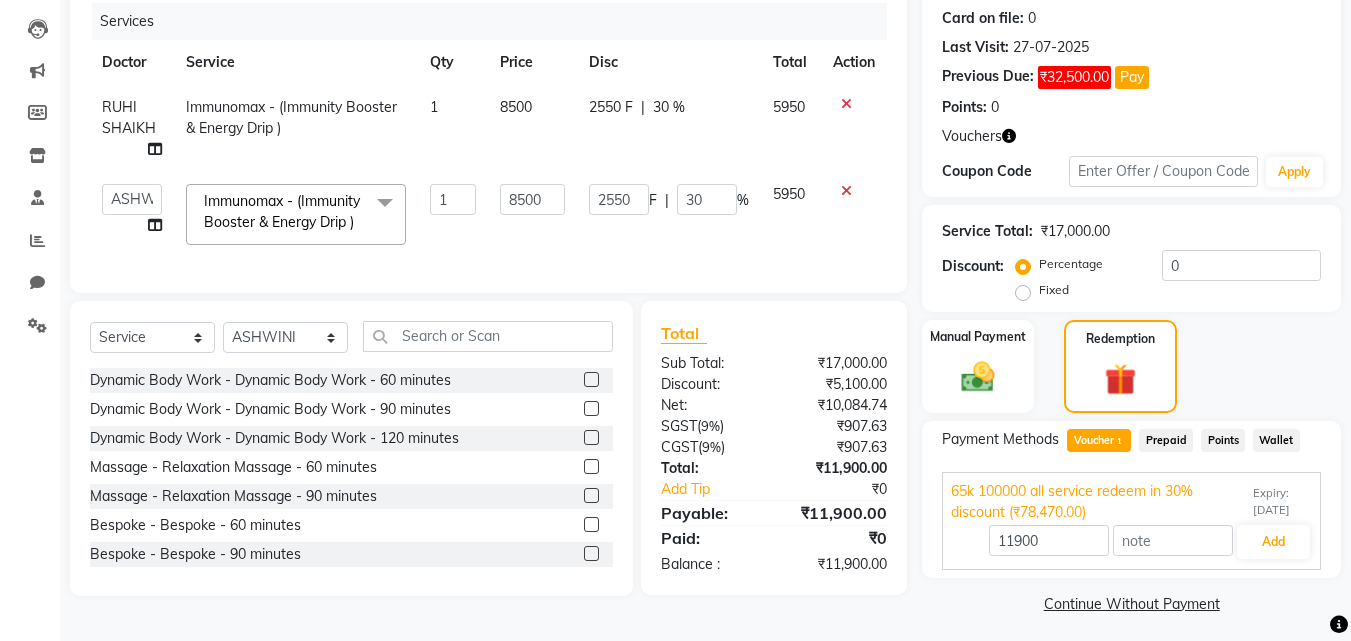 scroll, scrollTop: 0, scrollLeft: 0, axis: both 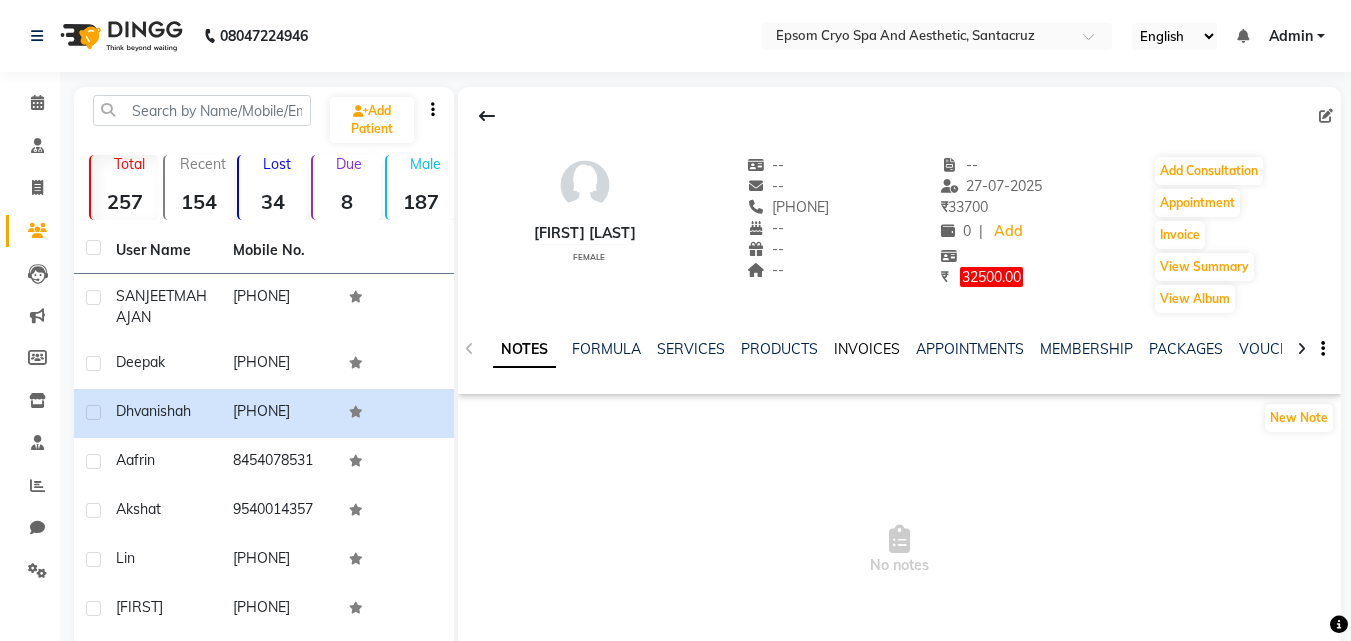 click on "INVOICES" 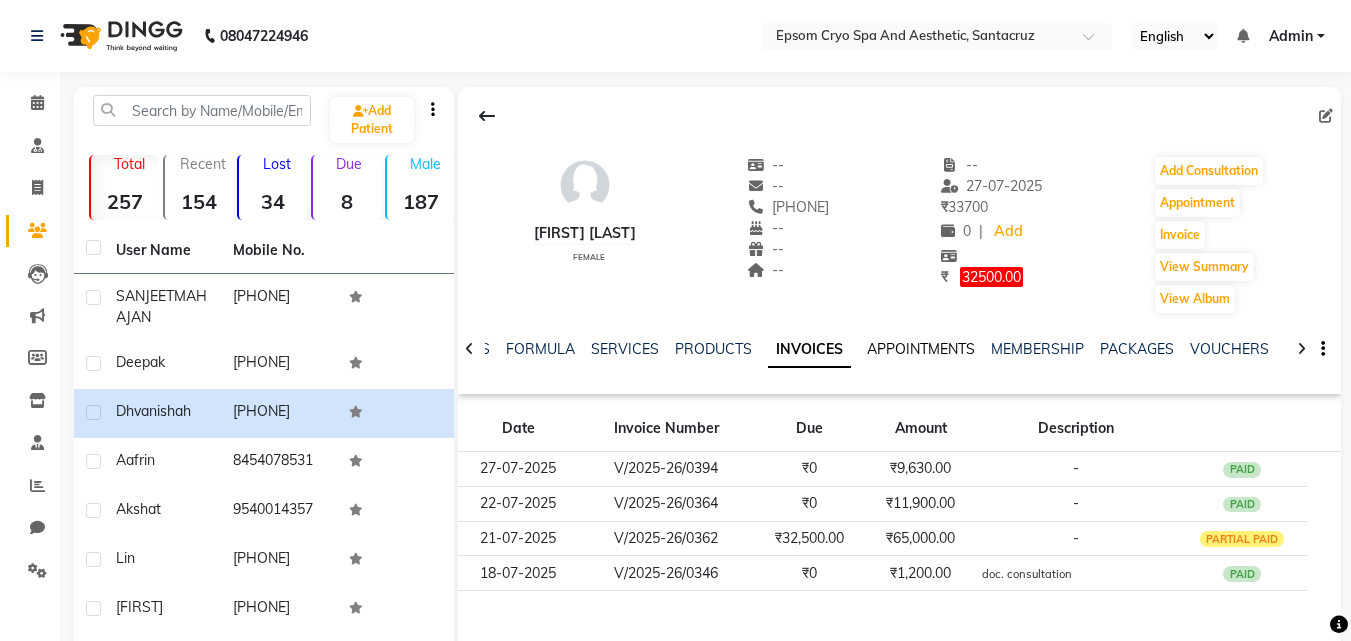 click on "APPOINTMENTS" 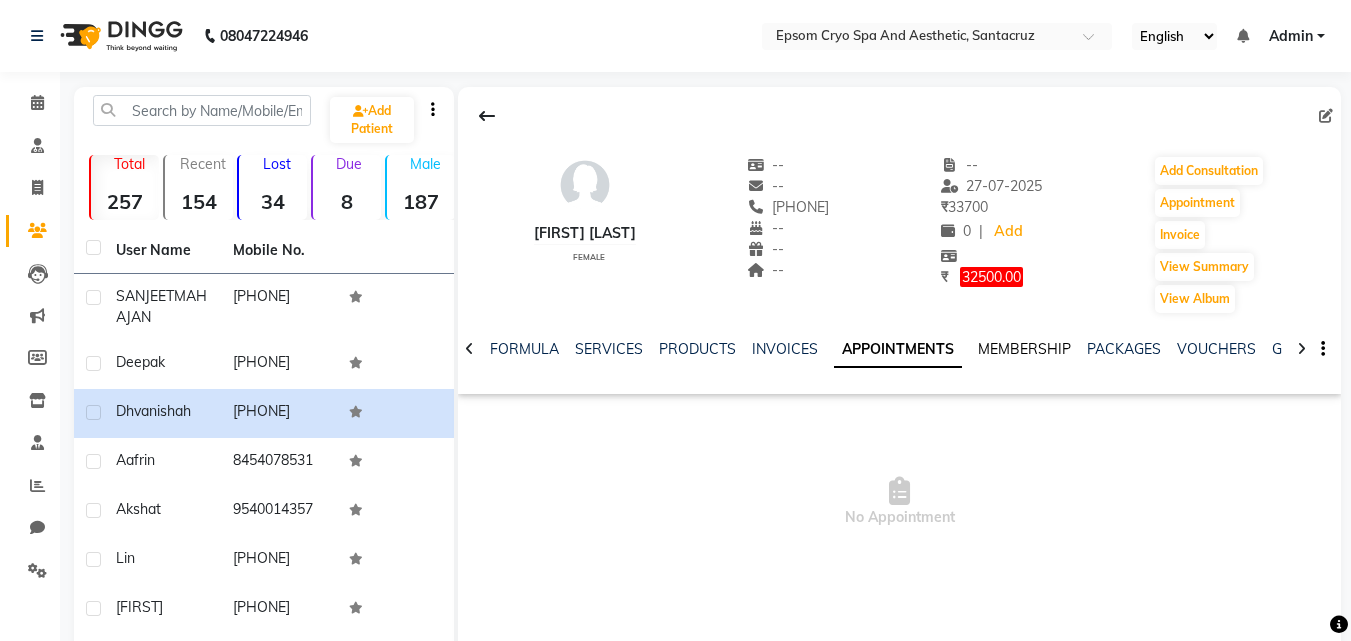 click on "MEMBERSHIP" 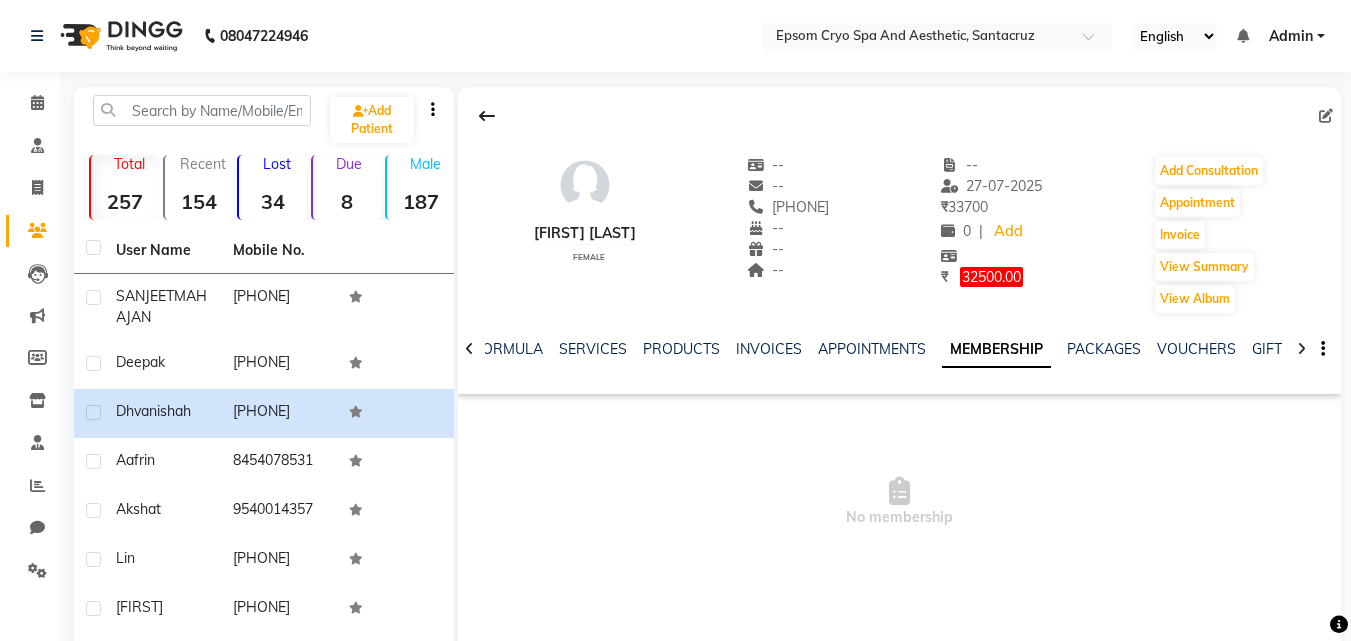 click on "PACKAGES" 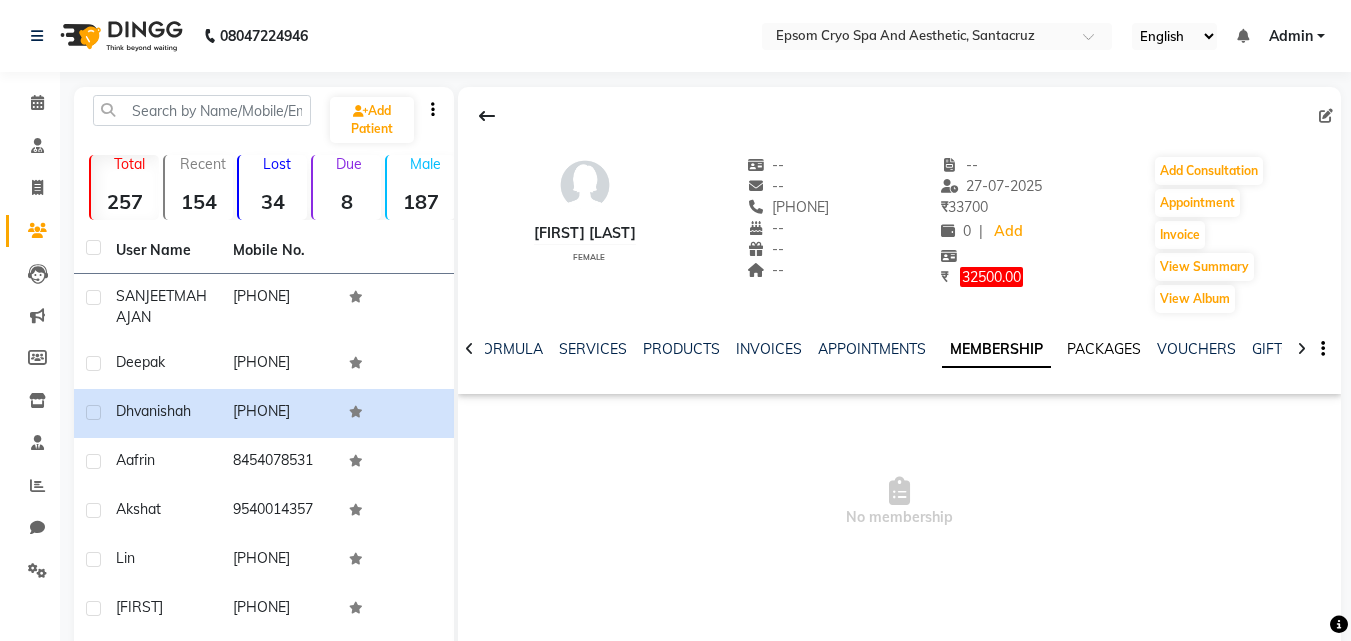 click on "PACKAGES" 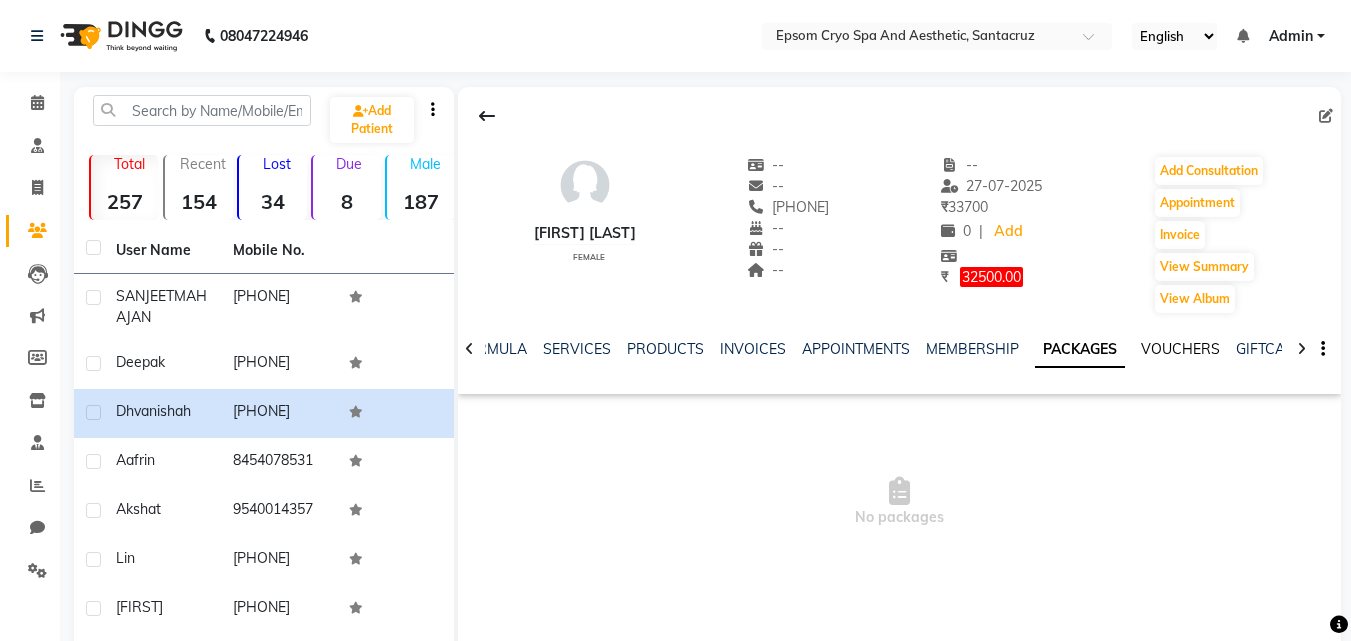click on "VOUCHERS" 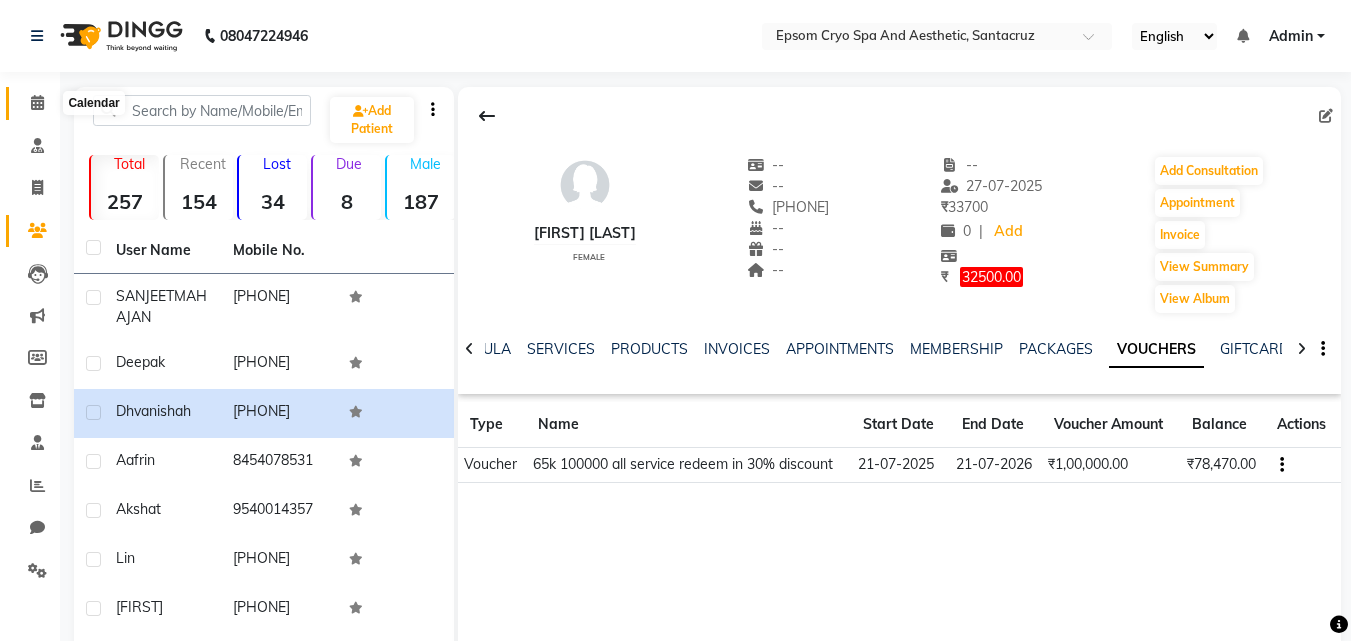 click 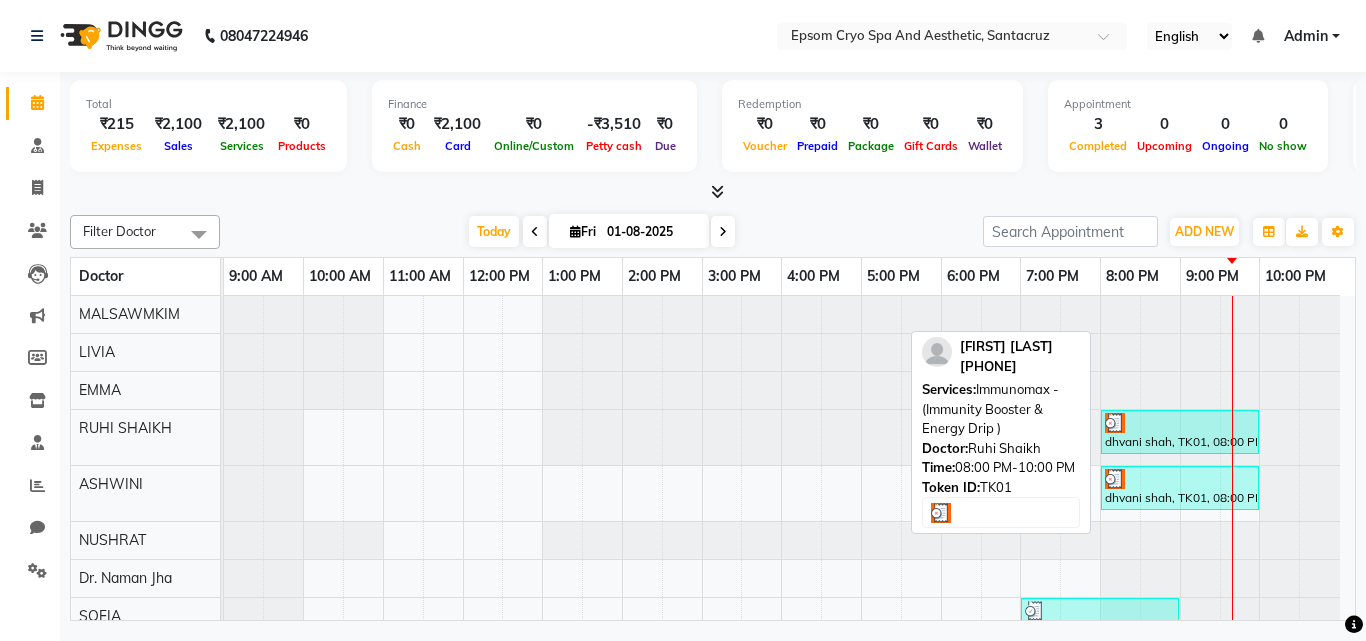 click at bounding box center [1180, 423] 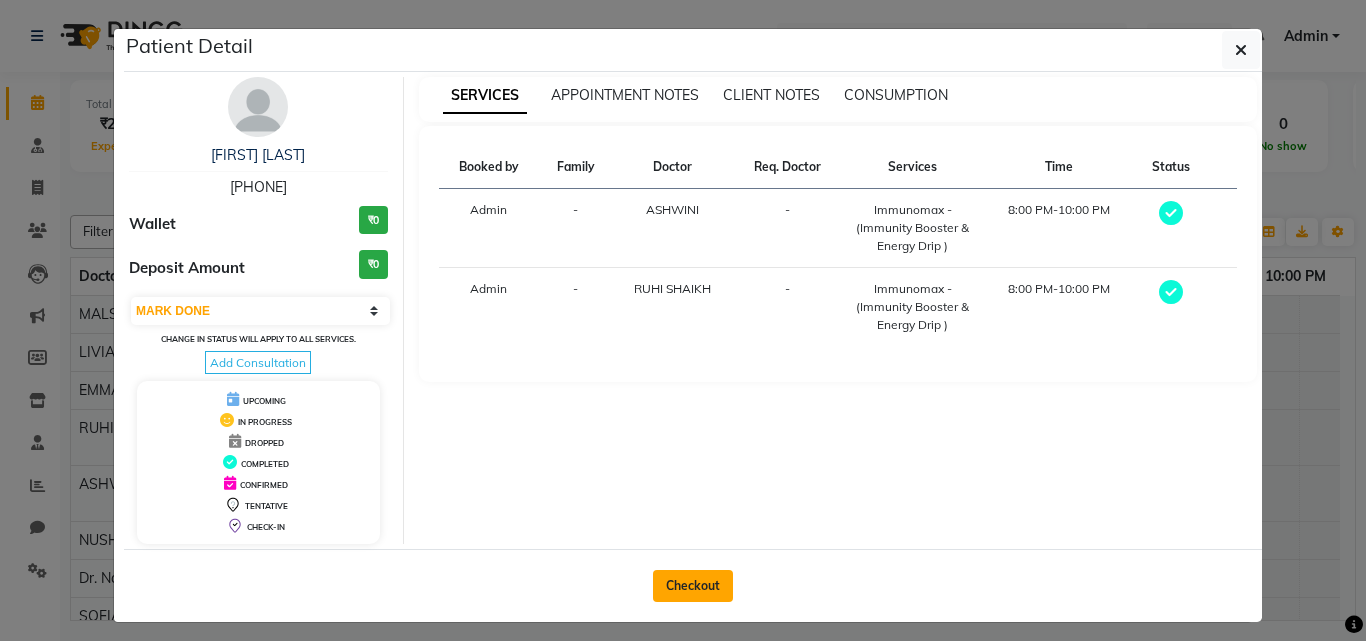 click on "Checkout" 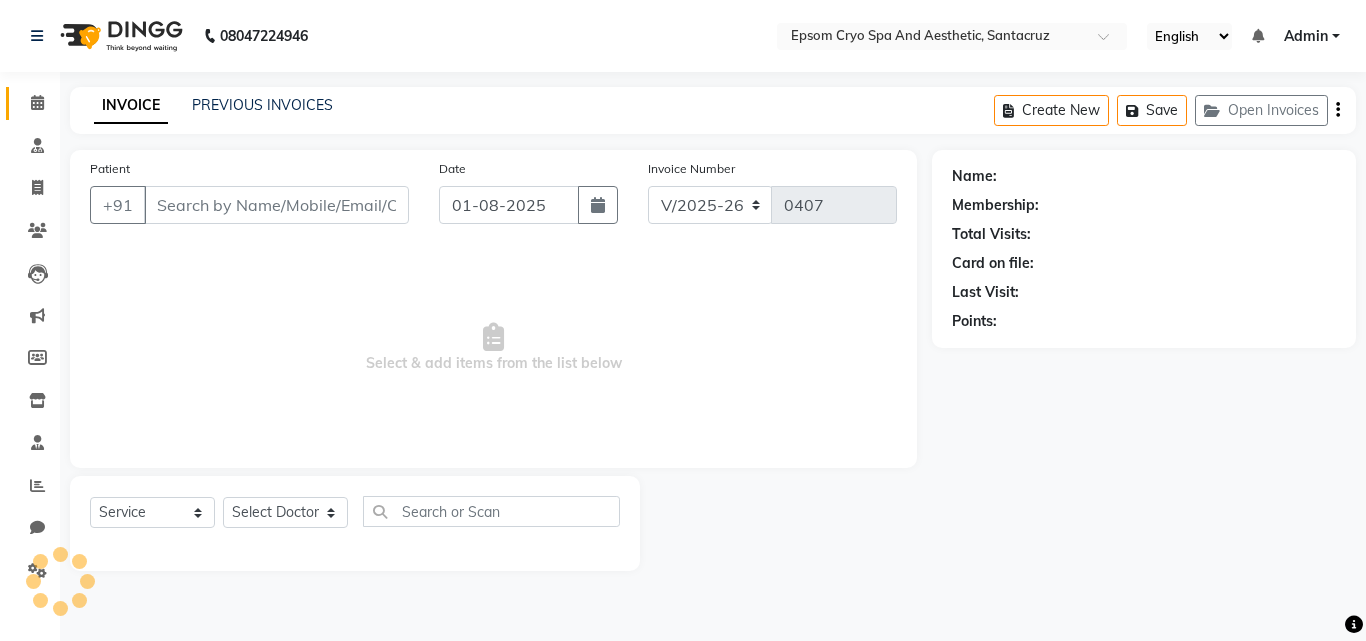 type on "[PHONE]" 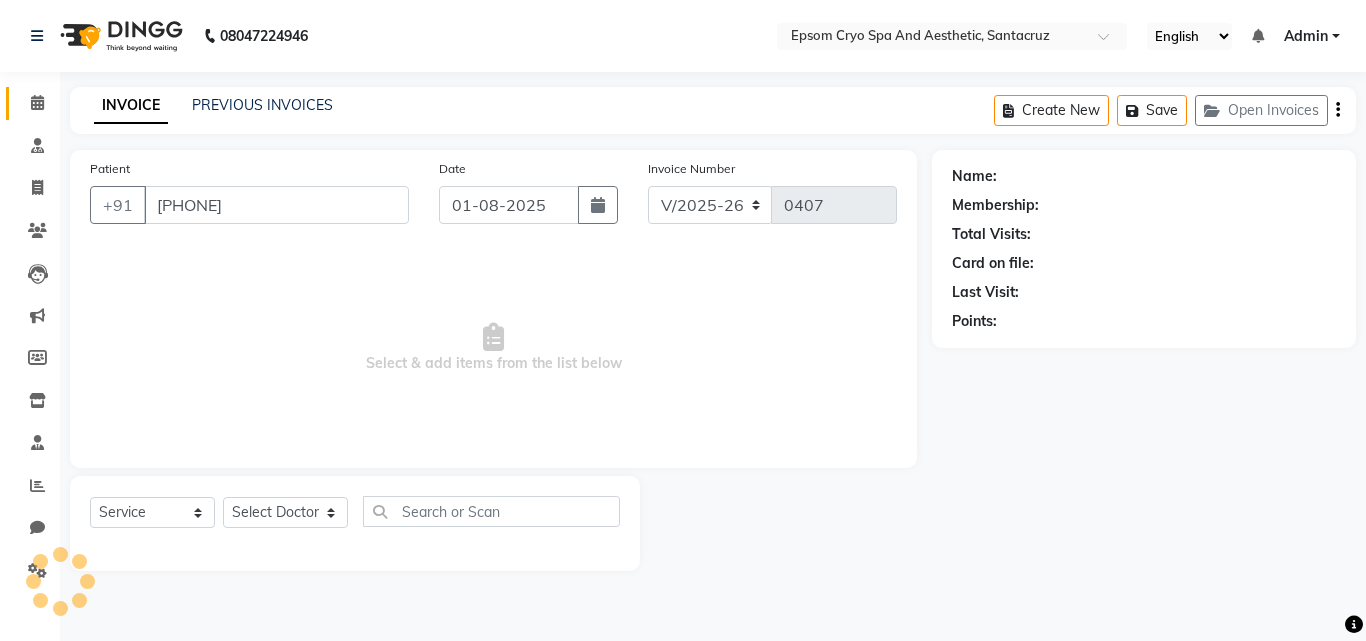 select on "72615" 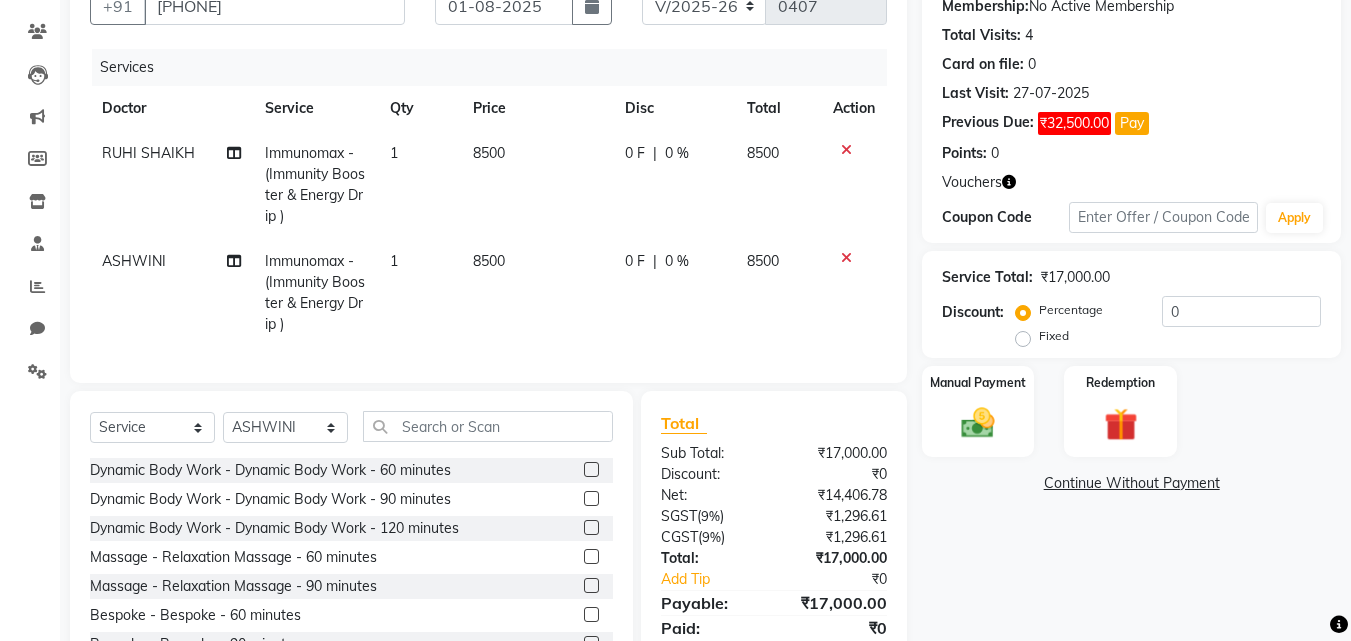 scroll, scrollTop: 203, scrollLeft: 0, axis: vertical 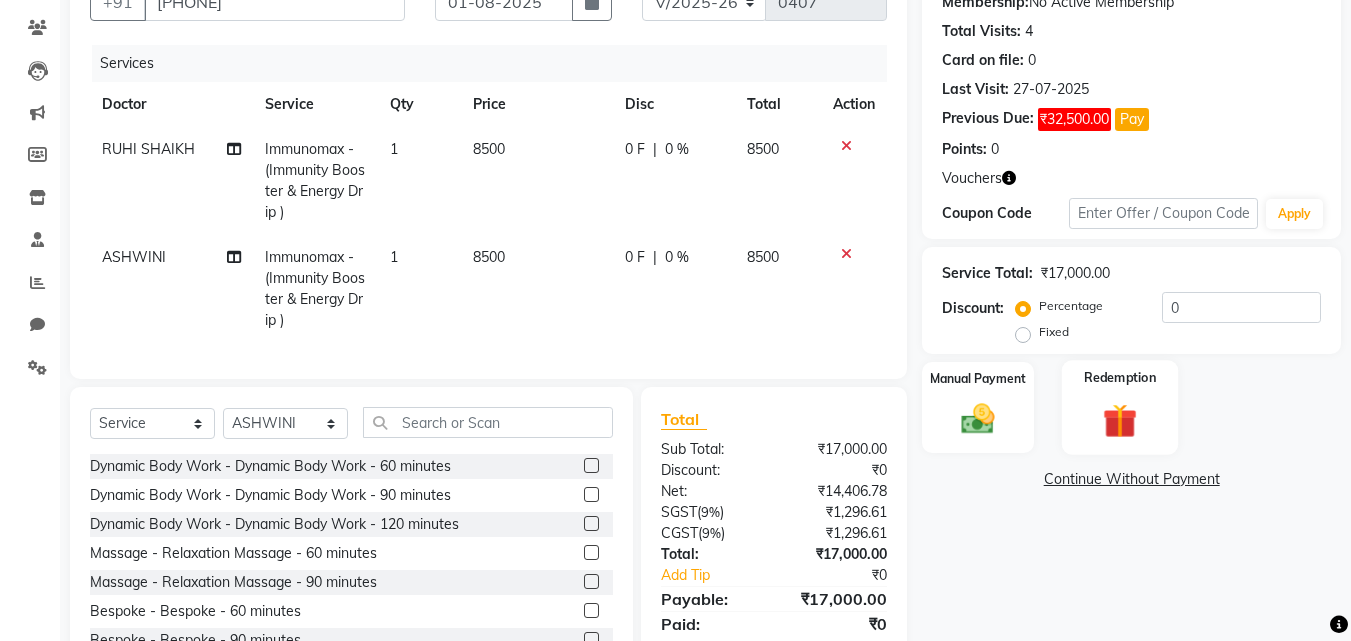 click 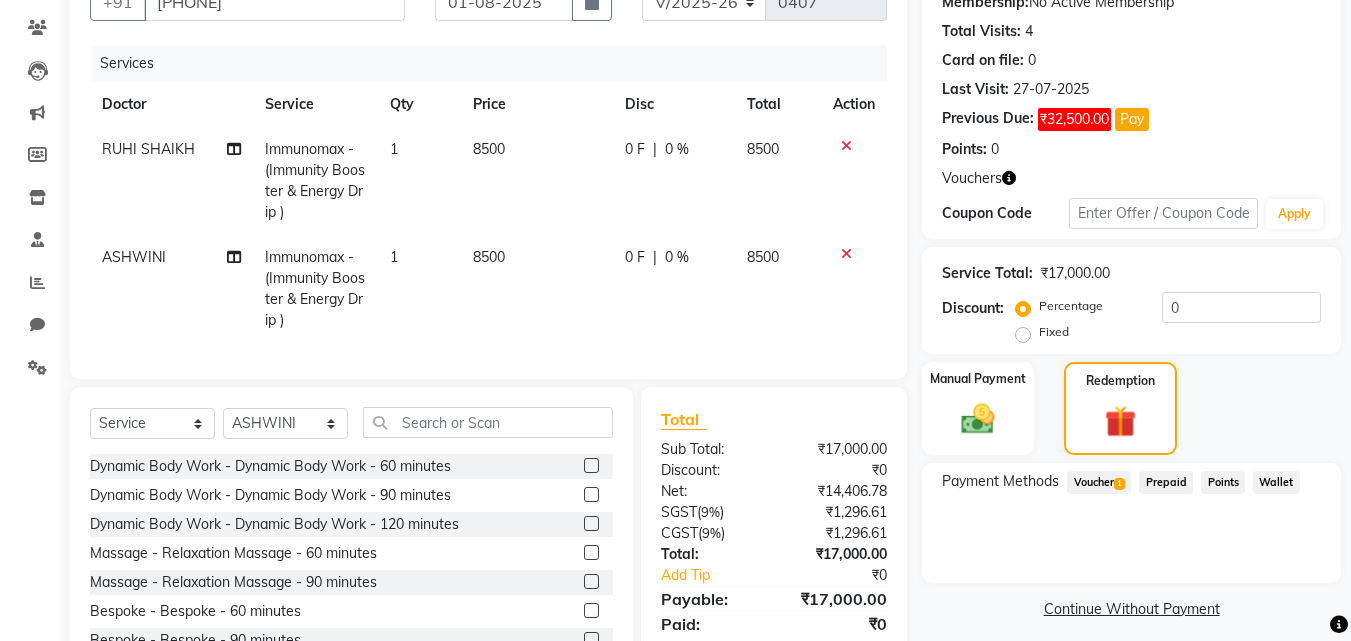 click on "Voucher  1" 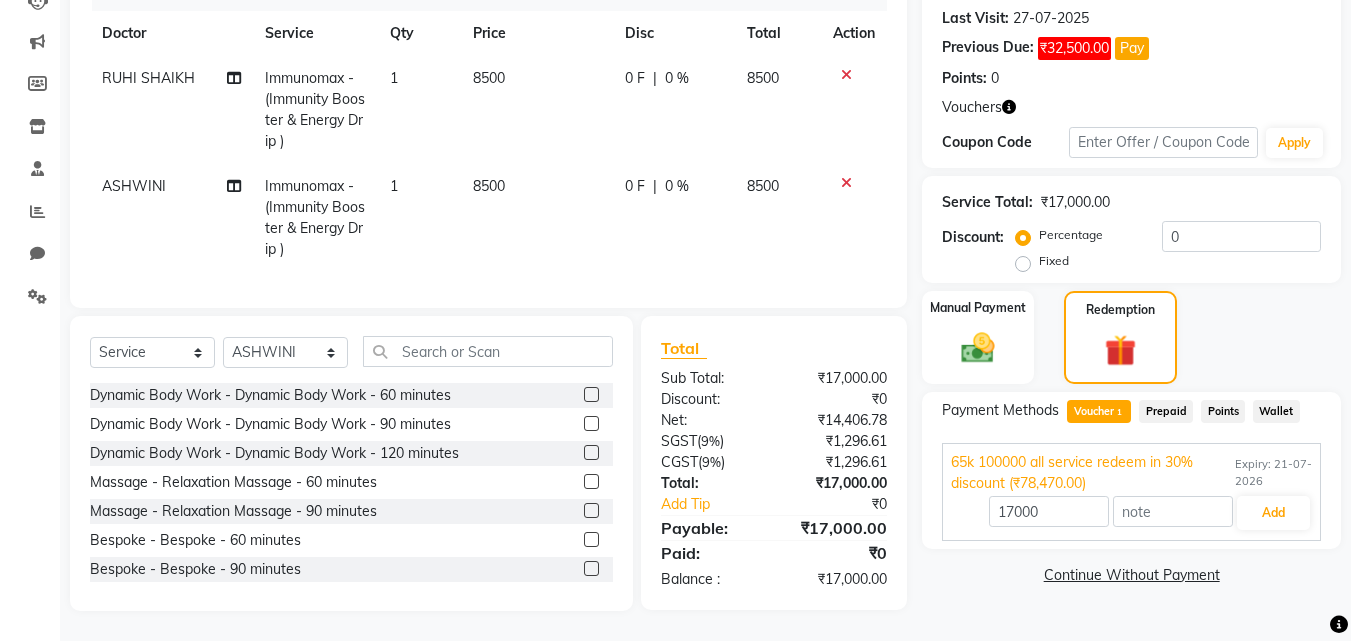 scroll, scrollTop: 289, scrollLeft: 0, axis: vertical 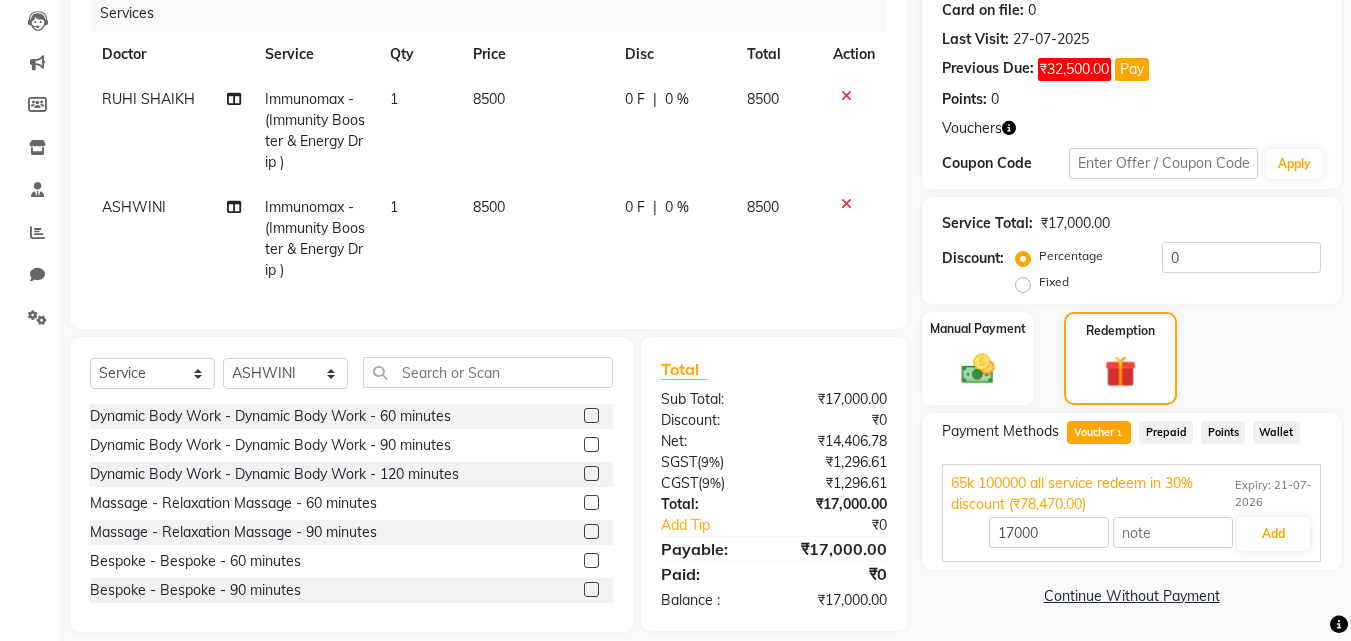 select on "72615" 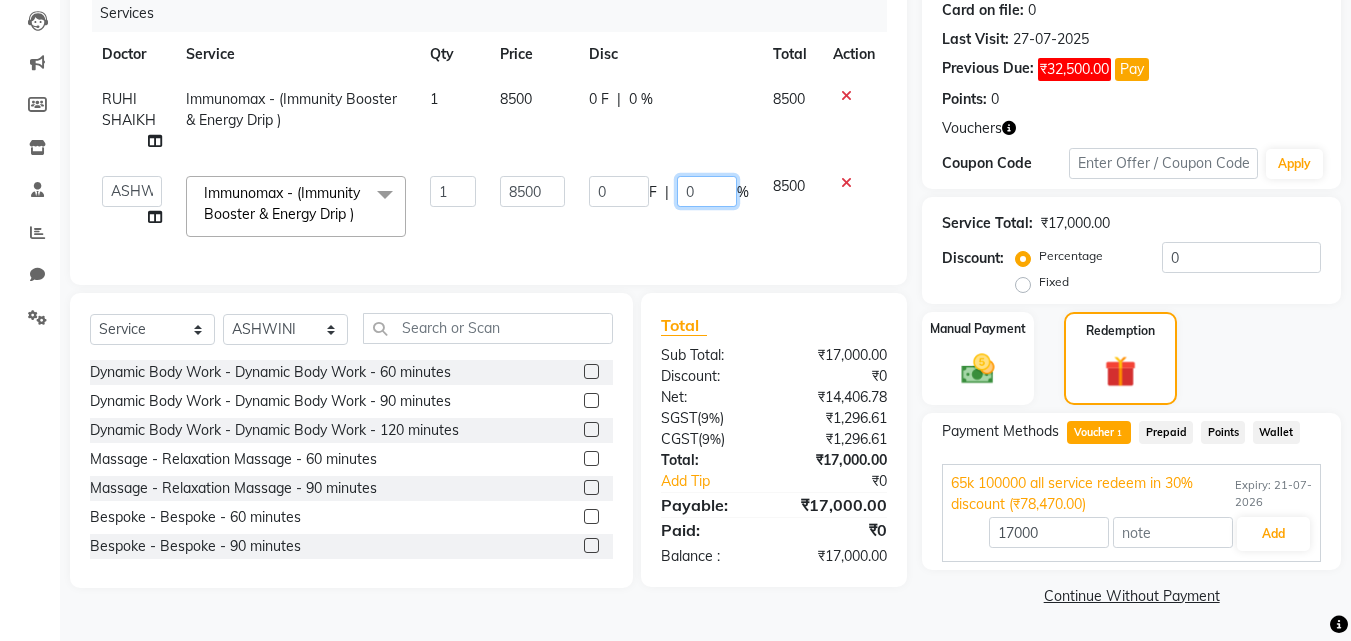 click on "0" 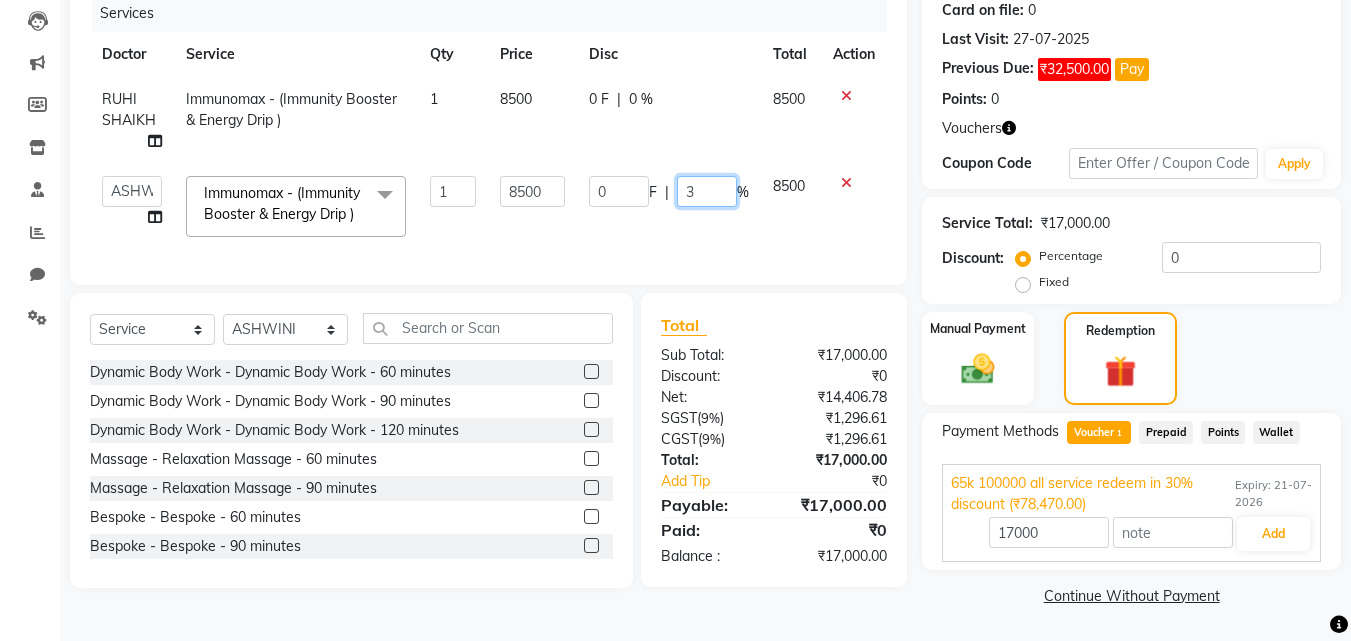 type on "30" 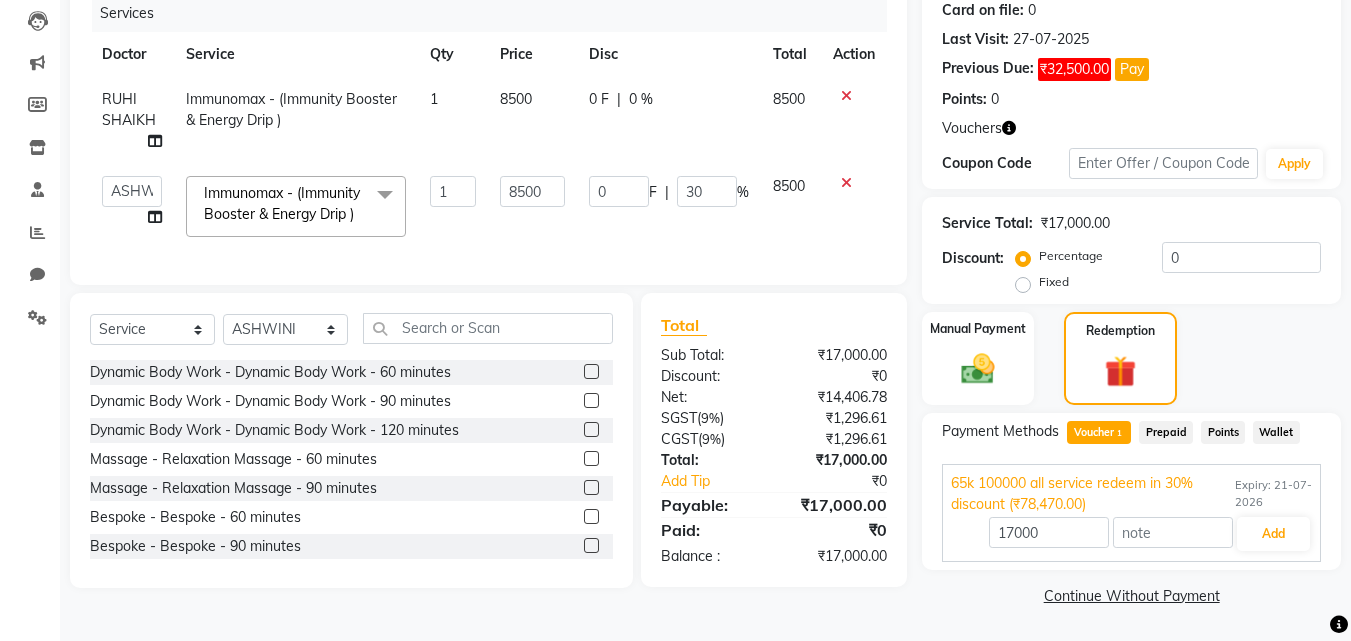 type on "78470" 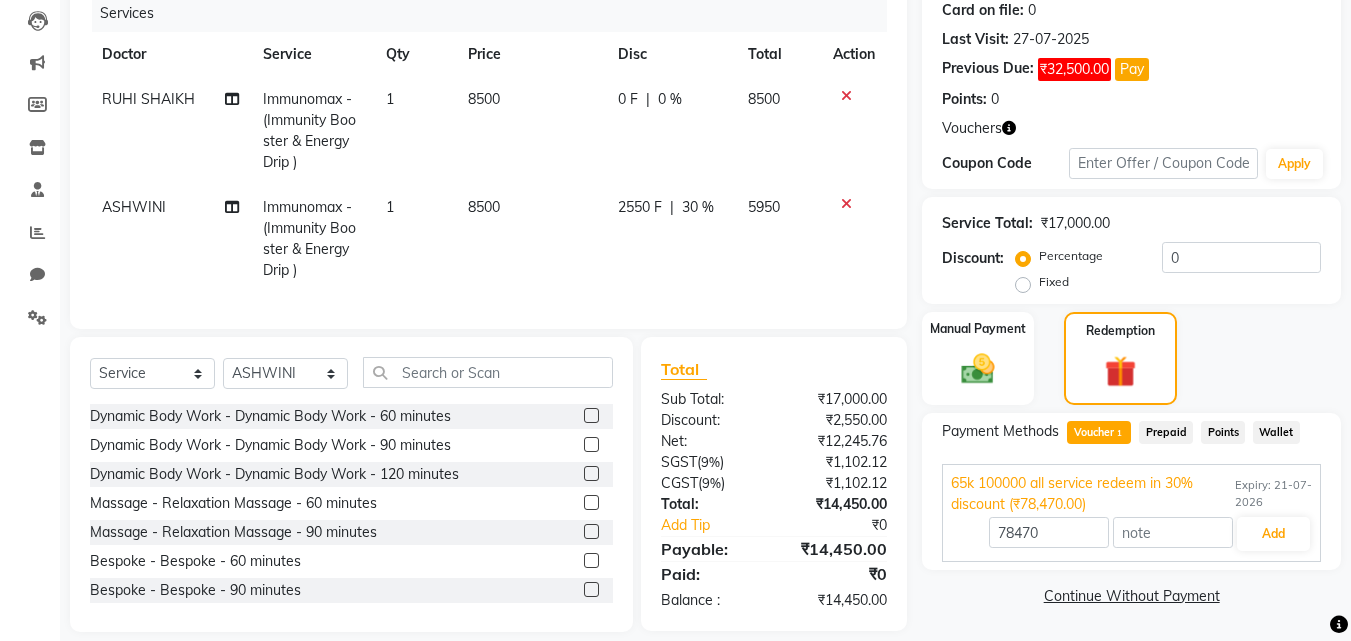 click on "0 F | 0 %" 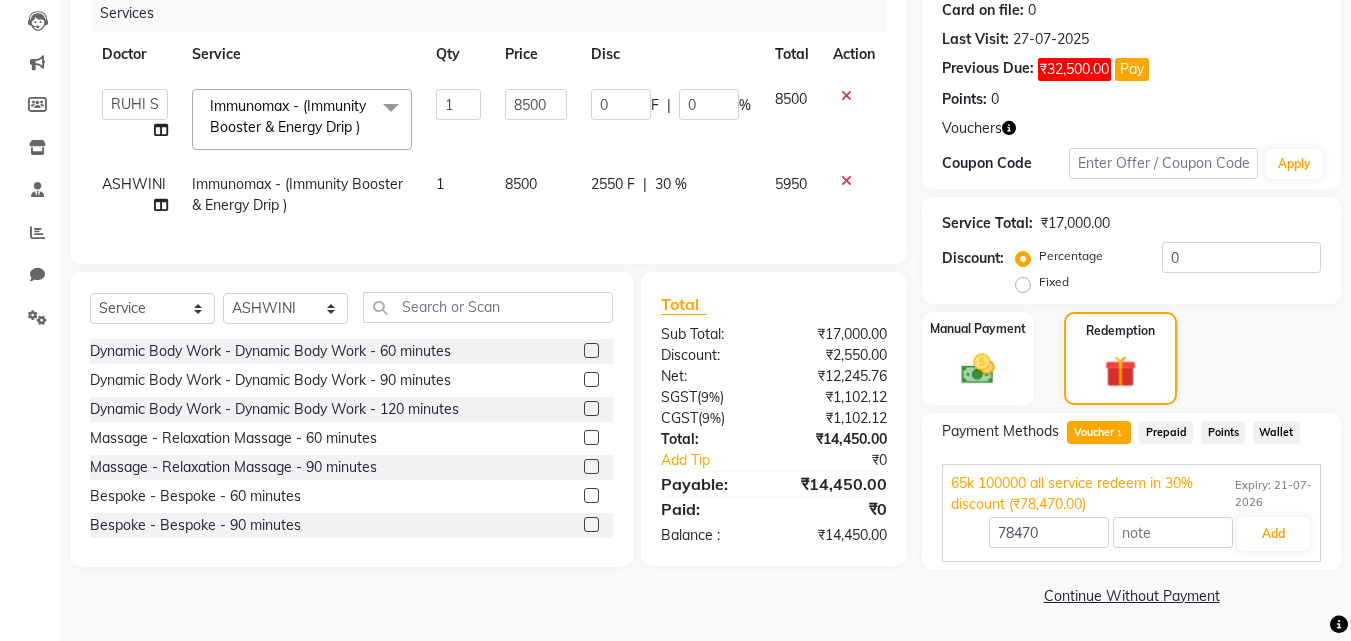 click on "0" 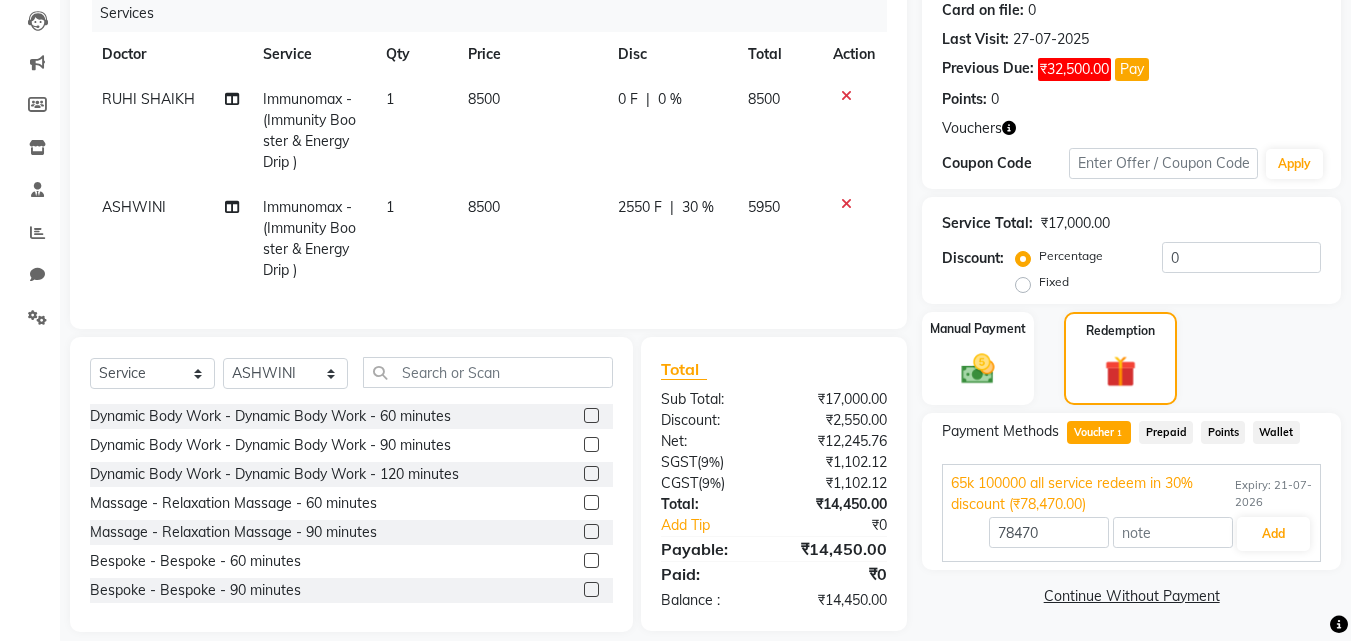 click on "0 %" 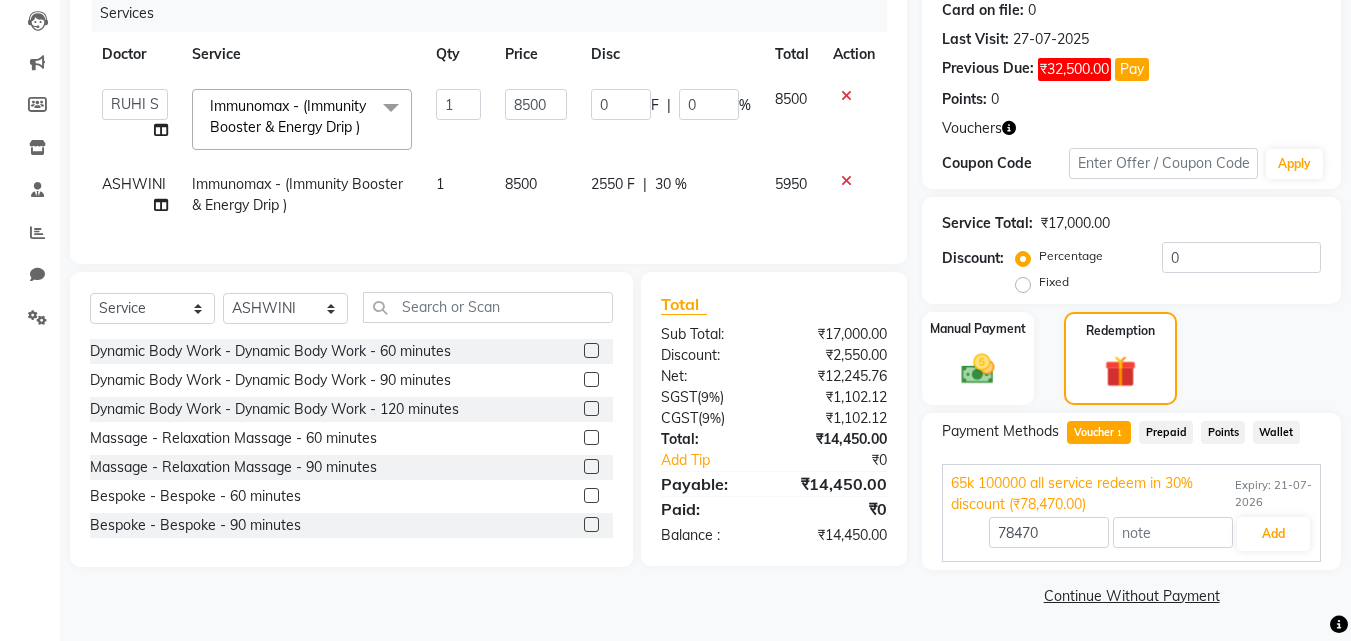 click on "0 F | 0 %" 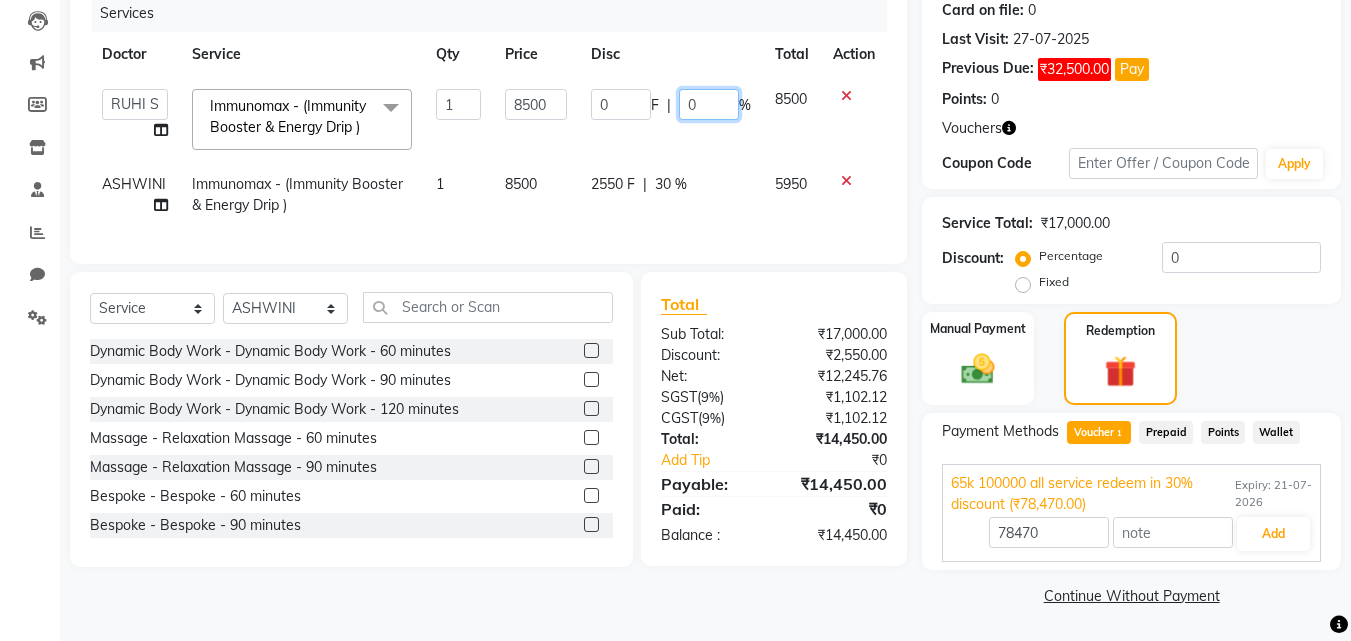 click on "0" 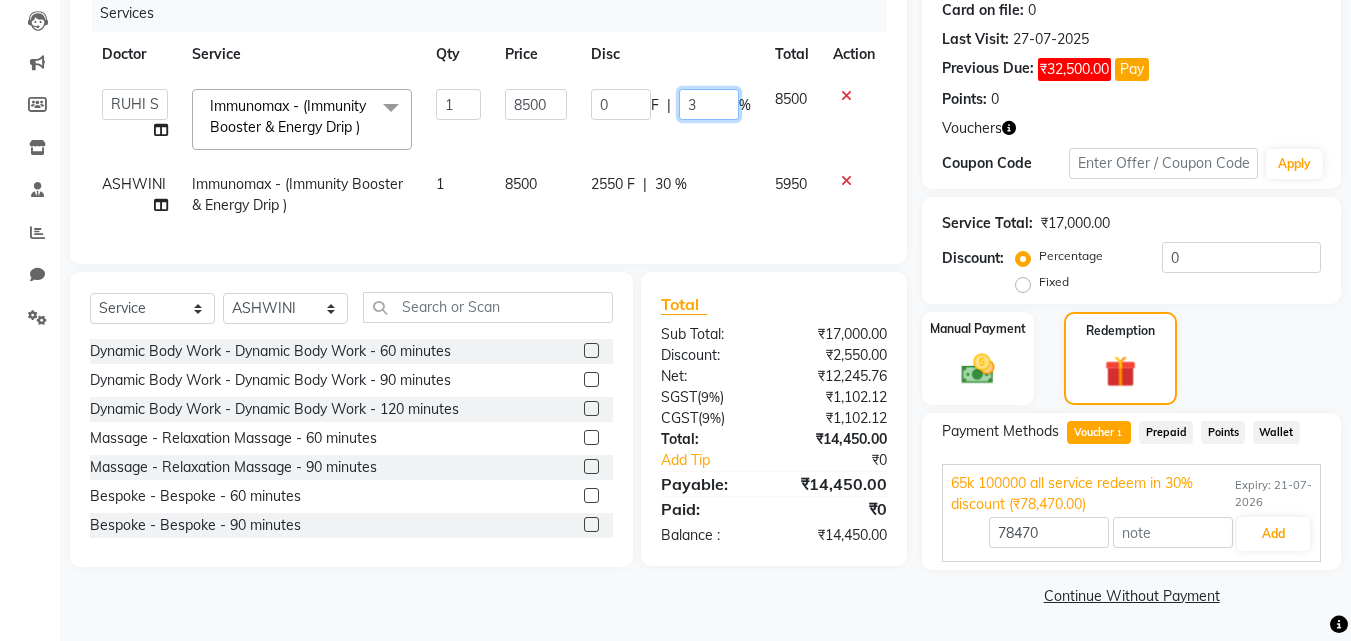 type on "30" 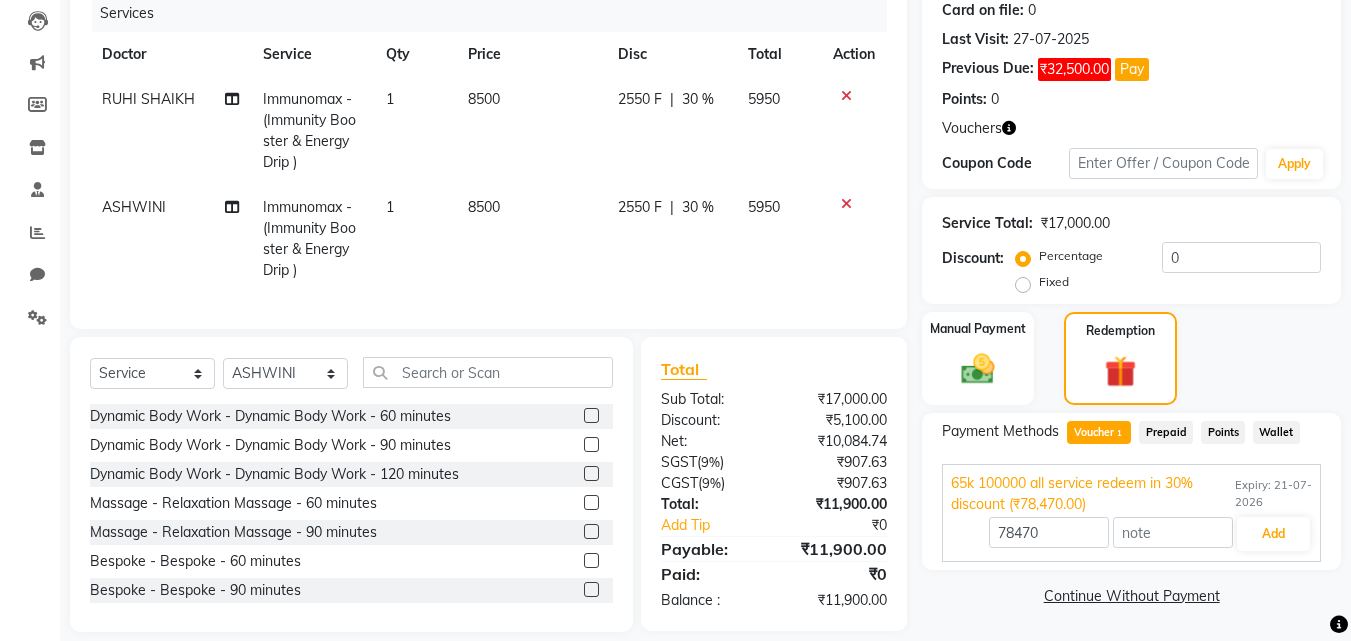 click on "RUHI SHAIKH Immunomax  - (Immunity Booster & Energy Drip ) 1 8500 2550 F | 30 % 5950" 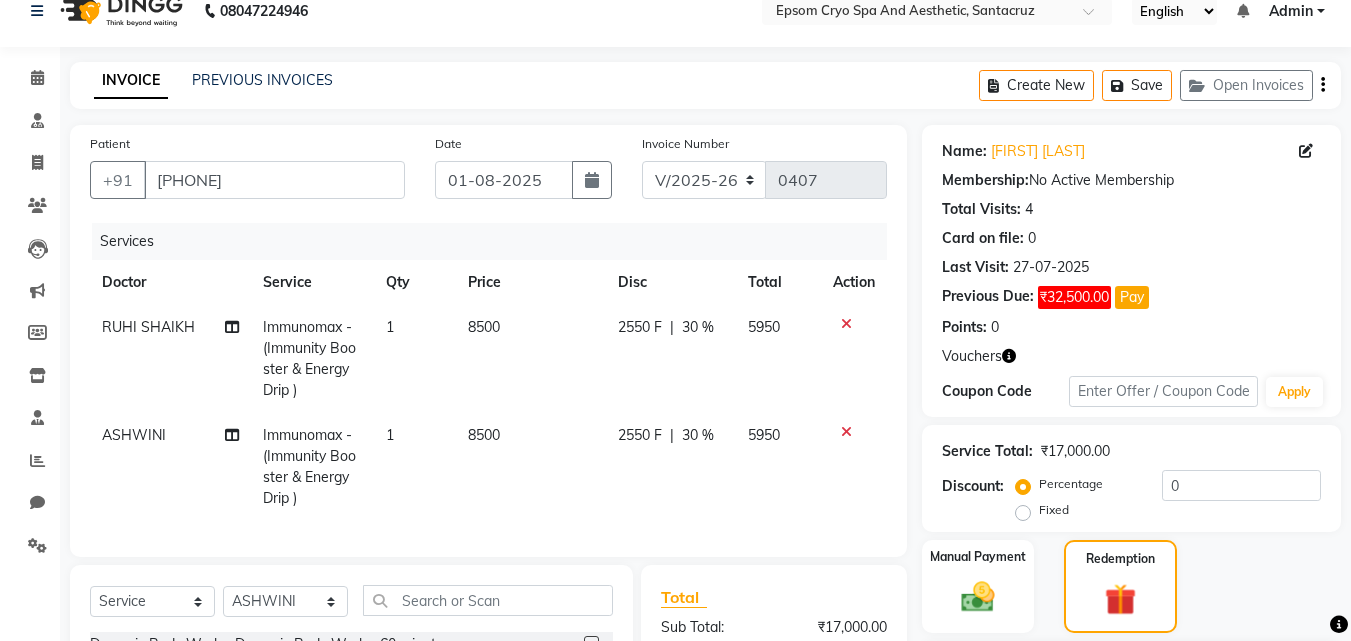 scroll, scrollTop: 24, scrollLeft: 0, axis: vertical 